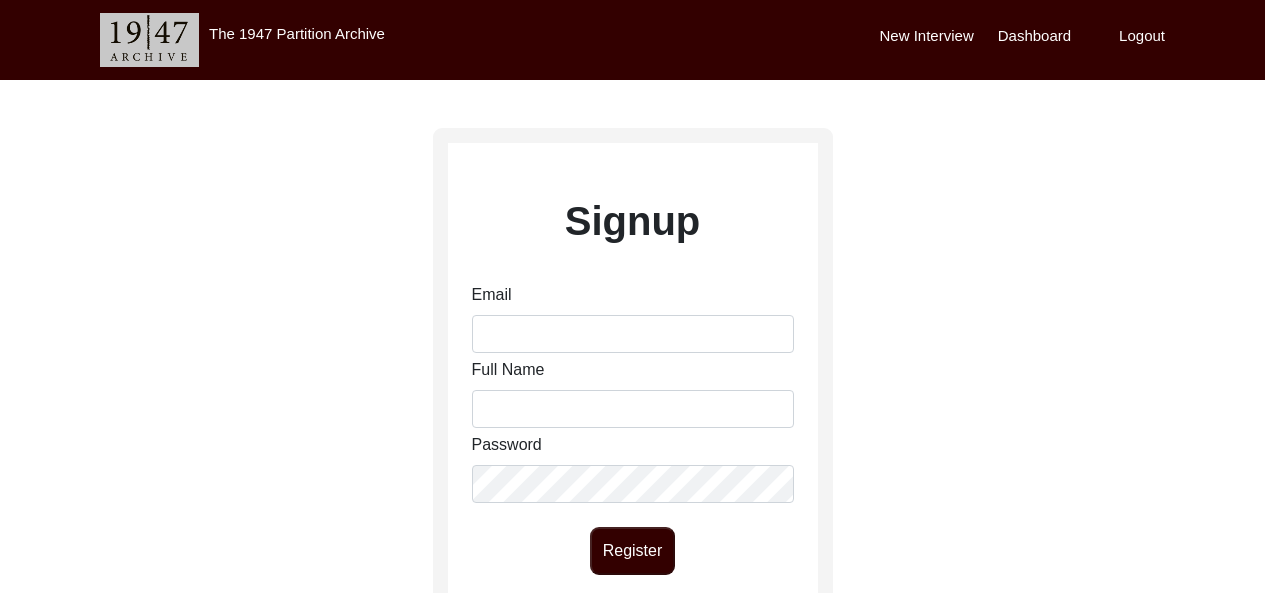 scroll, scrollTop: 0, scrollLeft: 0, axis: both 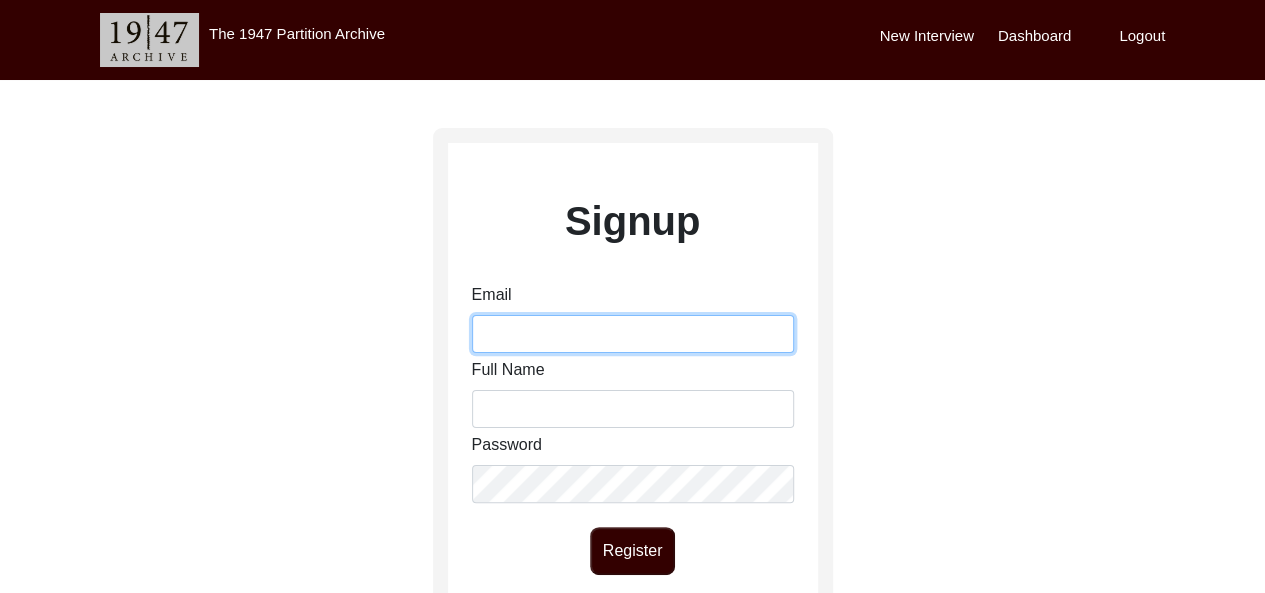 type on "[EMAIL_ADDRESS][DOMAIN_NAME]" 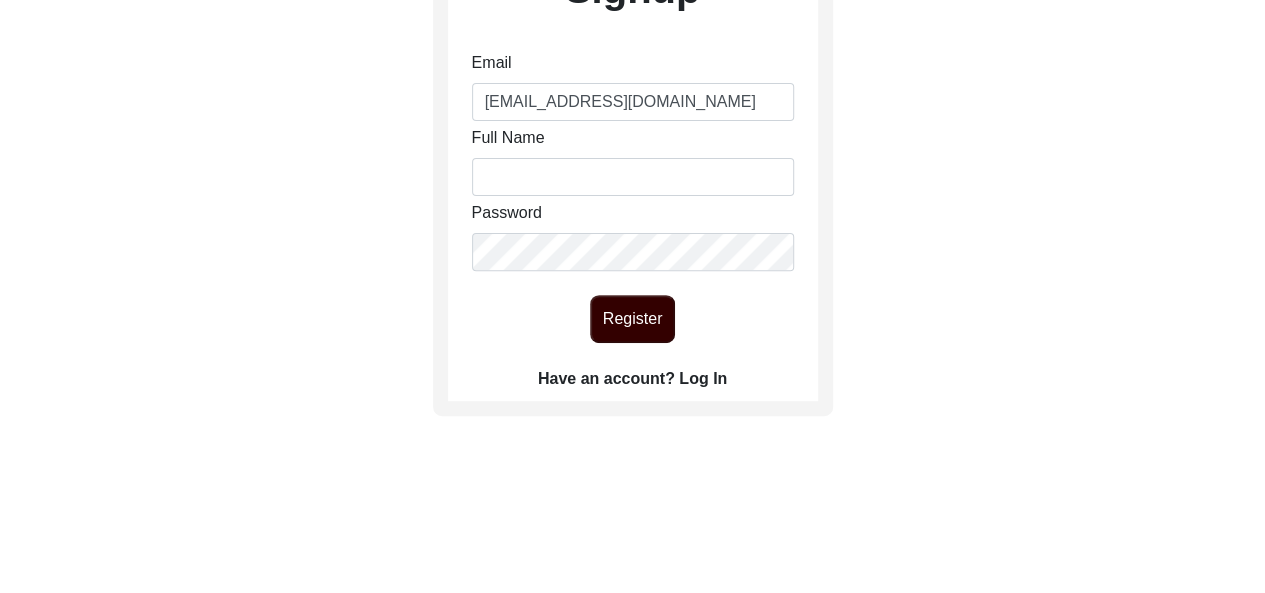 scroll, scrollTop: 248, scrollLeft: 0, axis: vertical 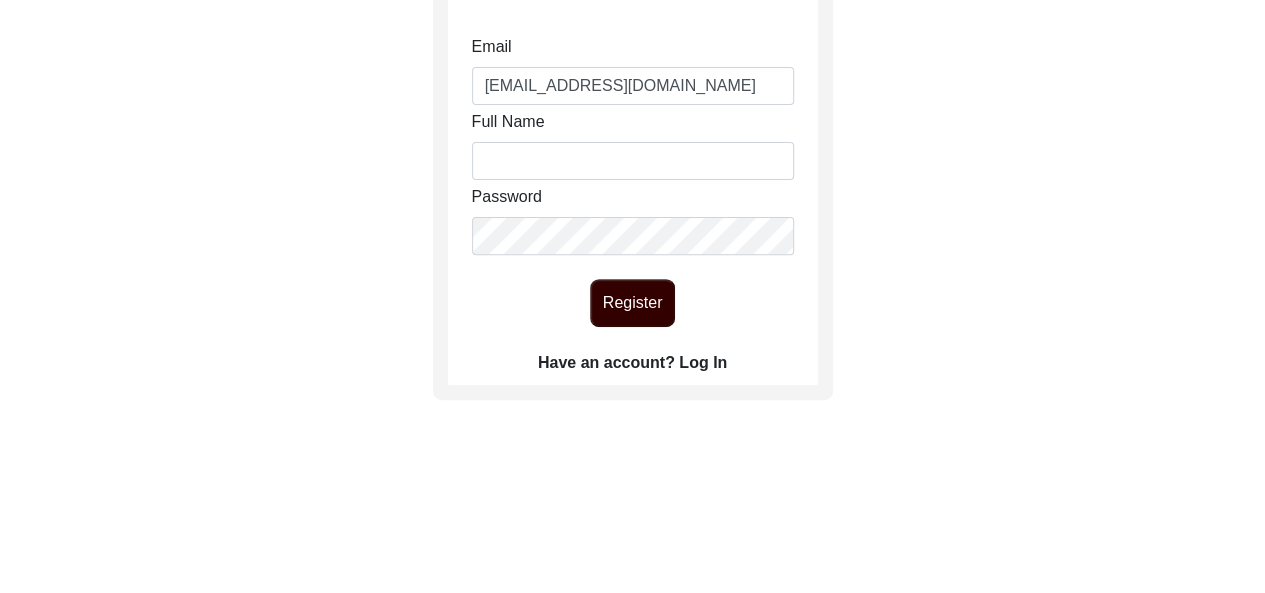 click on "Have an account? Log In" 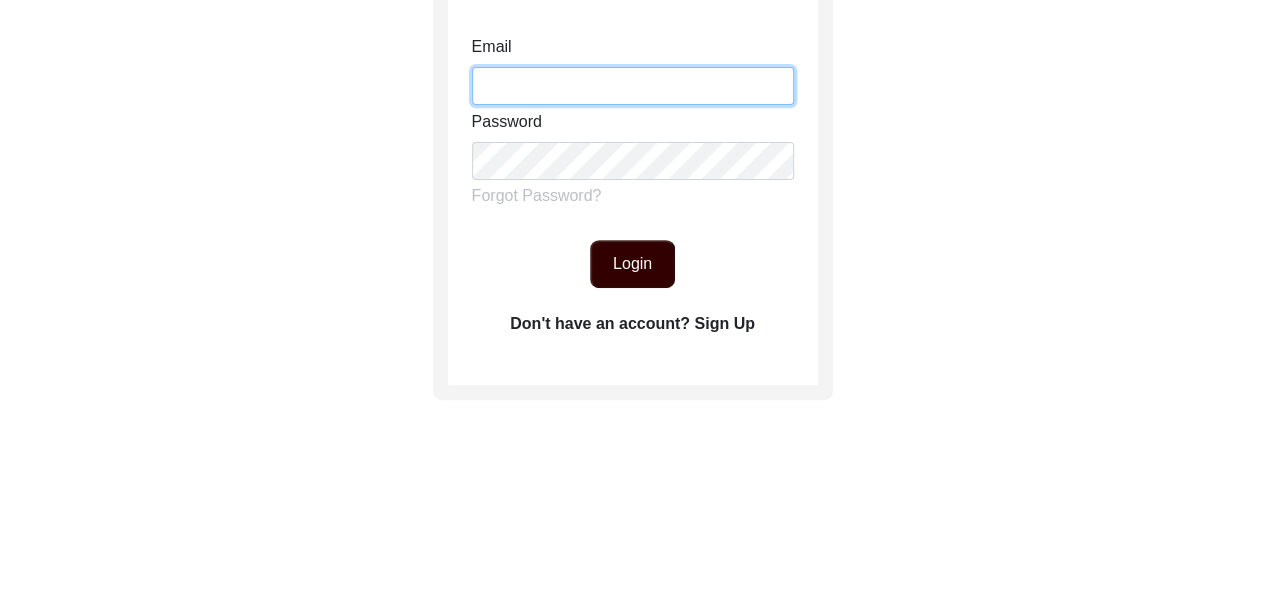 type on "[EMAIL_ADDRESS][DOMAIN_NAME]" 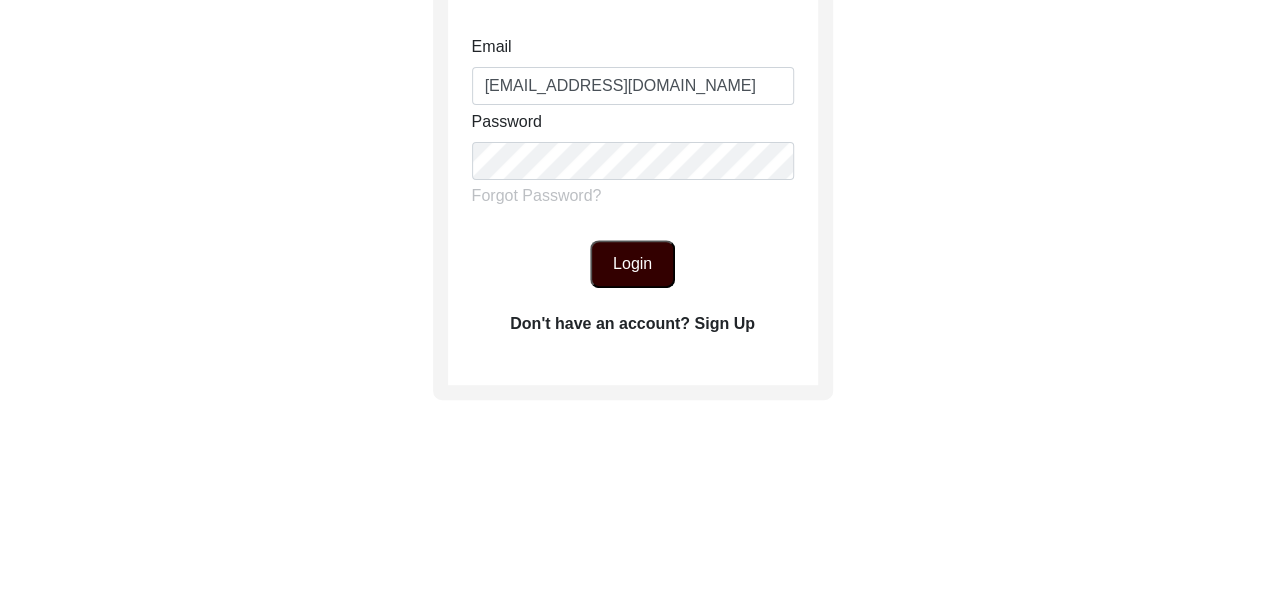 click on "Login" 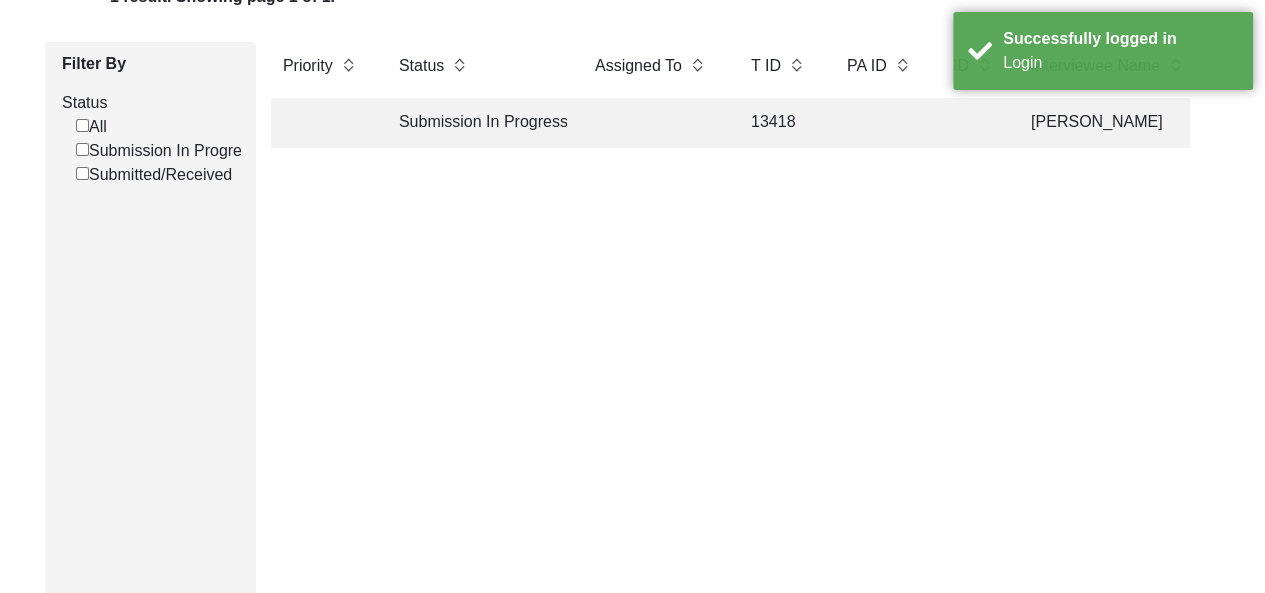 scroll, scrollTop: 13, scrollLeft: 0, axis: vertical 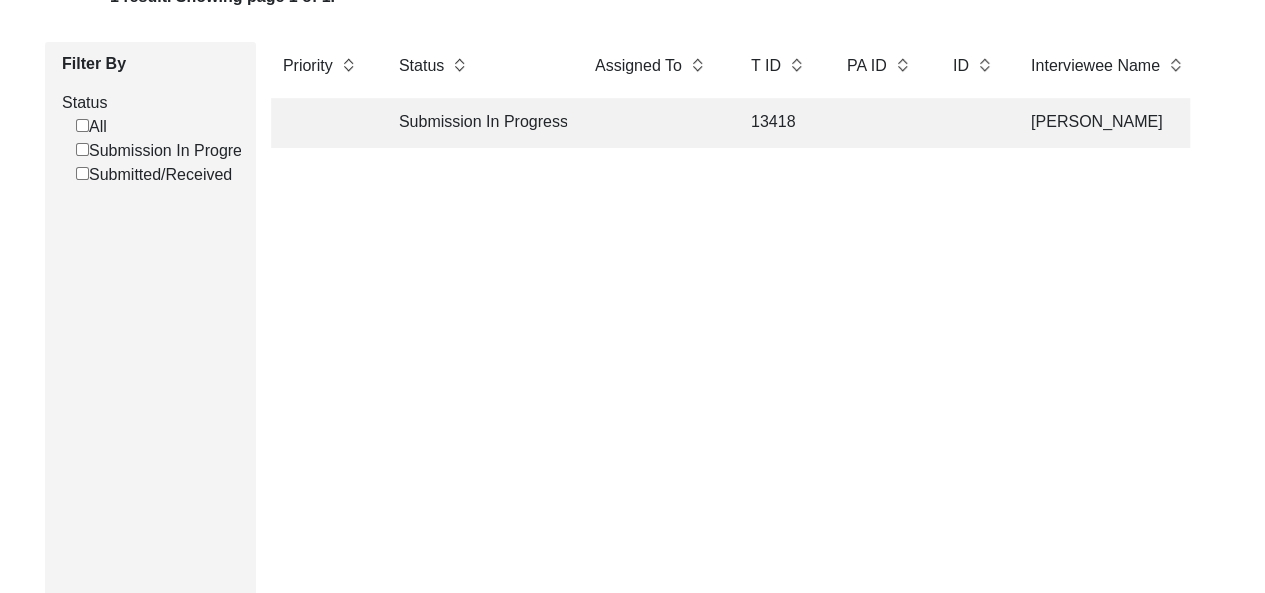 click 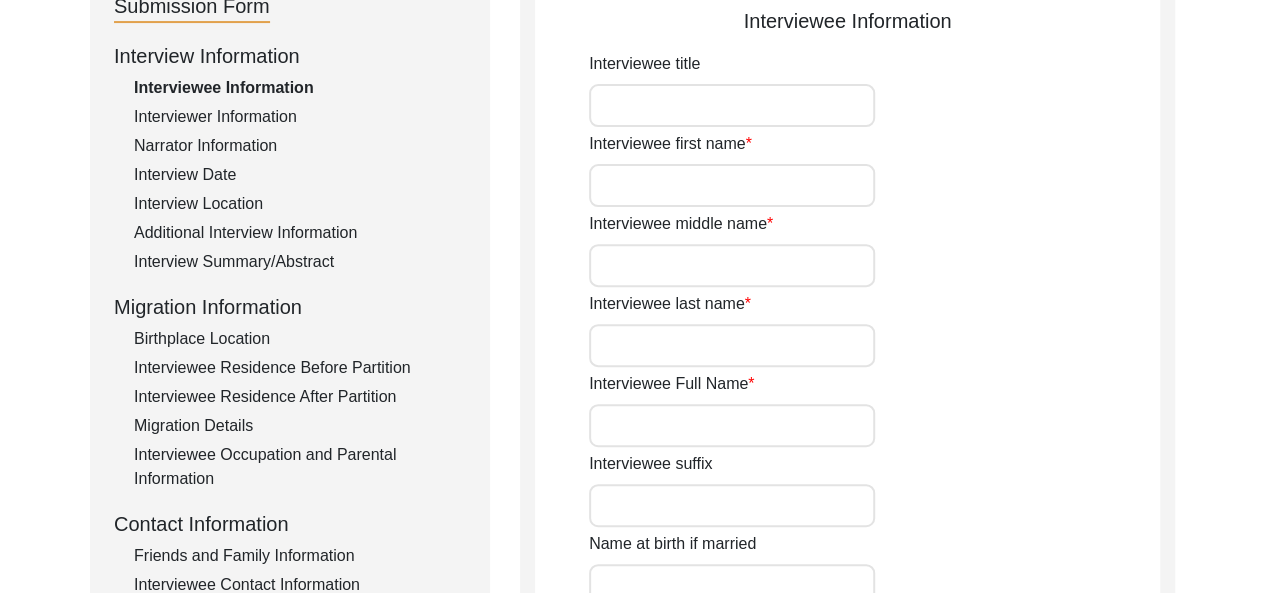 type on "[PERSON_NAME]" 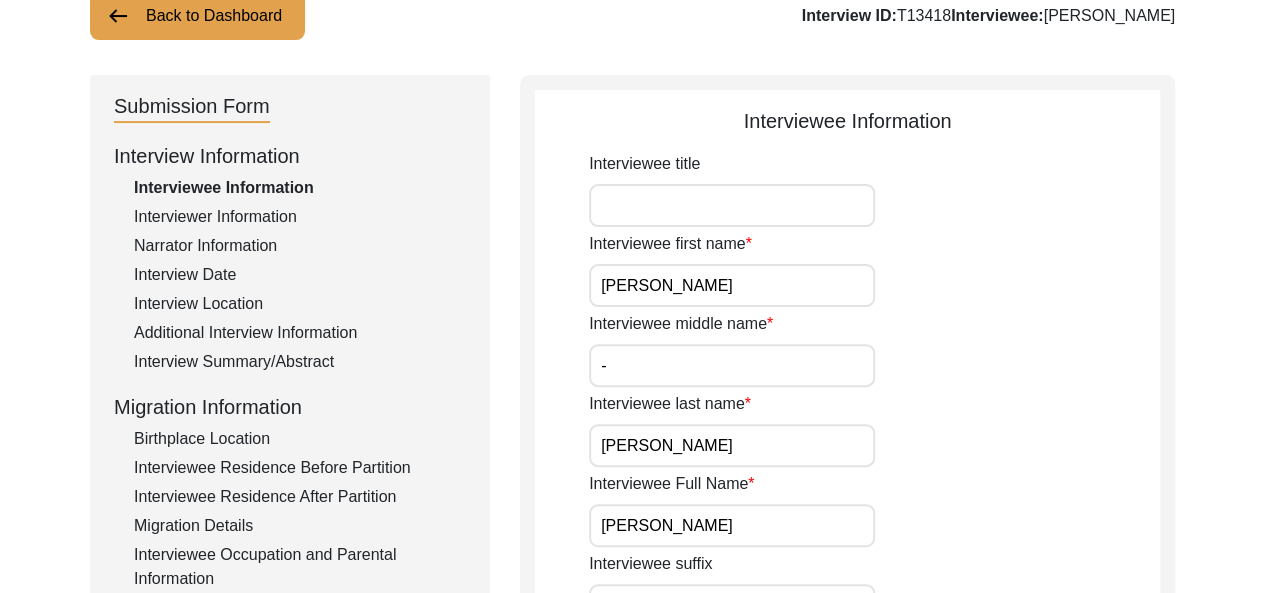 scroll, scrollTop: 146, scrollLeft: 0, axis: vertical 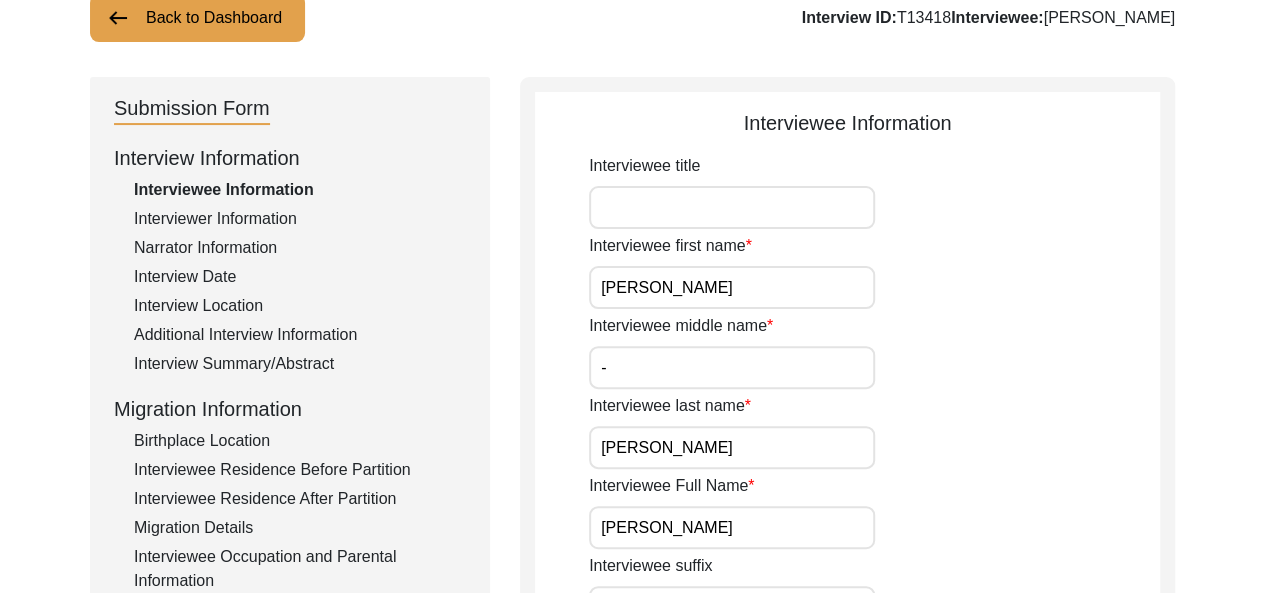 click on "Interview Information" 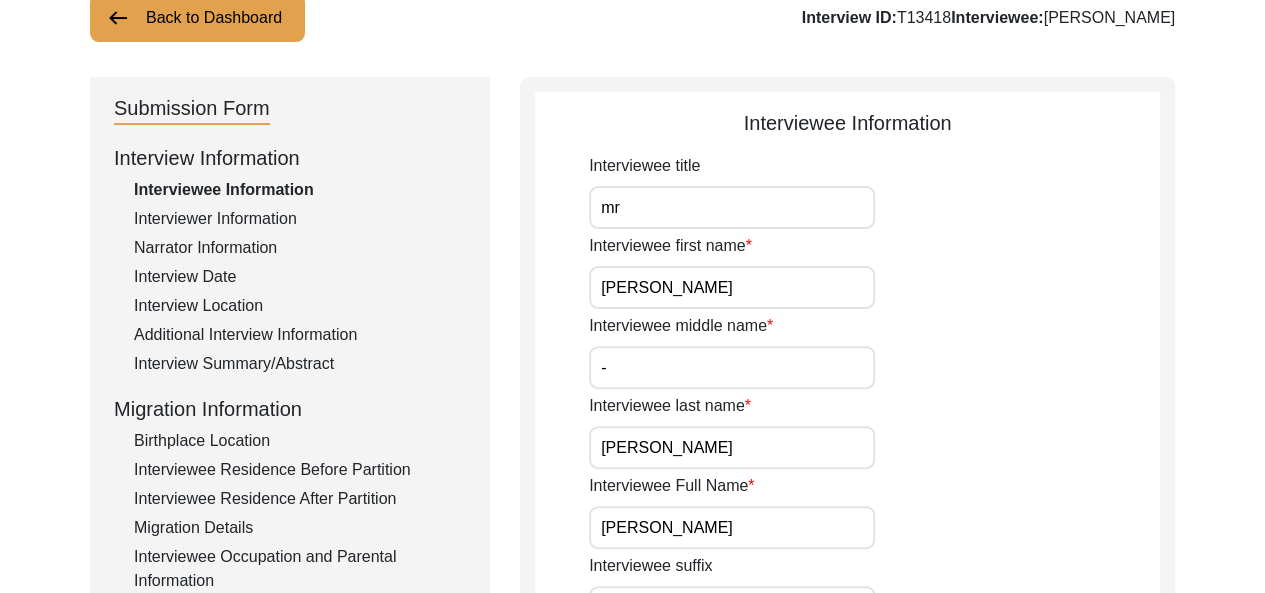 type on "m" 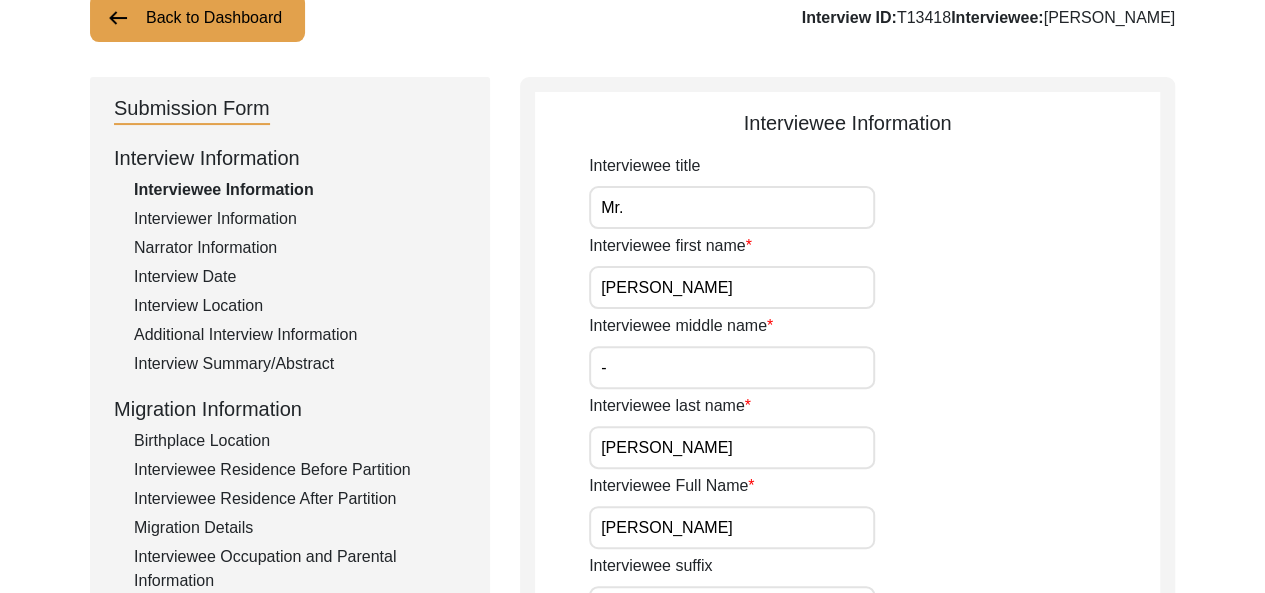 type on "Mr." 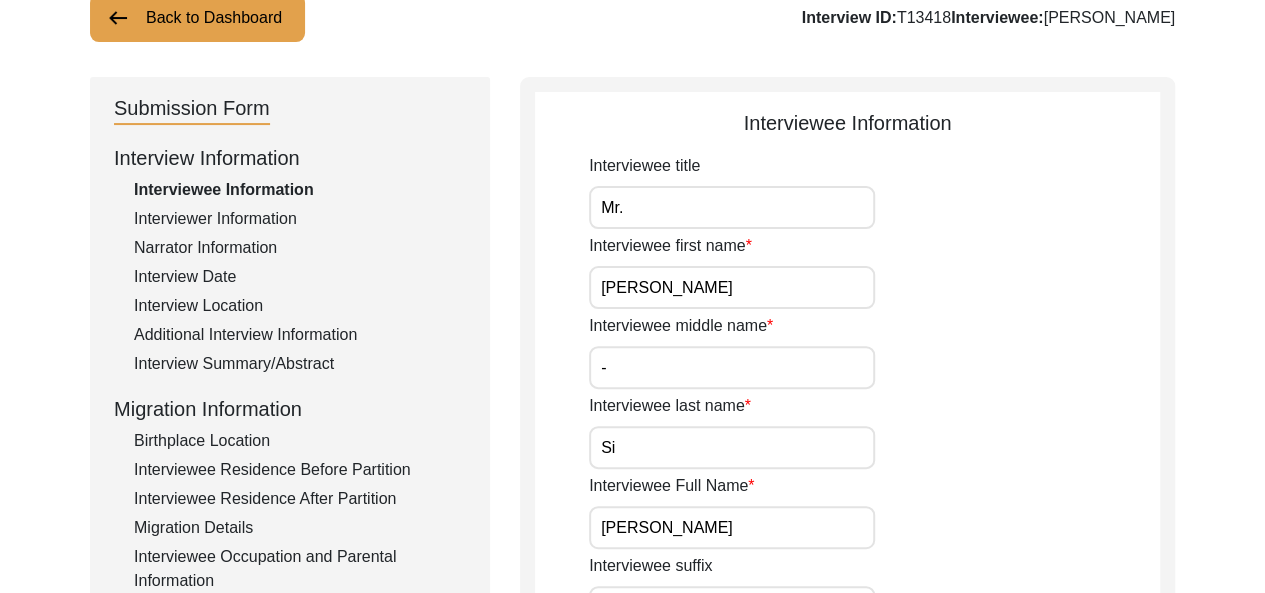 type on "S" 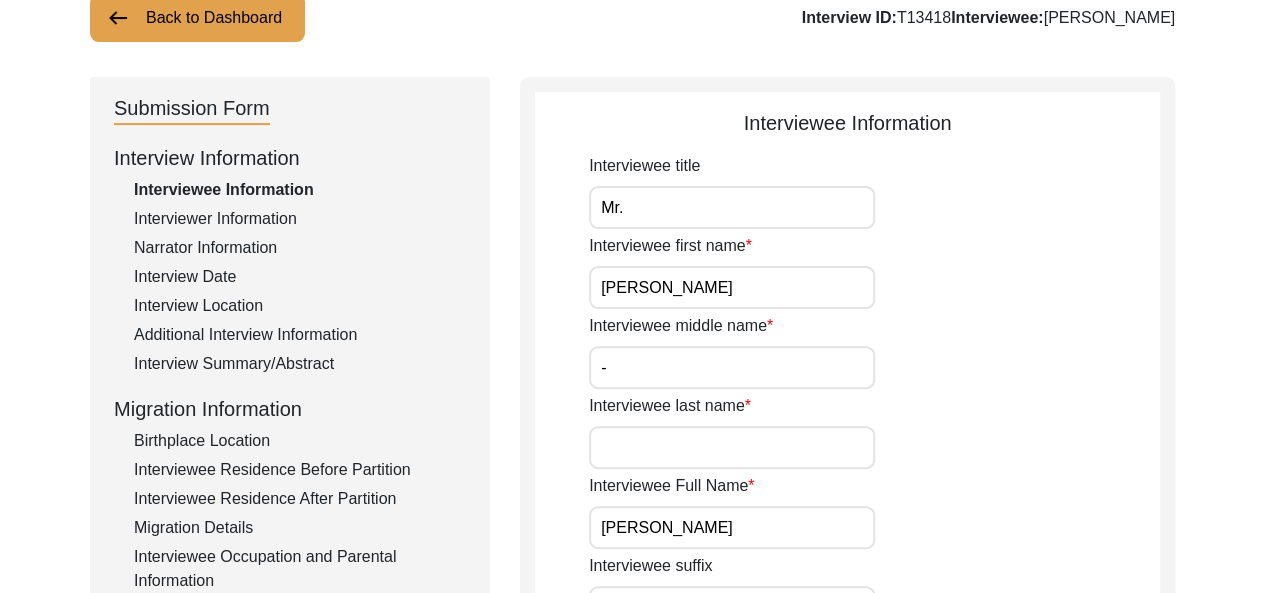 type 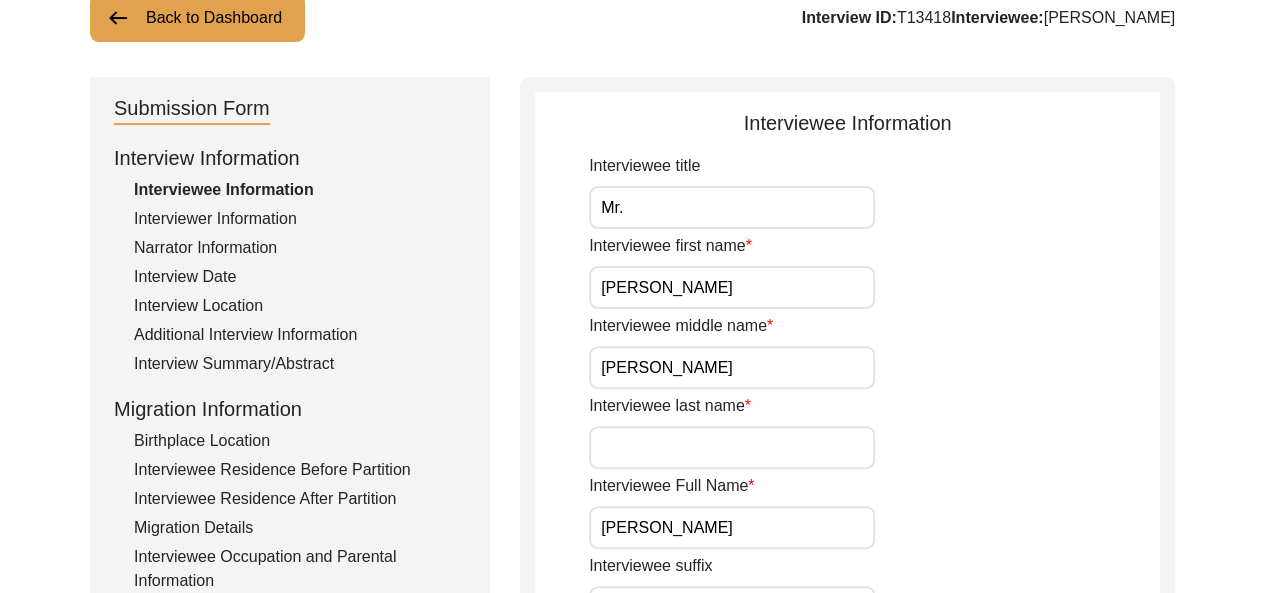 type on "[PERSON_NAME]" 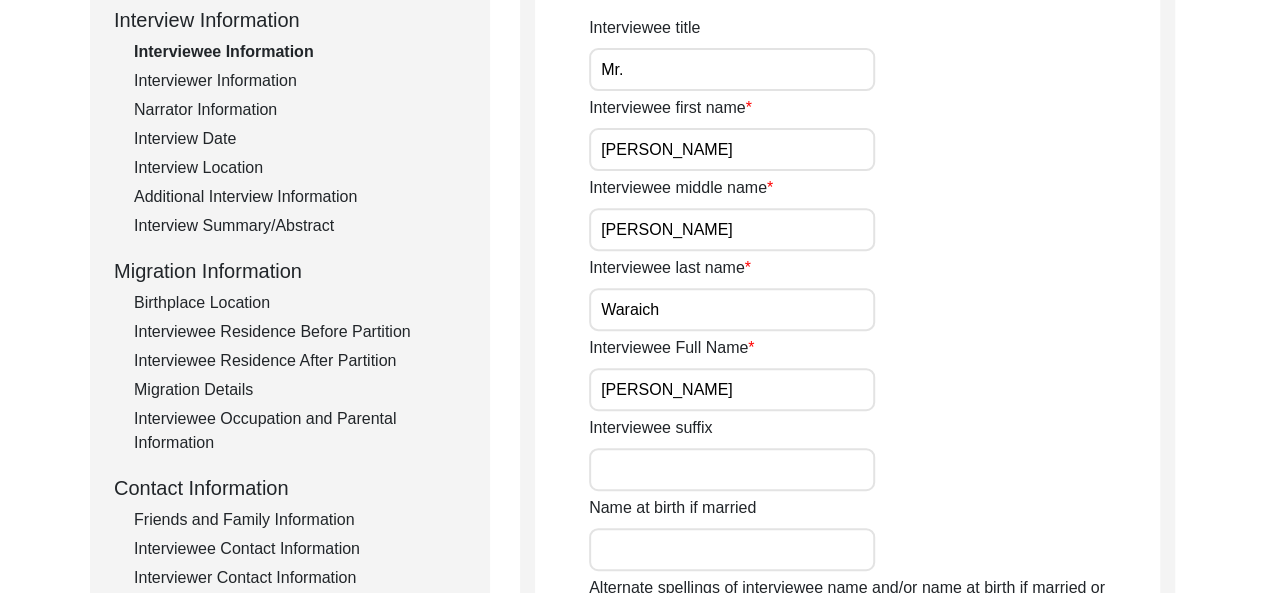 scroll, scrollTop: 290, scrollLeft: 0, axis: vertical 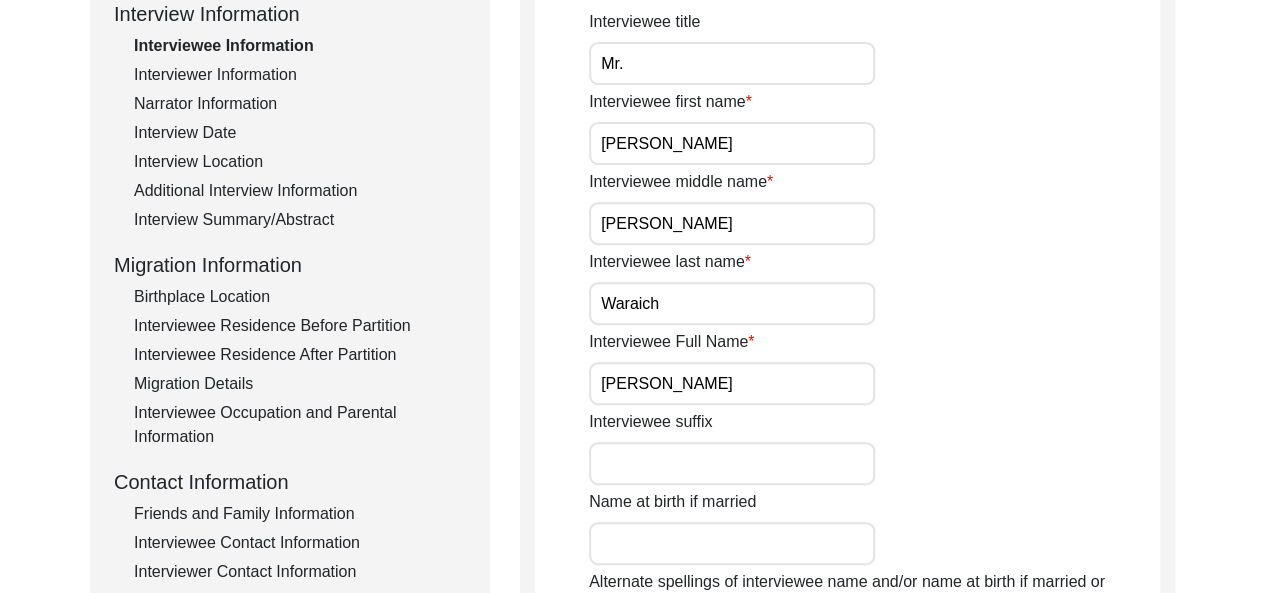 type on "Waraich" 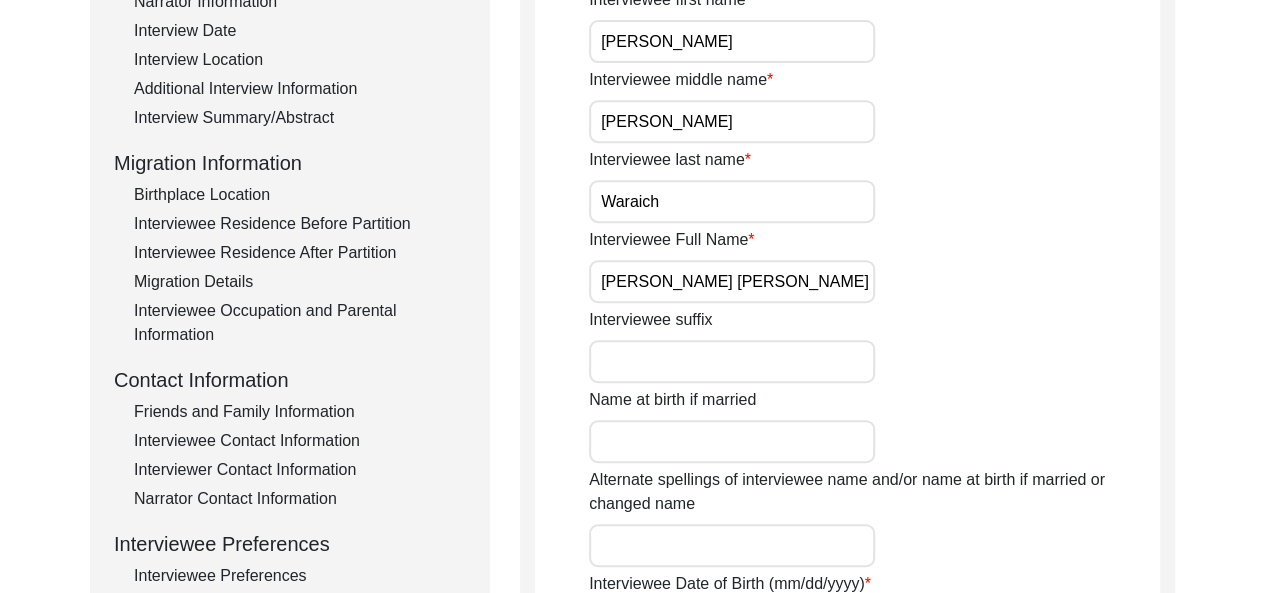 scroll, scrollTop: 414, scrollLeft: 0, axis: vertical 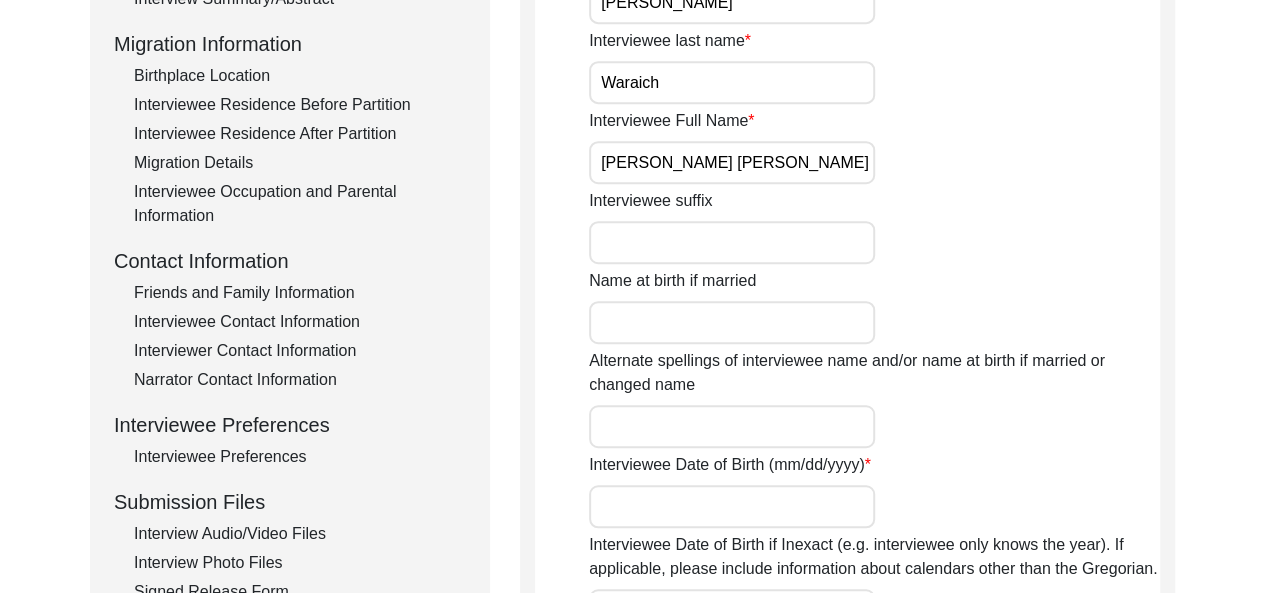 drag, startPoint x: 632, startPoint y: 161, endPoint x: 790, endPoint y: 163, distance: 158.01266 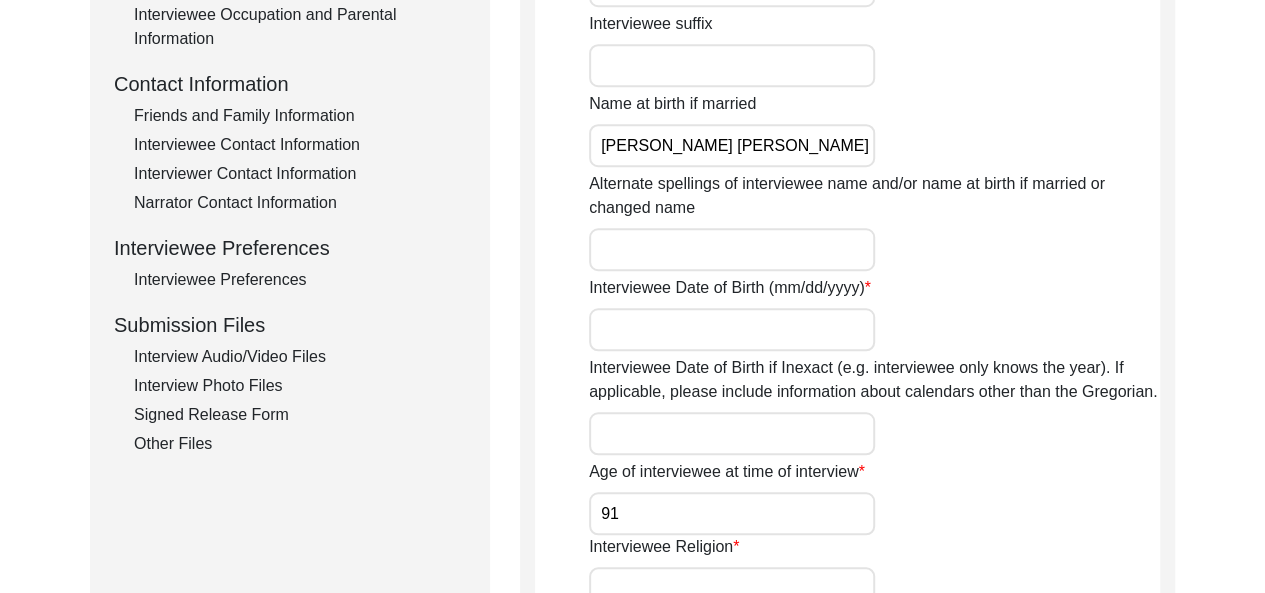 scroll, scrollTop: 682, scrollLeft: 0, axis: vertical 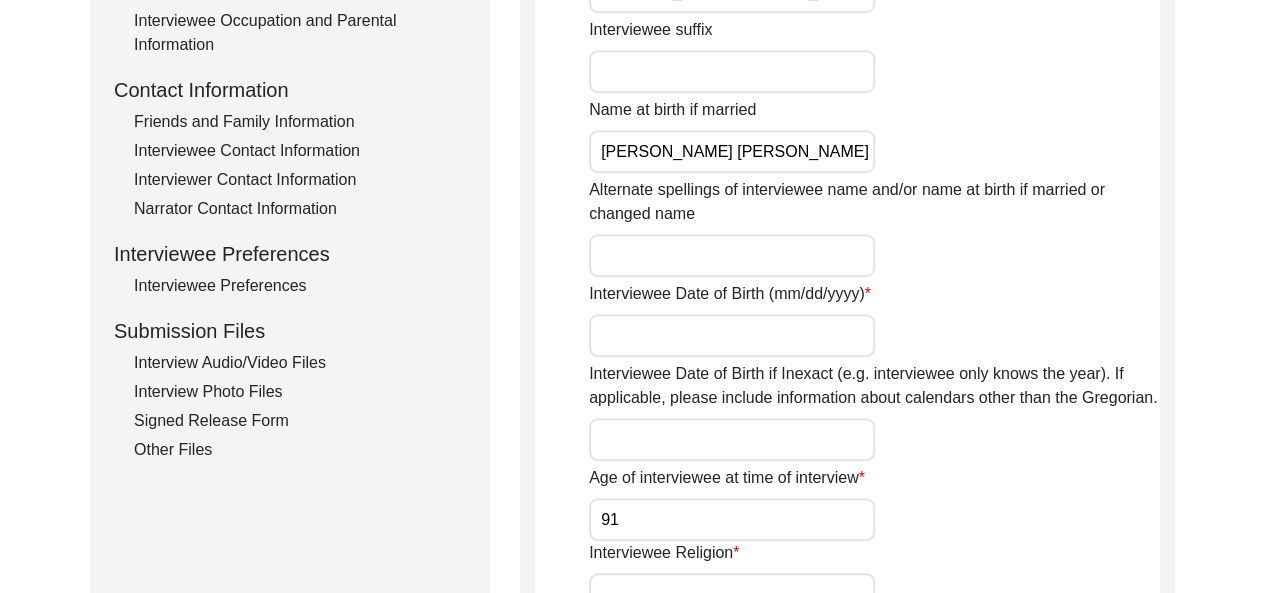 type on "[PERSON_NAME] [PERSON_NAME]" 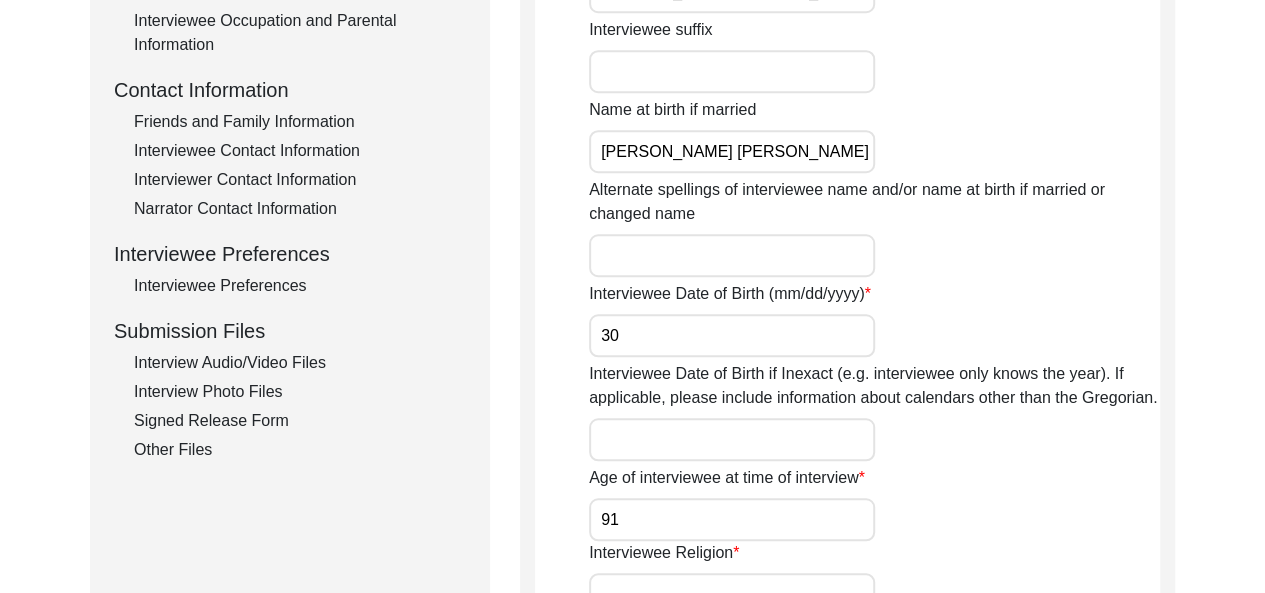 type on "3" 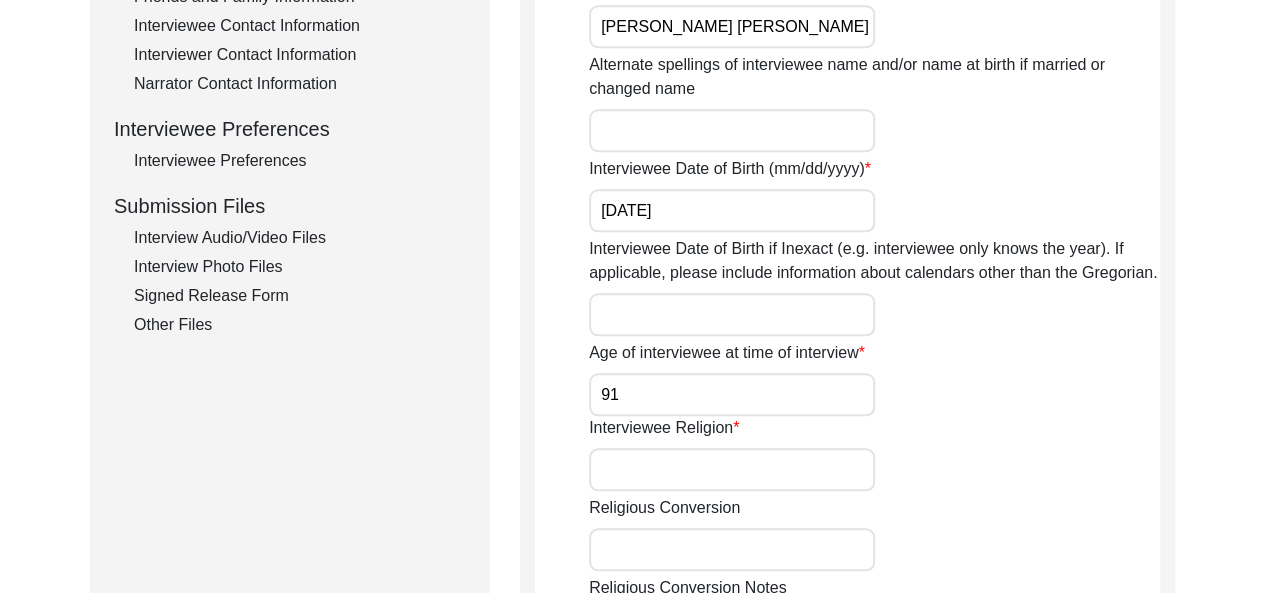 scroll, scrollTop: 832, scrollLeft: 0, axis: vertical 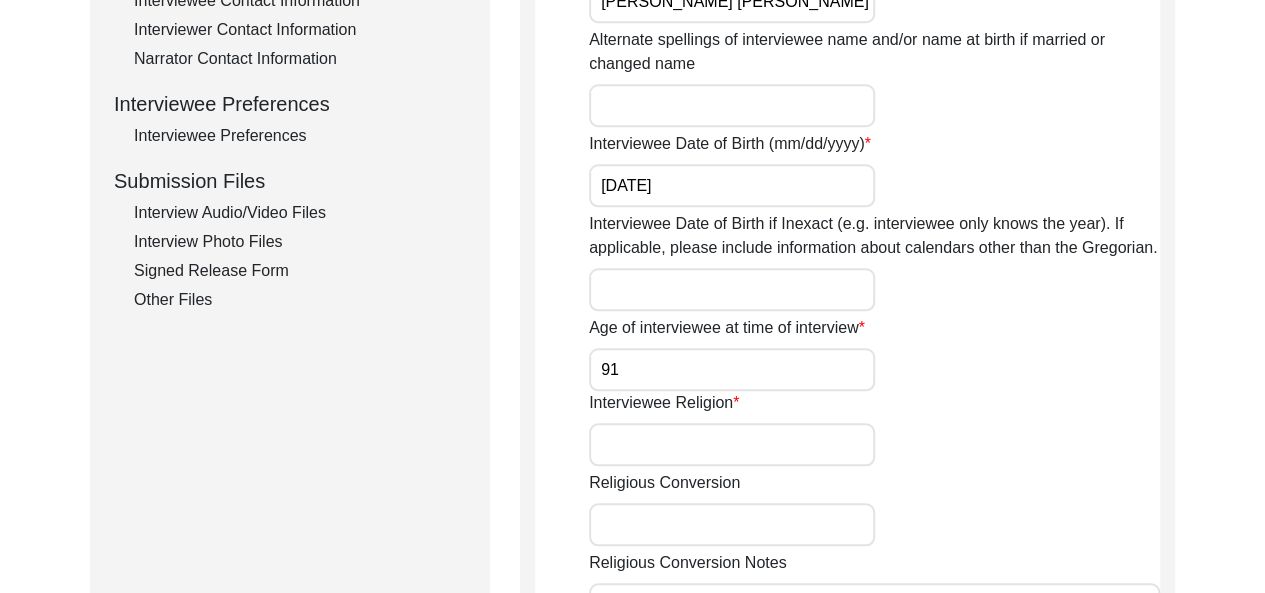 type on "[DATE]" 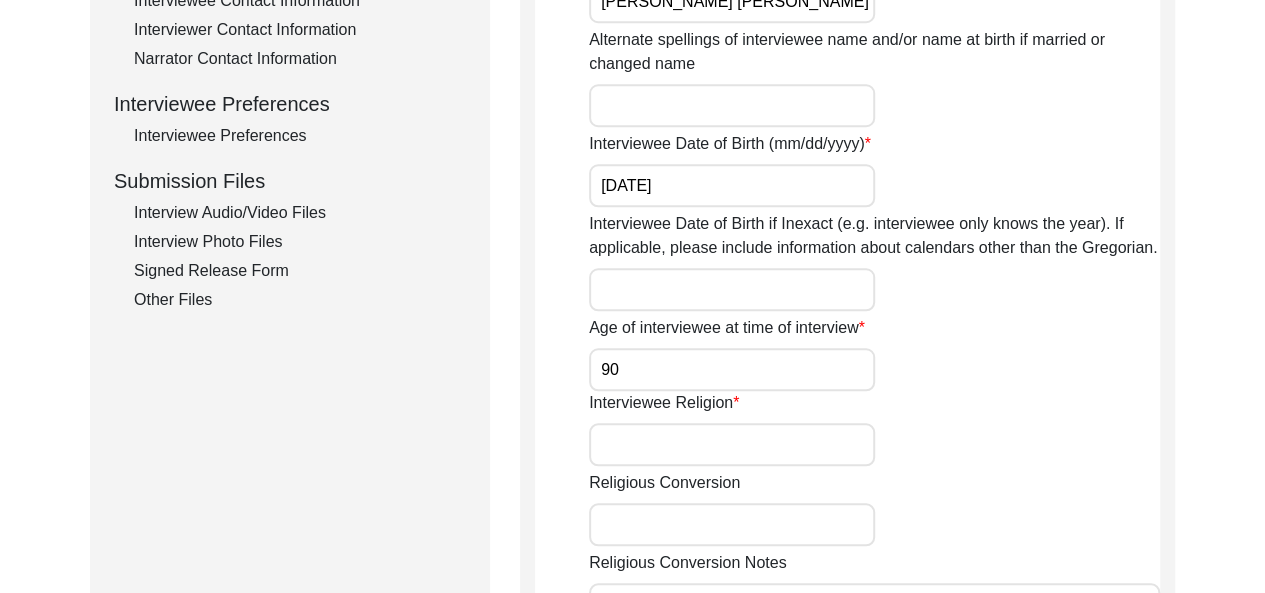 type on "90" 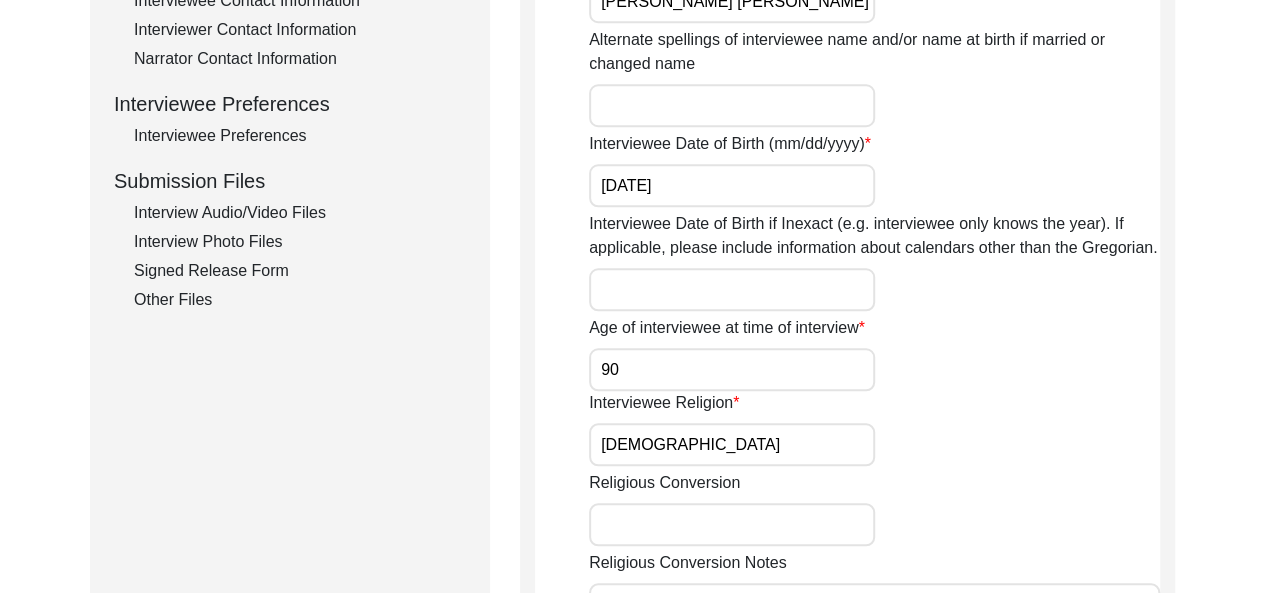 type on "[DEMOGRAPHIC_DATA]" 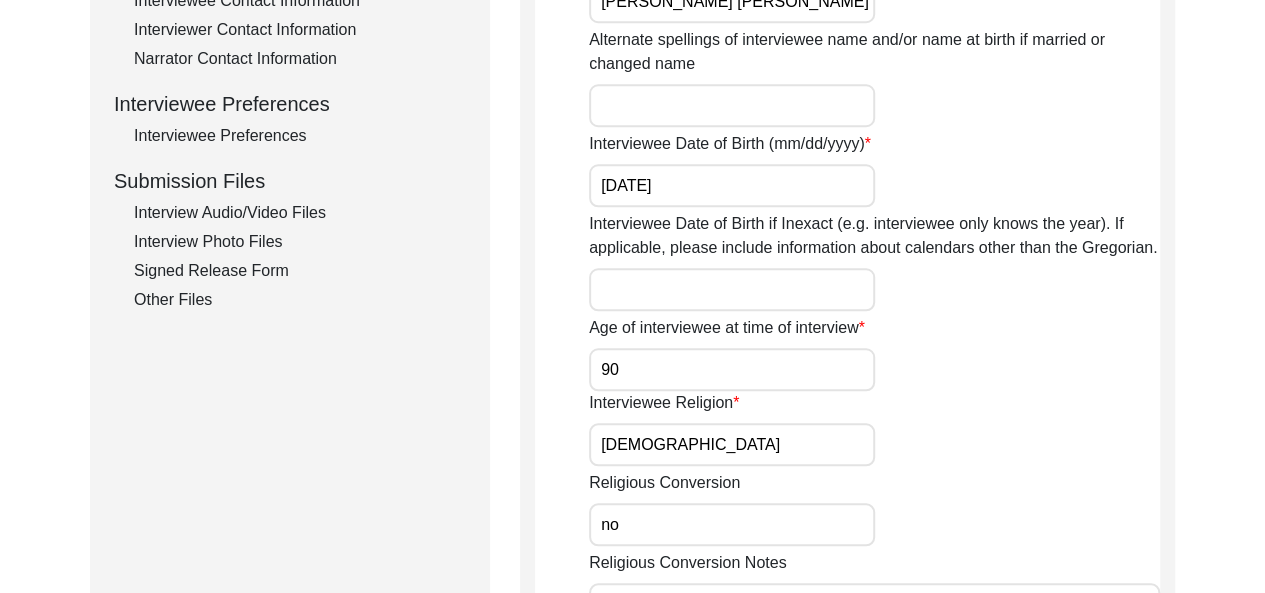 type on "n" 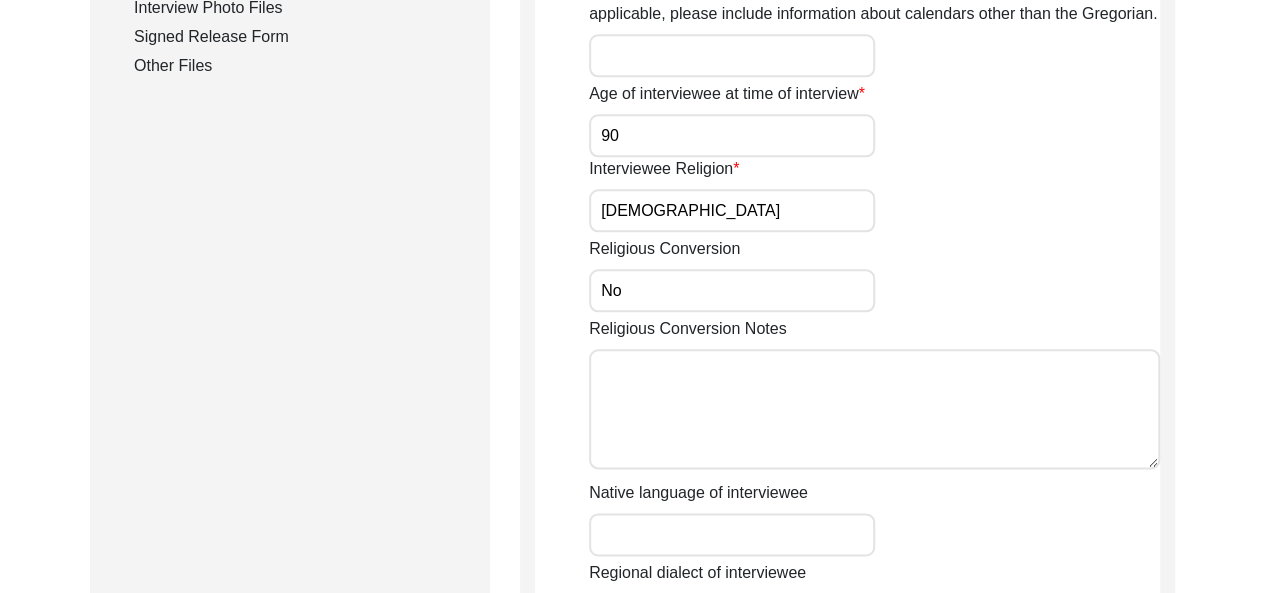 scroll, scrollTop: 1063, scrollLeft: 0, axis: vertical 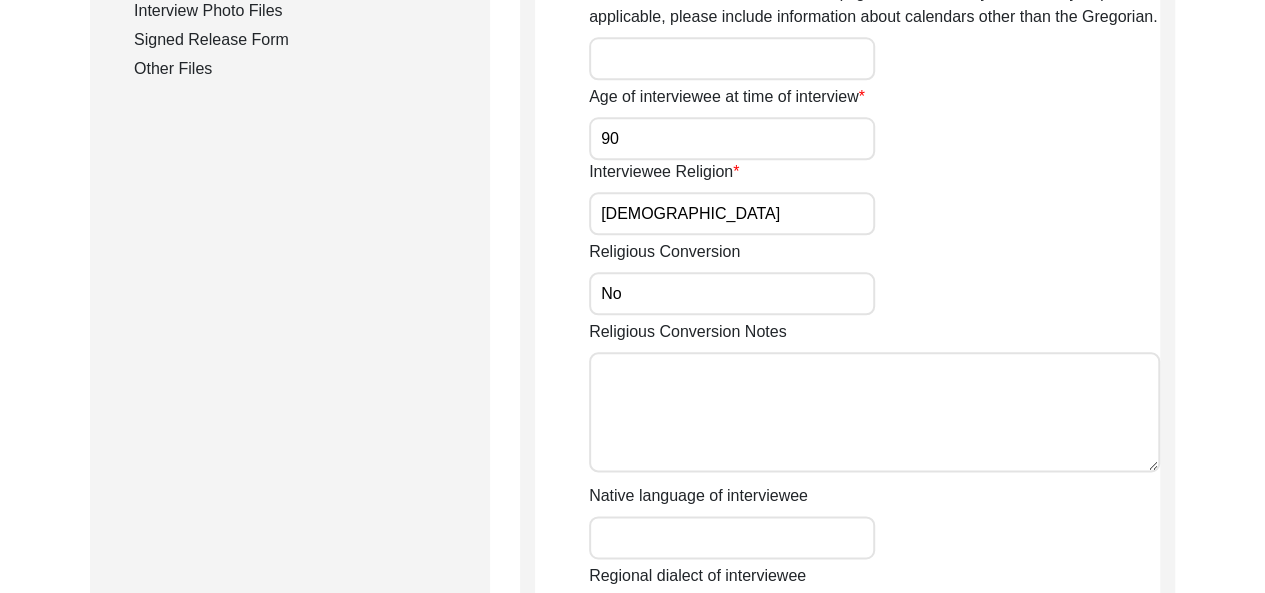 type on "No" 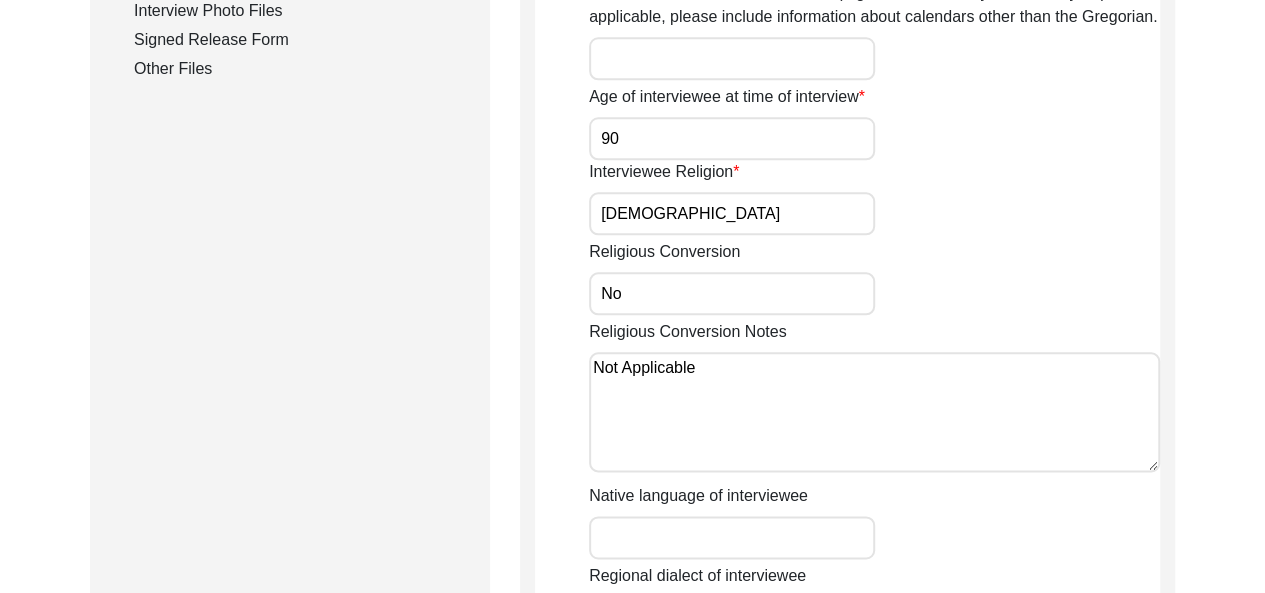 type on "Not Applicable" 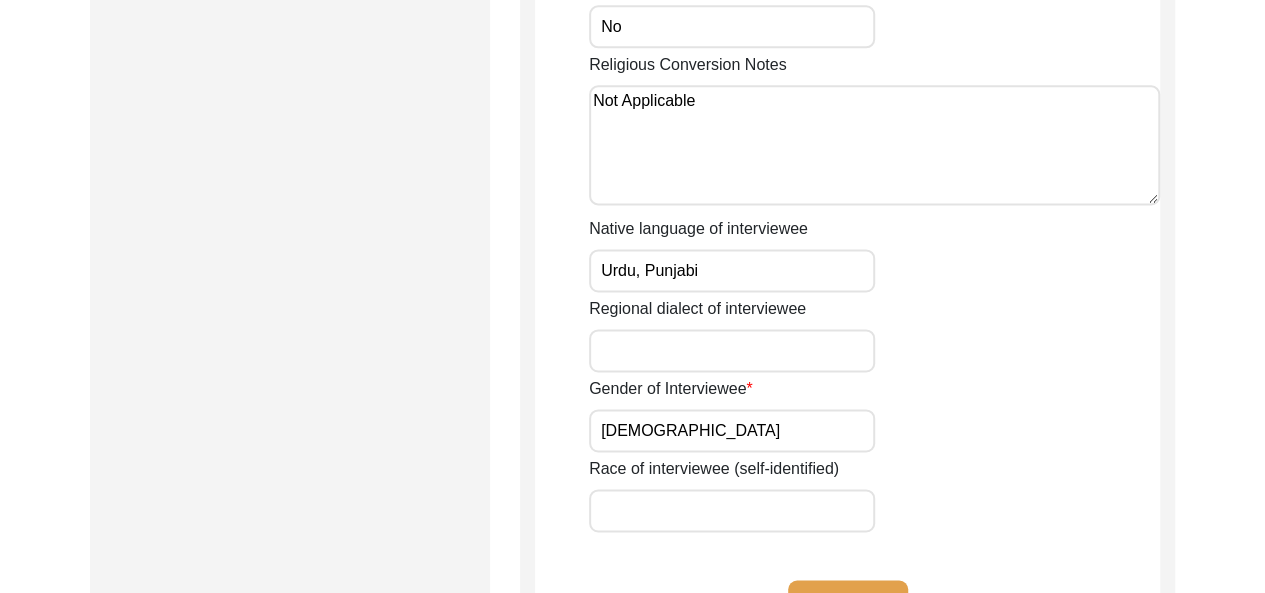 scroll, scrollTop: 1360, scrollLeft: 0, axis: vertical 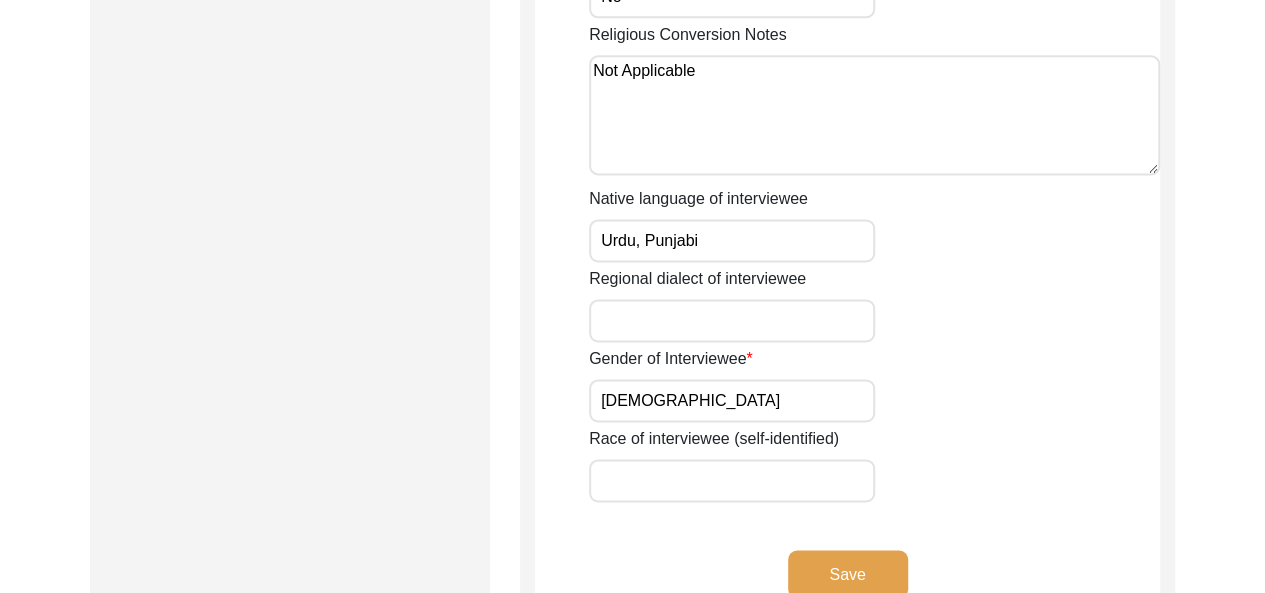 type on "Urdu, Punjabi" 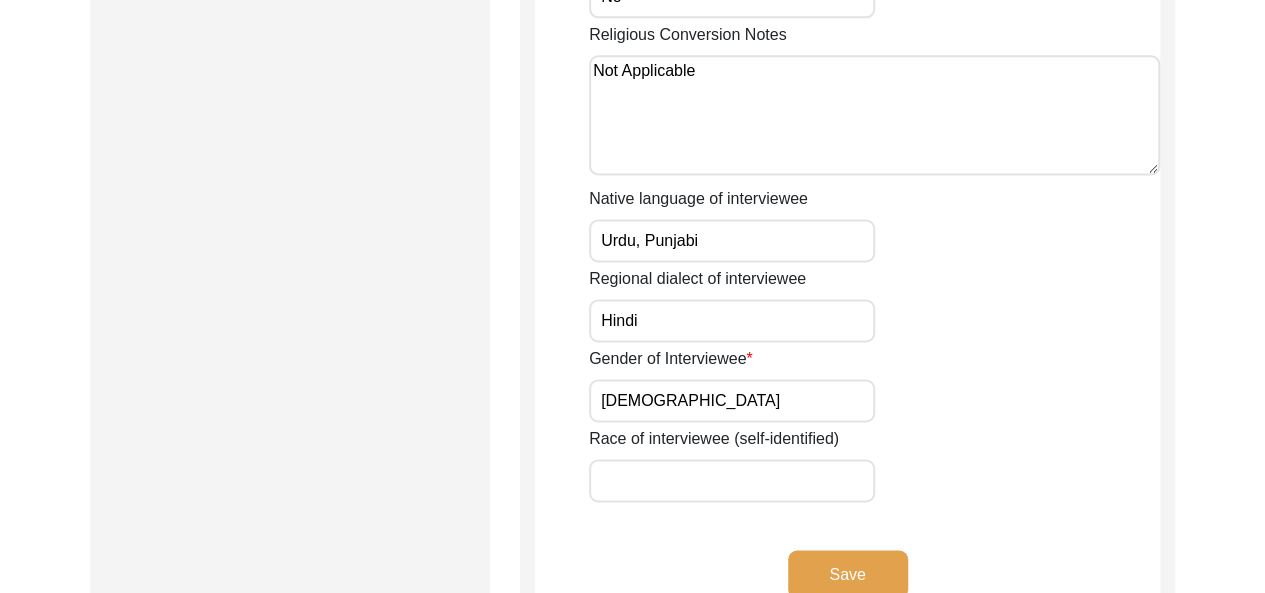 type on "Hindi" 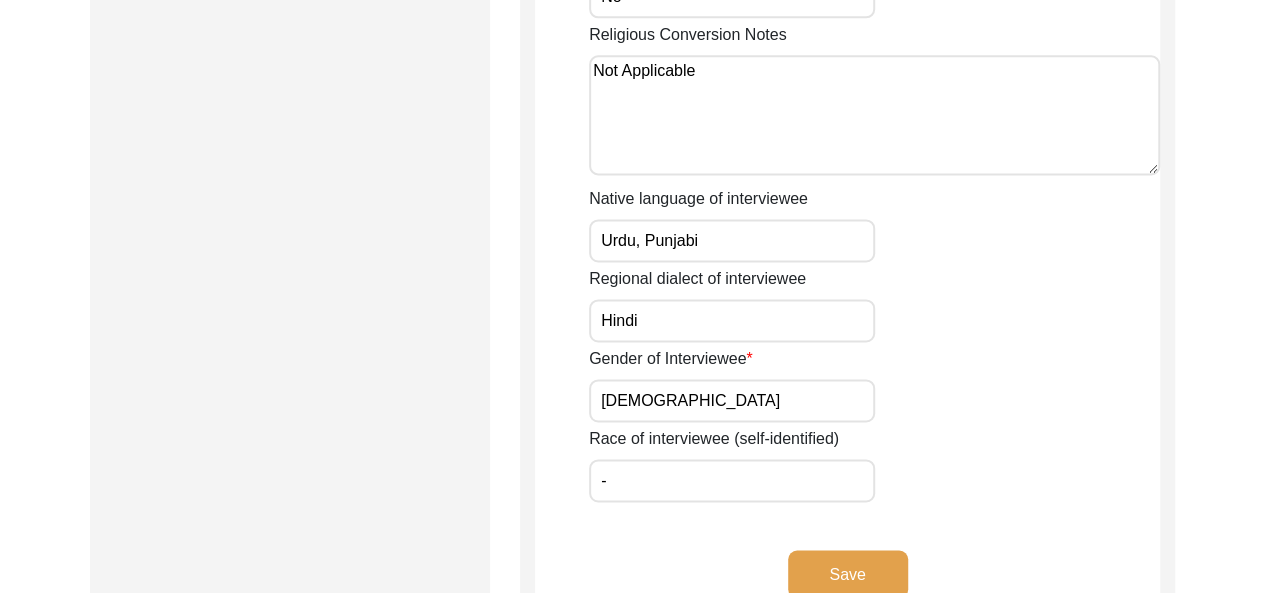 type on "-" 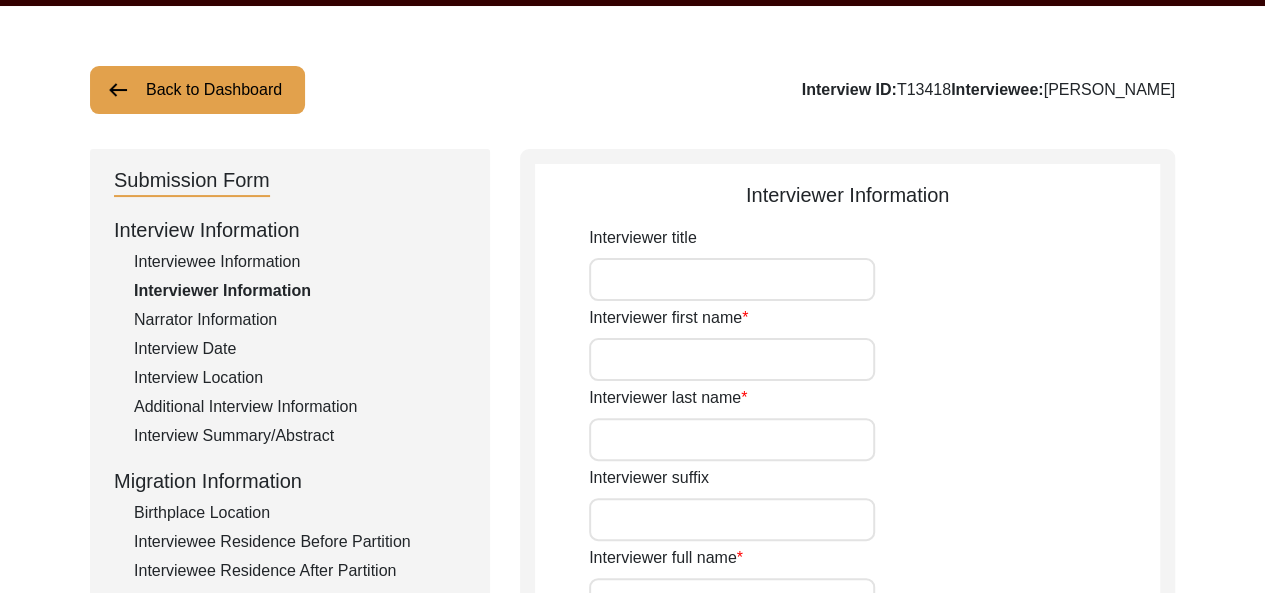 scroll, scrollTop: 106, scrollLeft: 0, axis: vertical 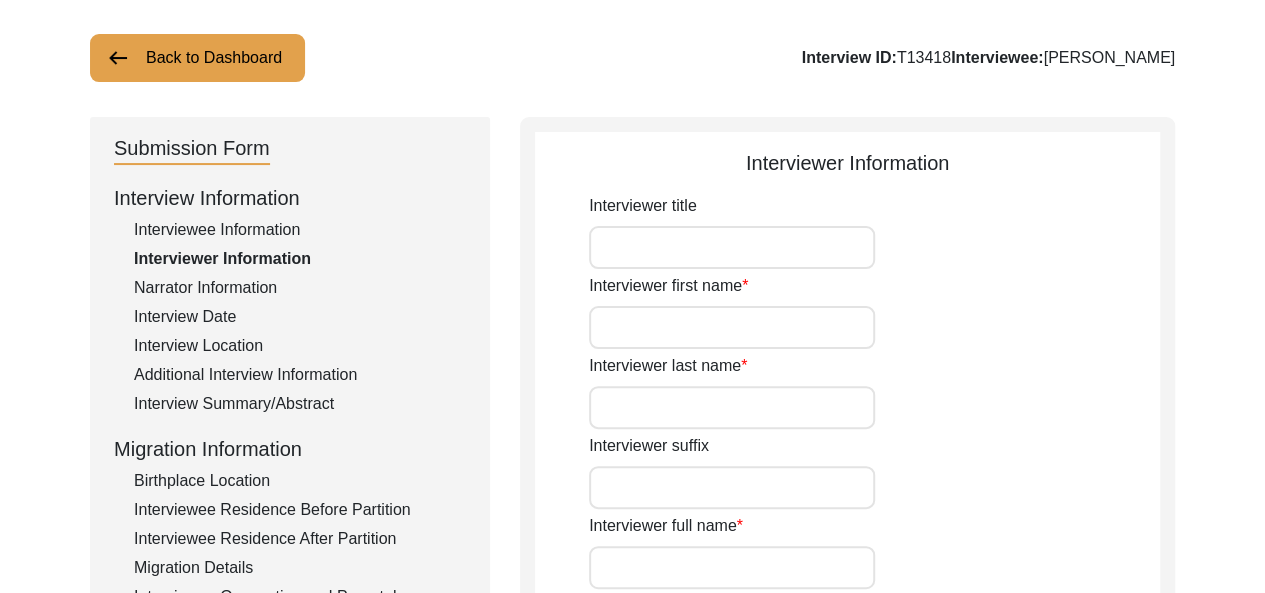 click on "Interviewer title" at bounding box center (732, 247) 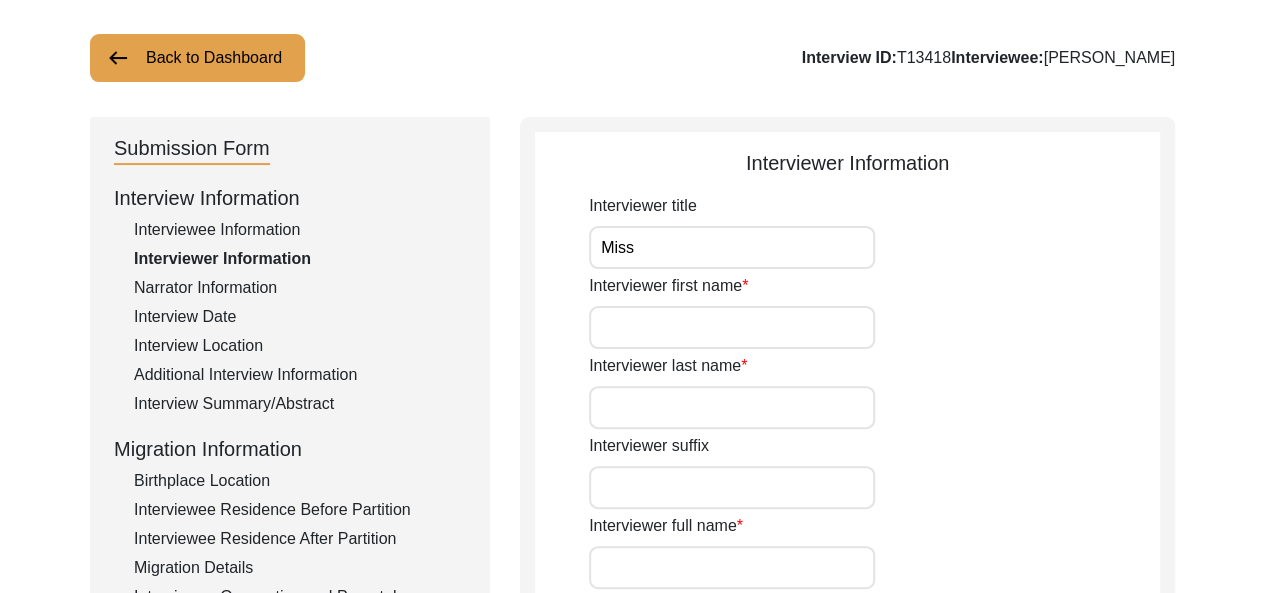 click on "Interviewer first name" at bounding box center [732, 327] 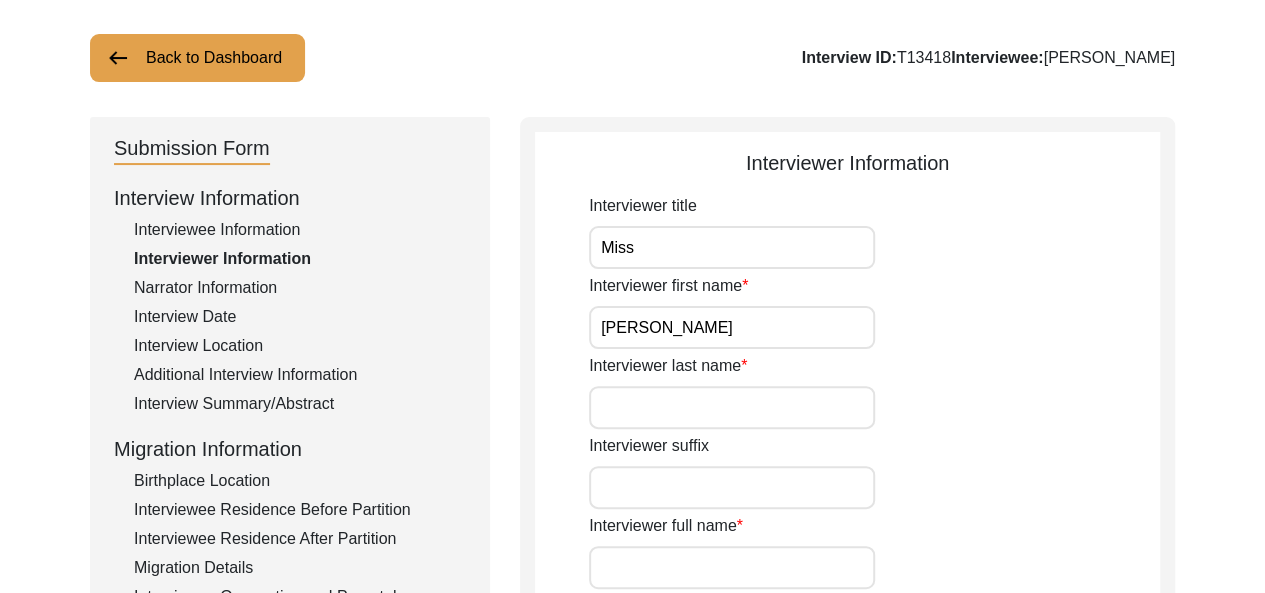 type on "Rawat" 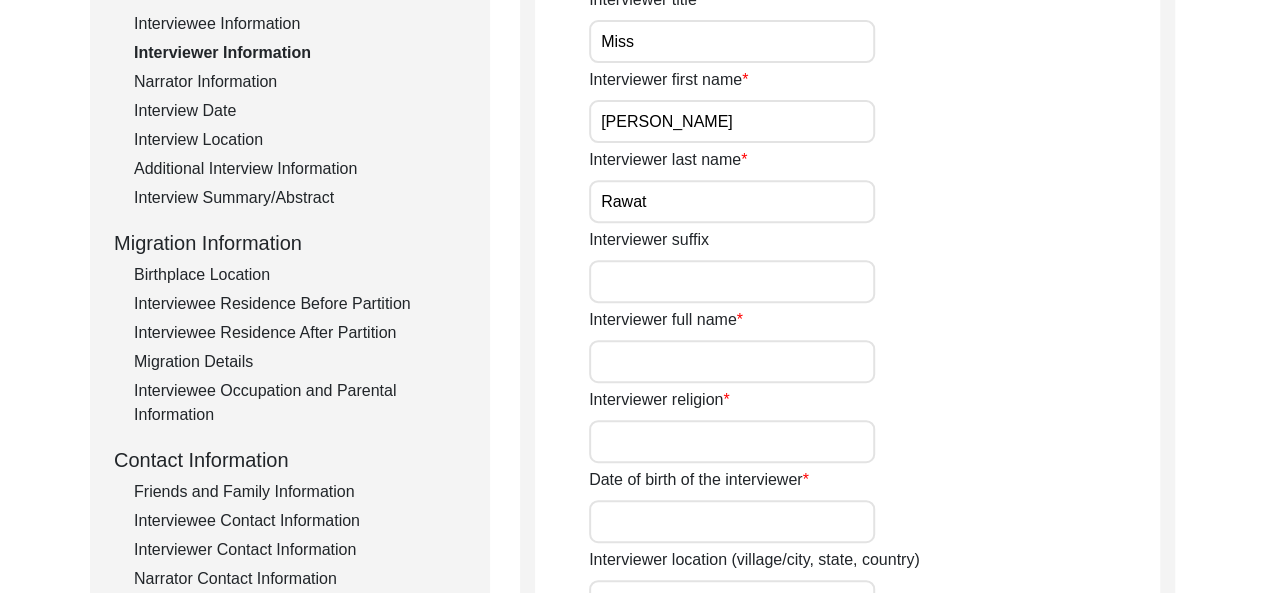 scroll, scrollTop: 315, scrollLeft: 0, axis: vertical 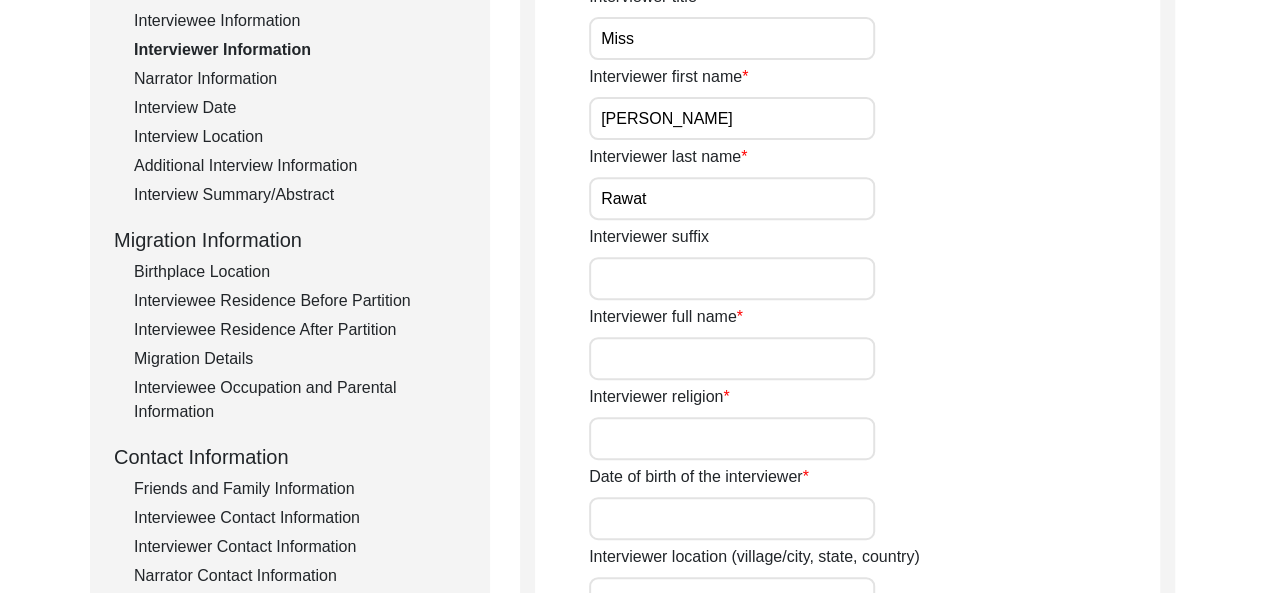 click on "Interviewer full name" at bounding box center (732, 358) 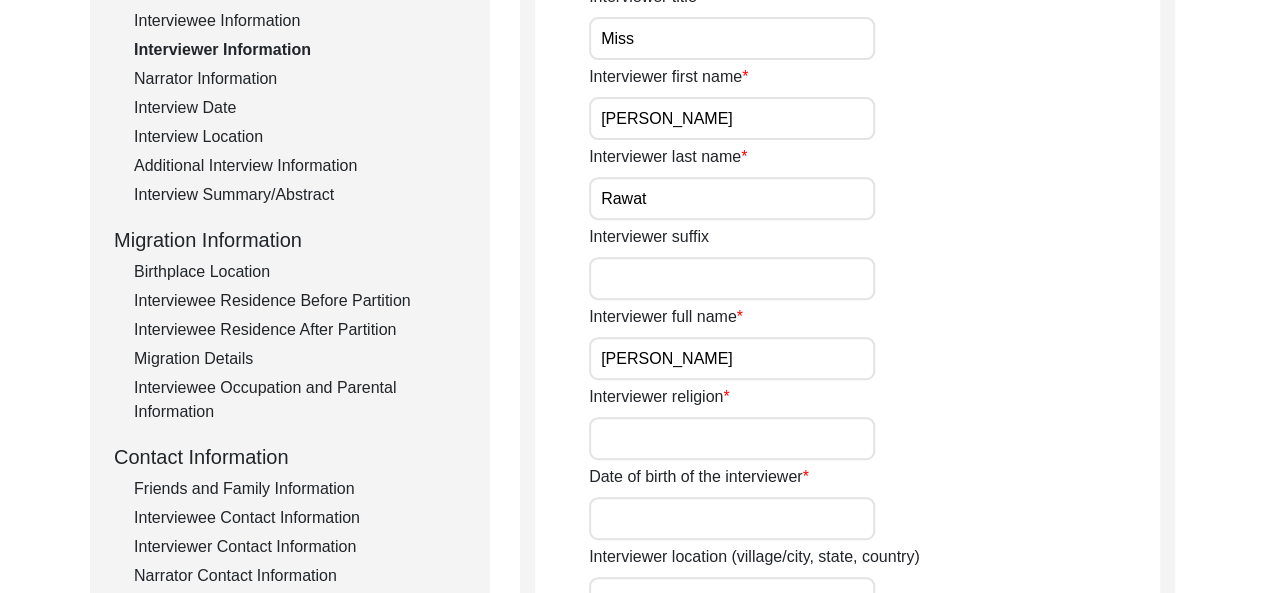 type on "[PERSON_NAME]" 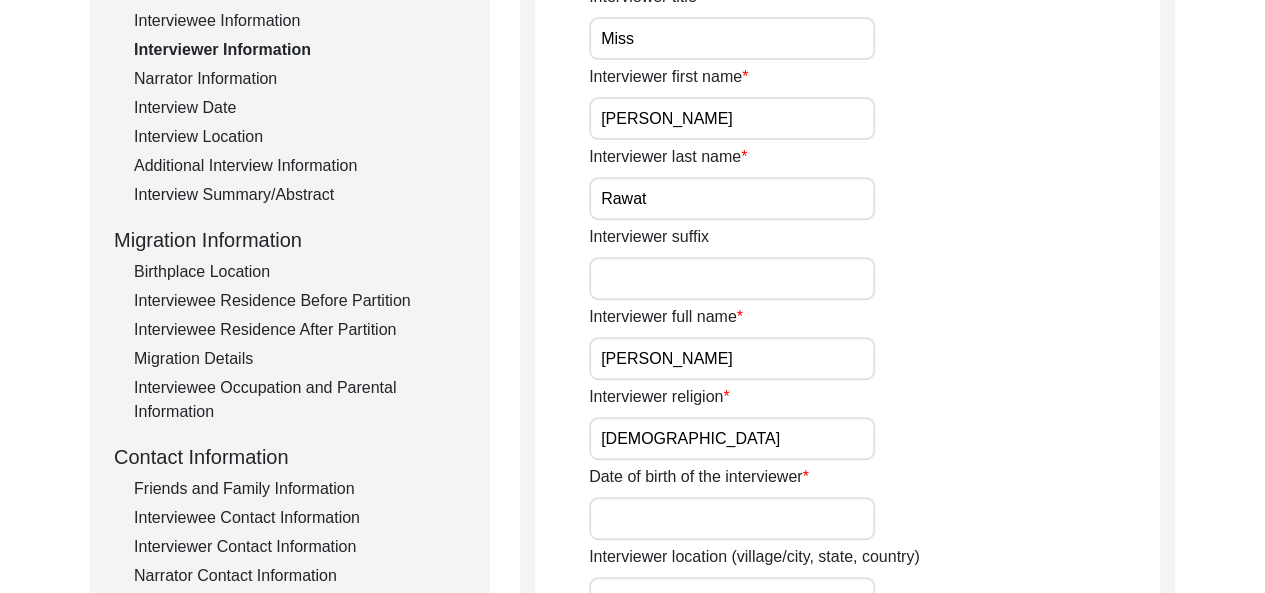 type on "[DEMOGRAPHIC_DATA]" 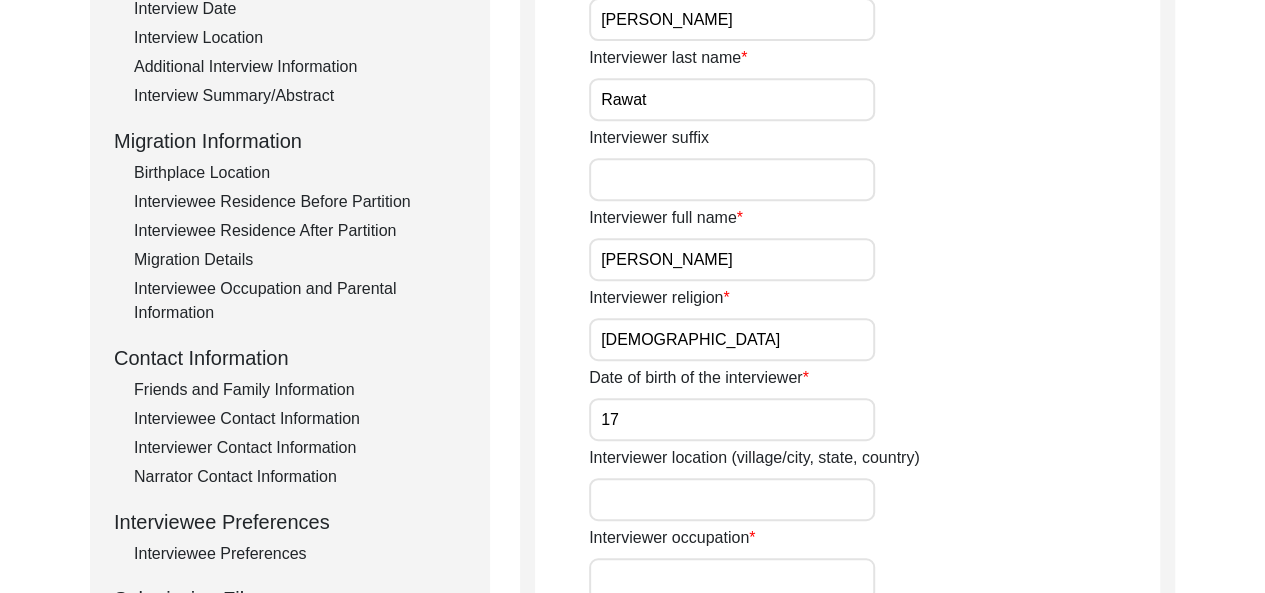 scroll, scrollTop: 429, scrollLeft: 0, axis: vertical 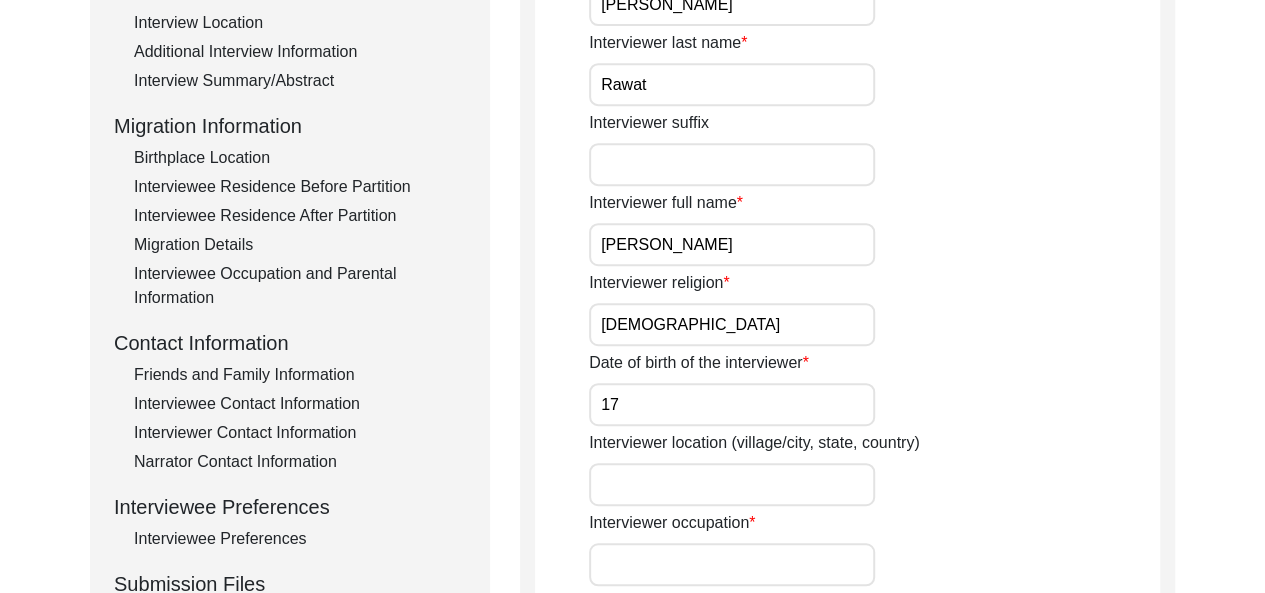 type on "1" 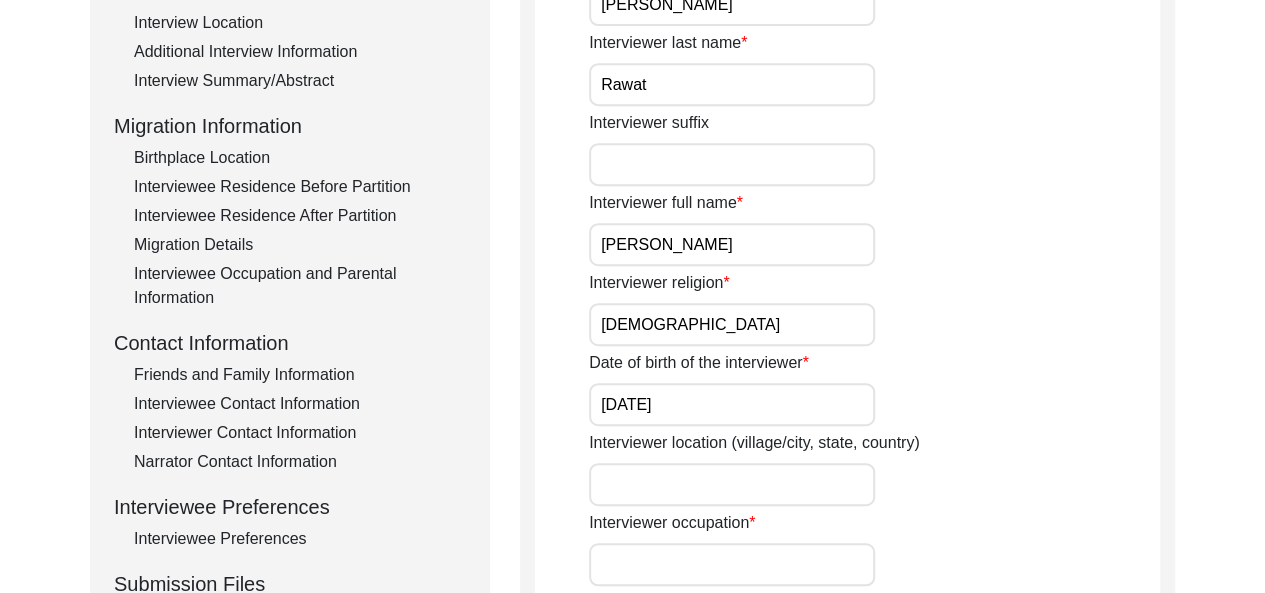 type on "[DATE]" 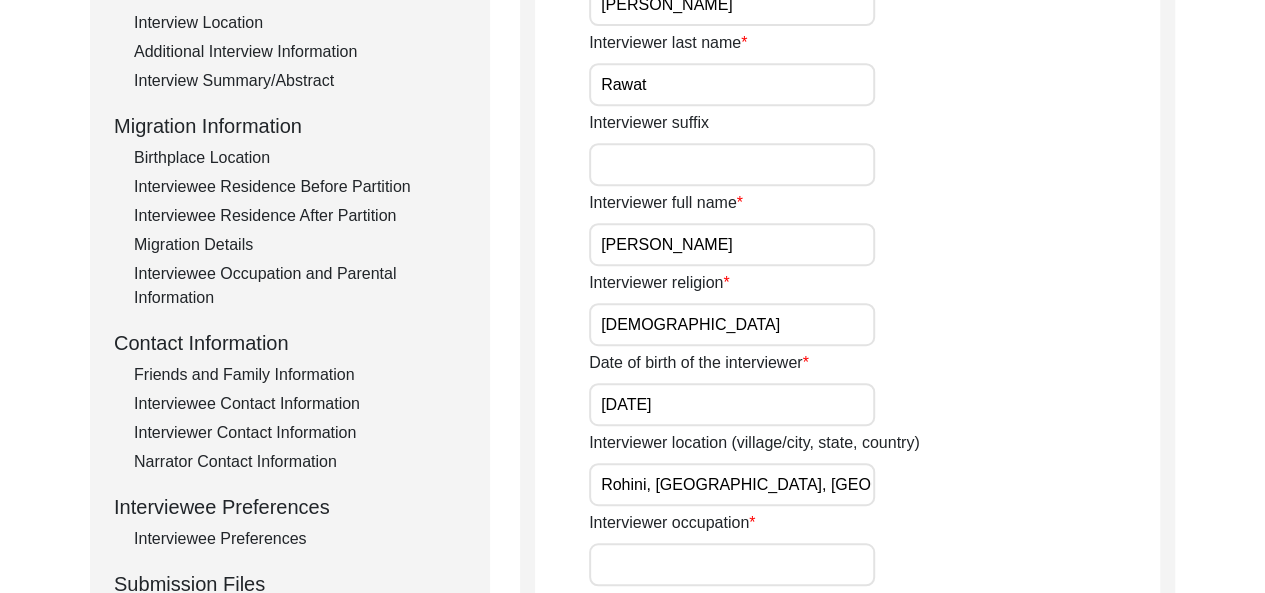 type on "Rohini, [GEOGRAPHIC_DATA], [GEOGRAPHIC_DATA]" 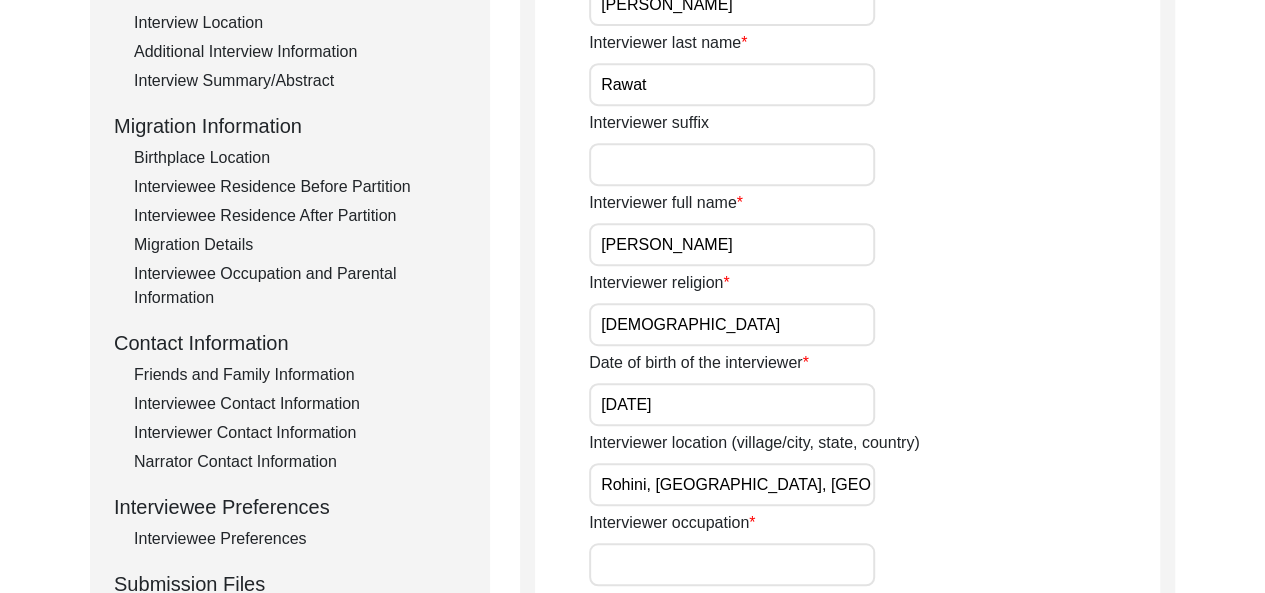 type on "Art researcher, Writer, Curator & Activist." 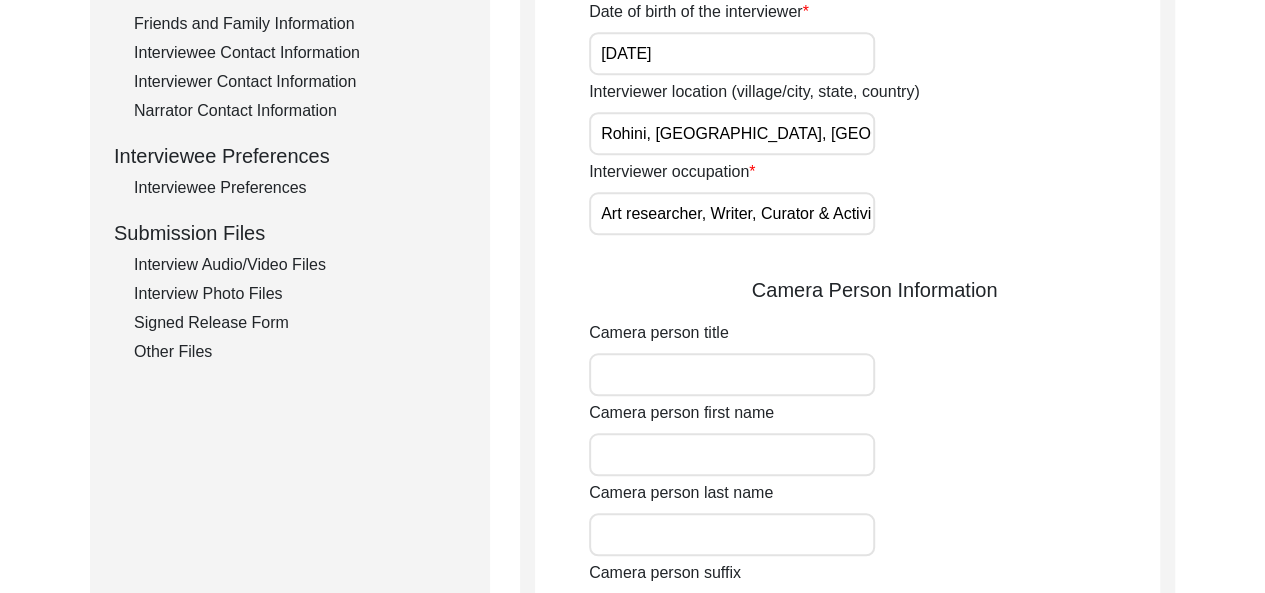 scroll, scrollTop: 788, scrollLeft: 0, axis: vertical 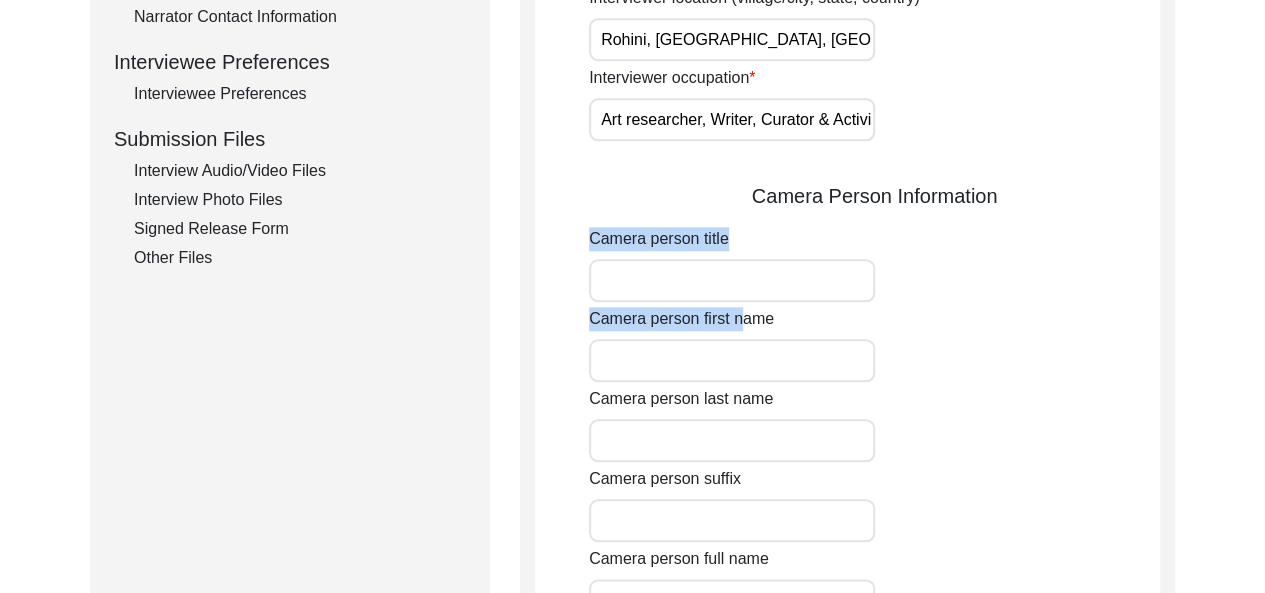 drag, startPoint x: 744, startPoint y: 307, endPoint x: 744, endPoint y: 291, distance: 16 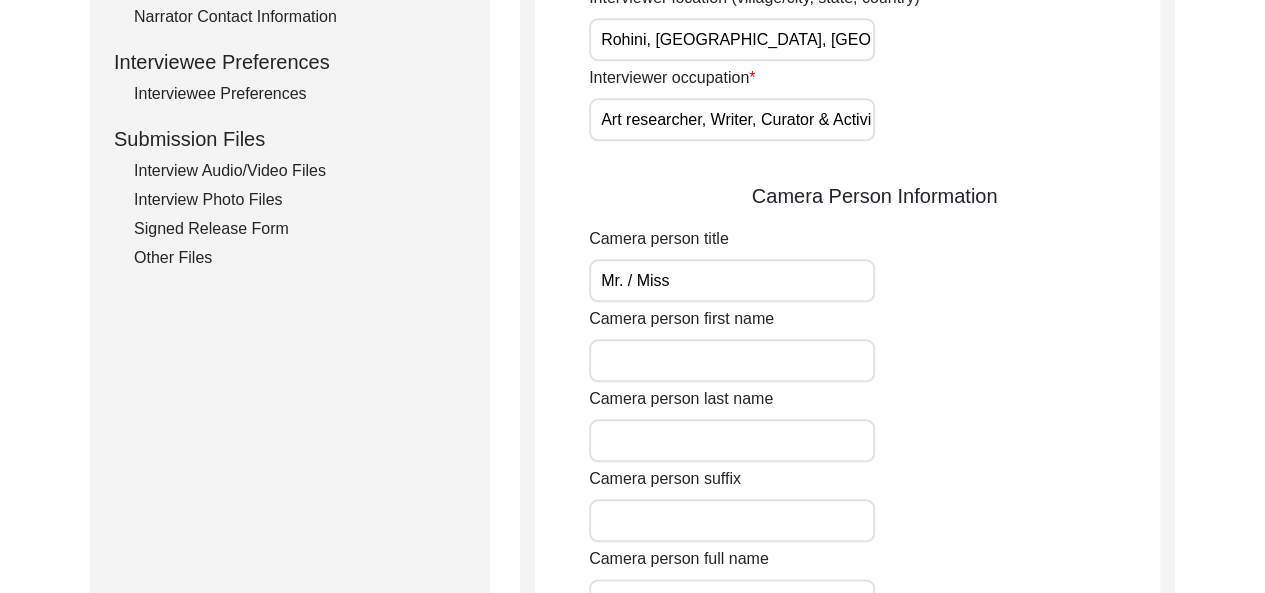 type on "Mr. / Miss" 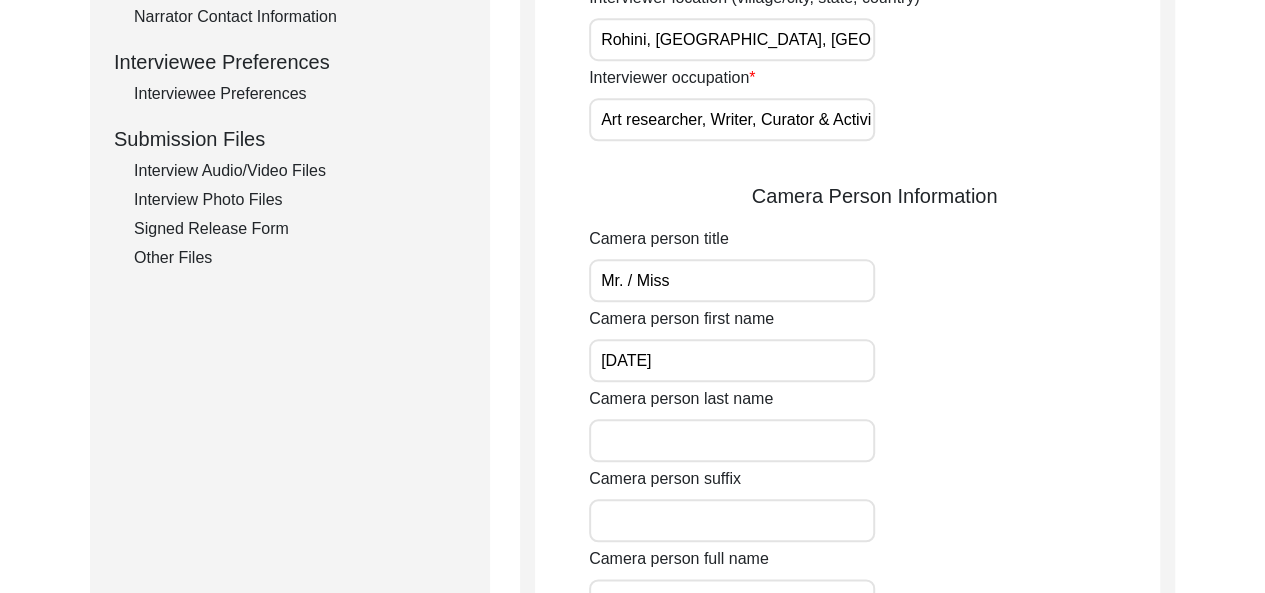 type on "[DATE]" 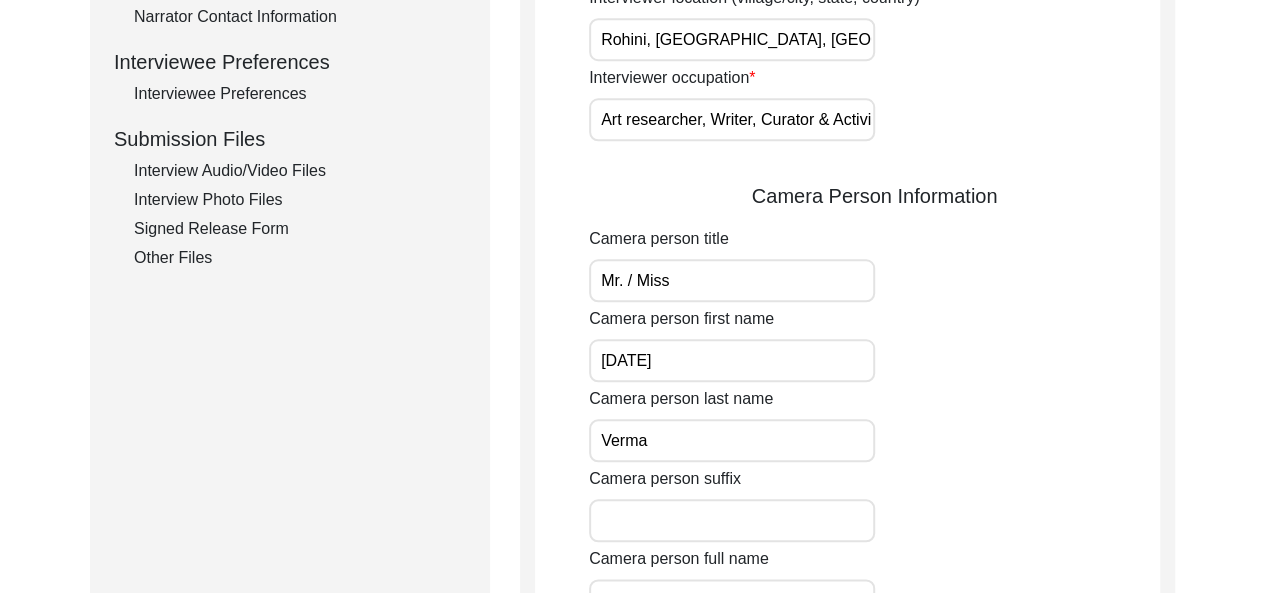 type on "Verma" 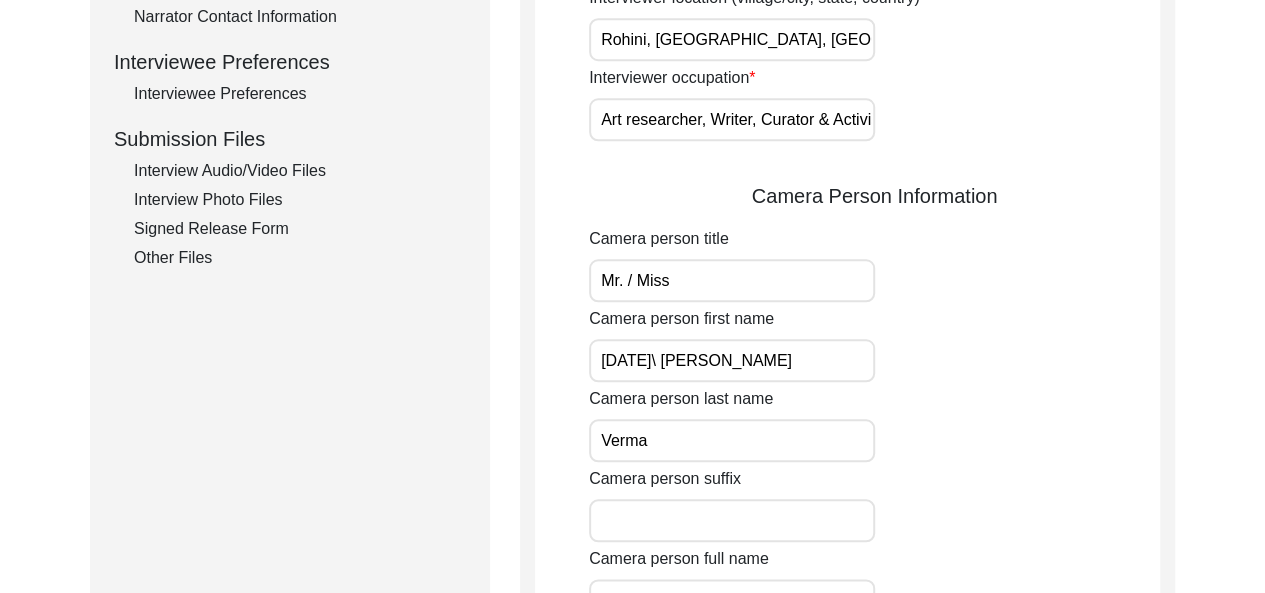 type on "[DATE]\ [PERSON_NAME]" 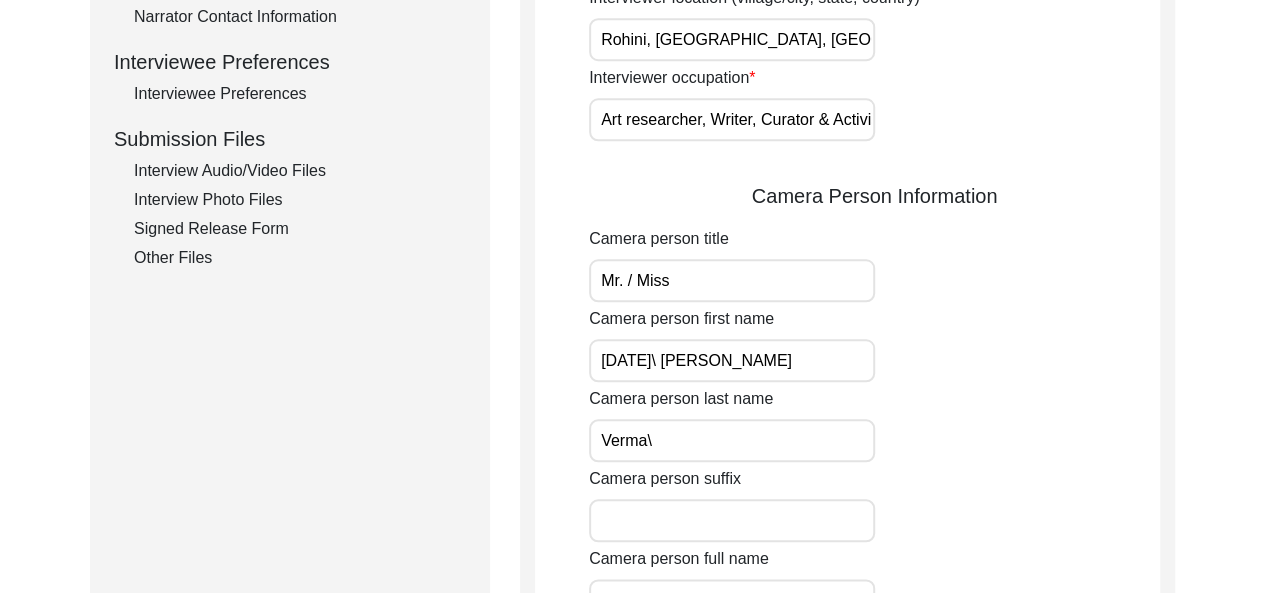 click on "Verma\" at bounding box center [732, 440] 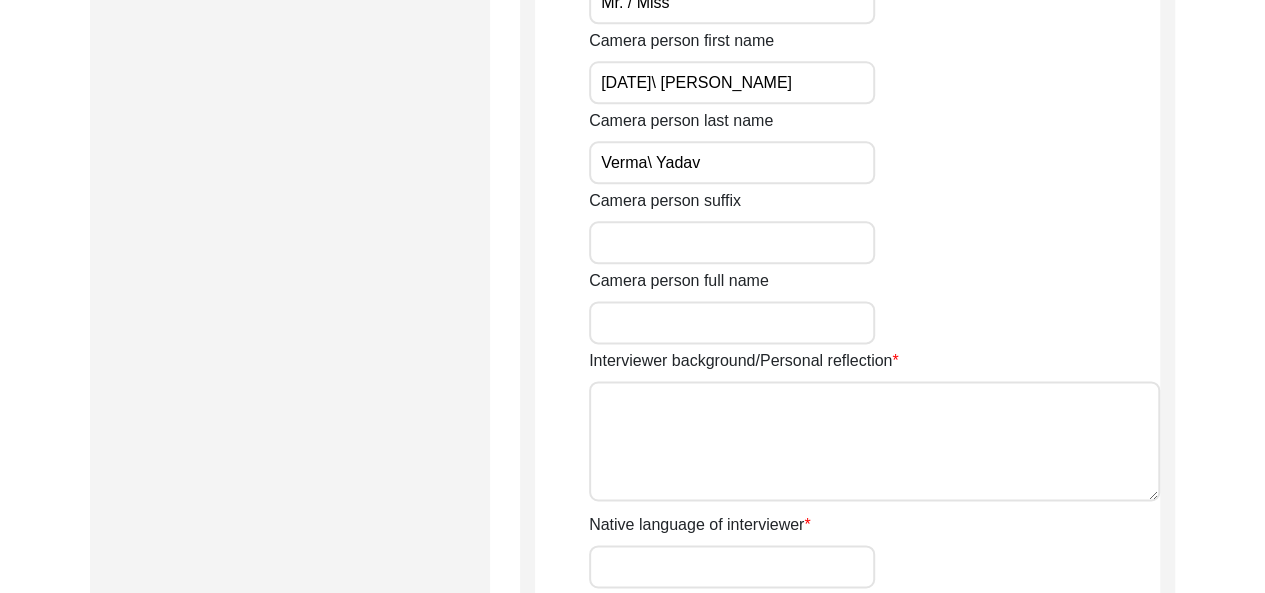 scroll, scrollTop: 1150, scrollLeft: 0, axis: vertical 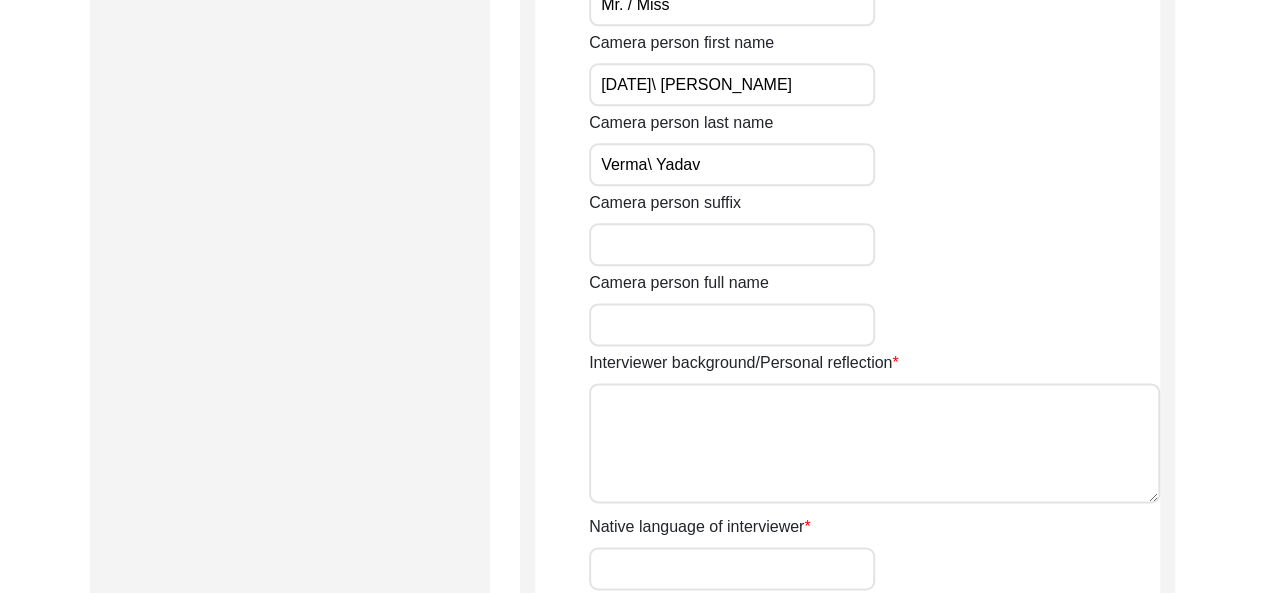 type on "Verma\ Yadav" 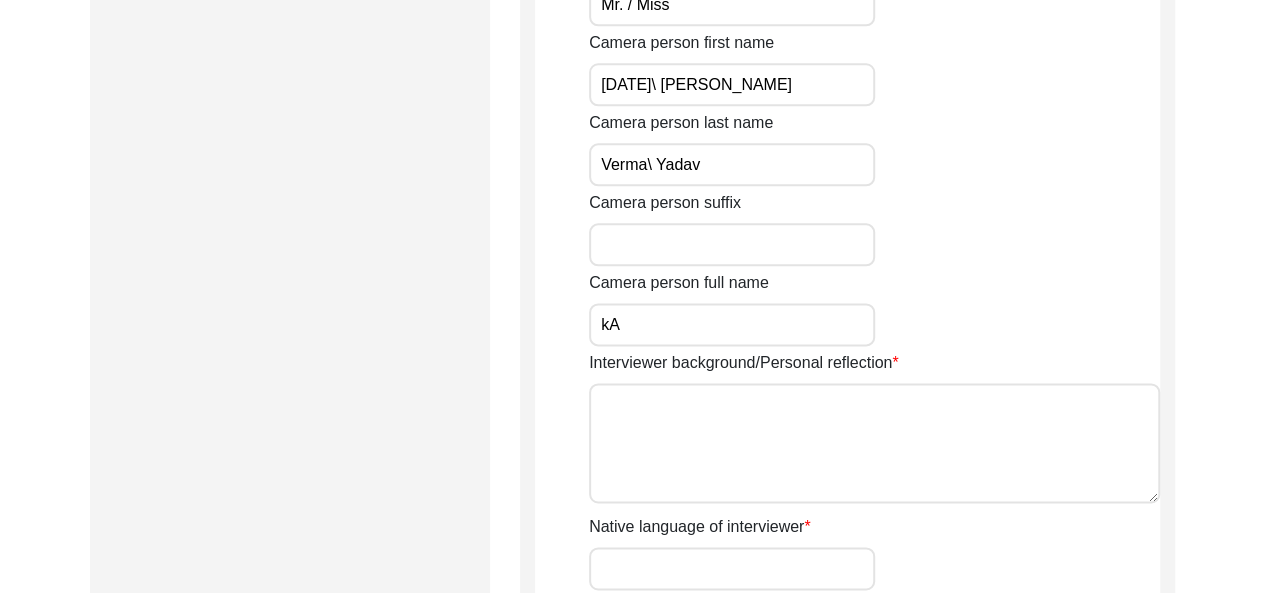 type on "k" 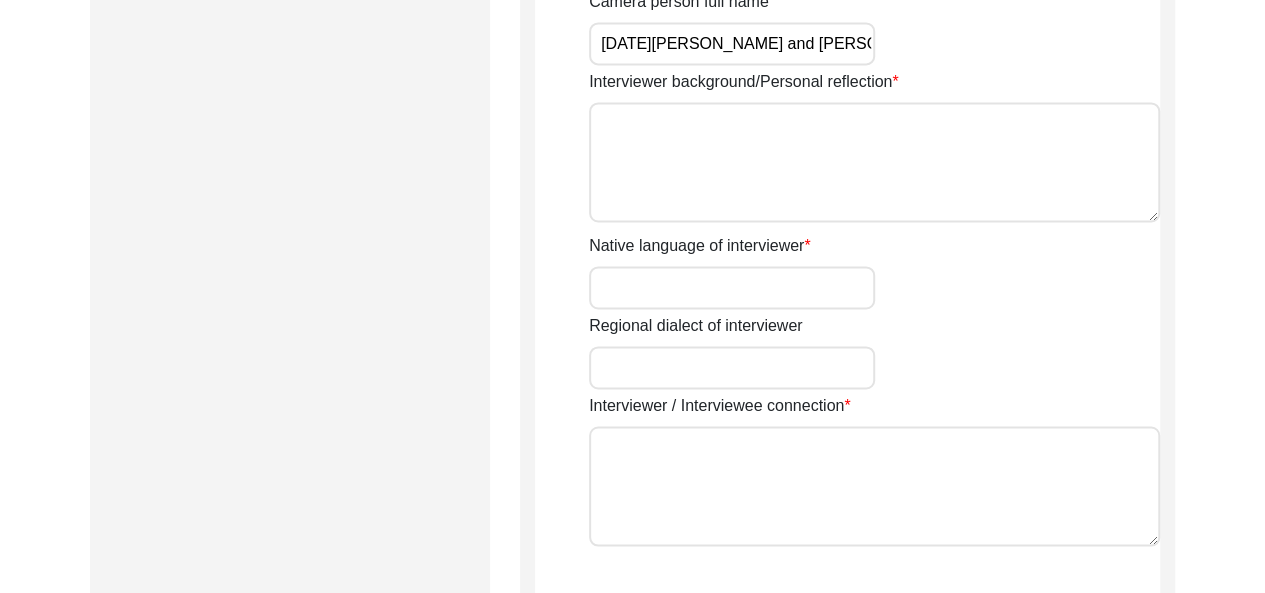 scroll, scrollTop: 1434, scrollLeft: 0, axis: vertical 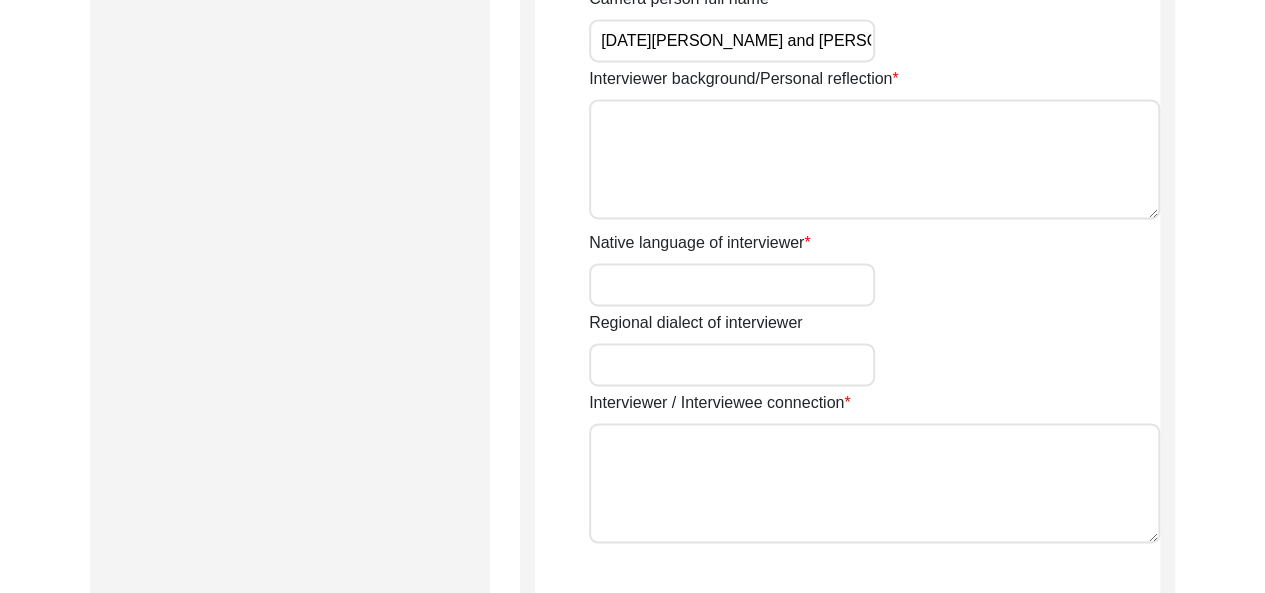 type on "[DATE][PERSON_NAME] and [PERSON_NAME]." 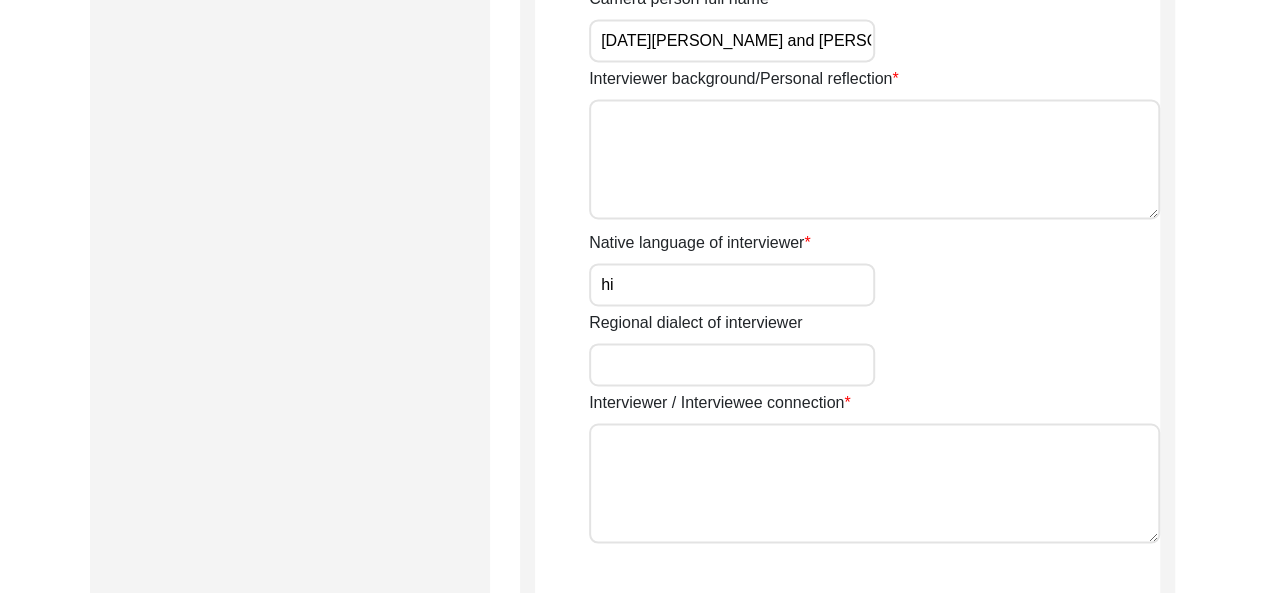 type on "h" 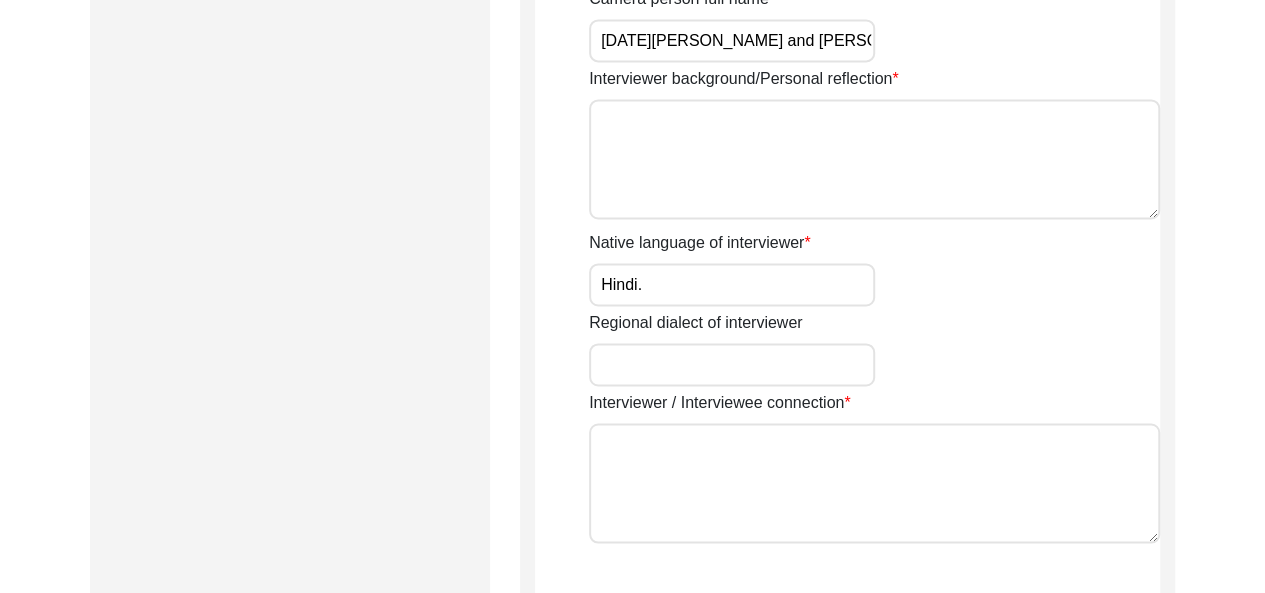 type on "Hindi." 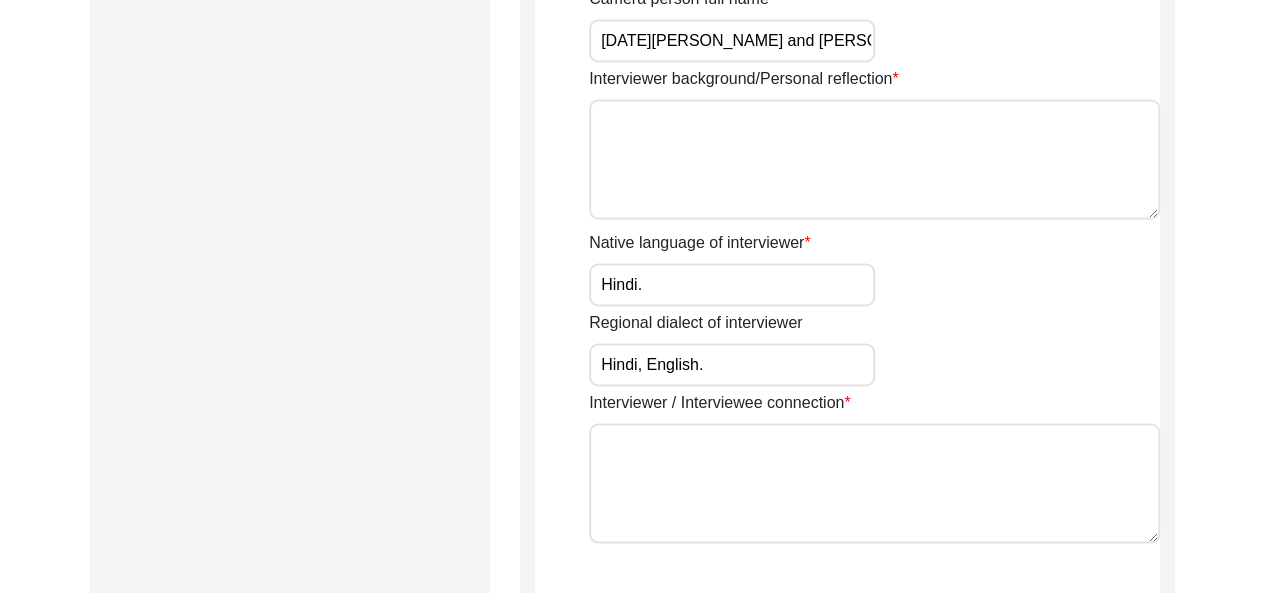 type on "Hindi, English." 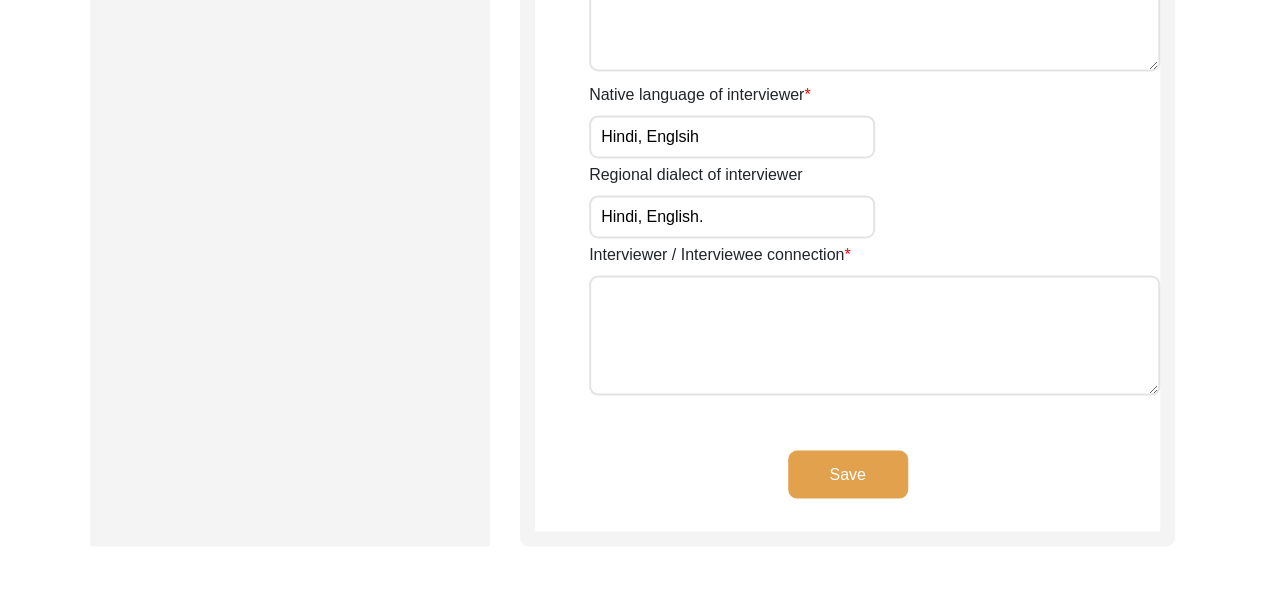 scroll, scrollTop: 1638, scrollLeft: 0, axis: vertical 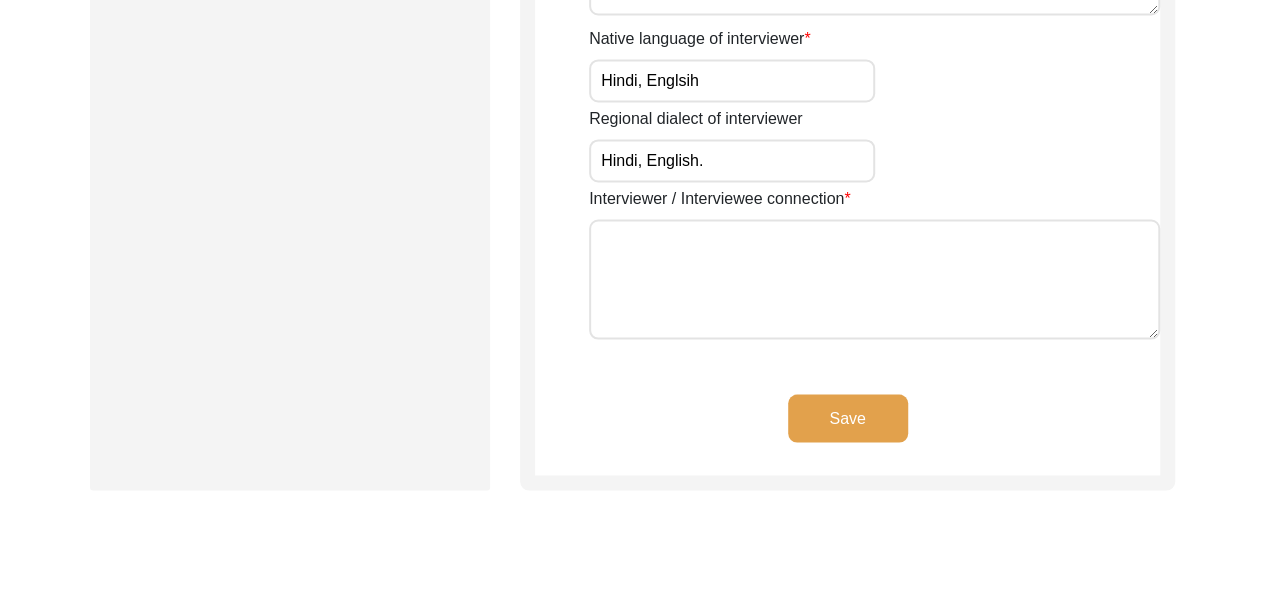 type on "Hindi, Englsih" 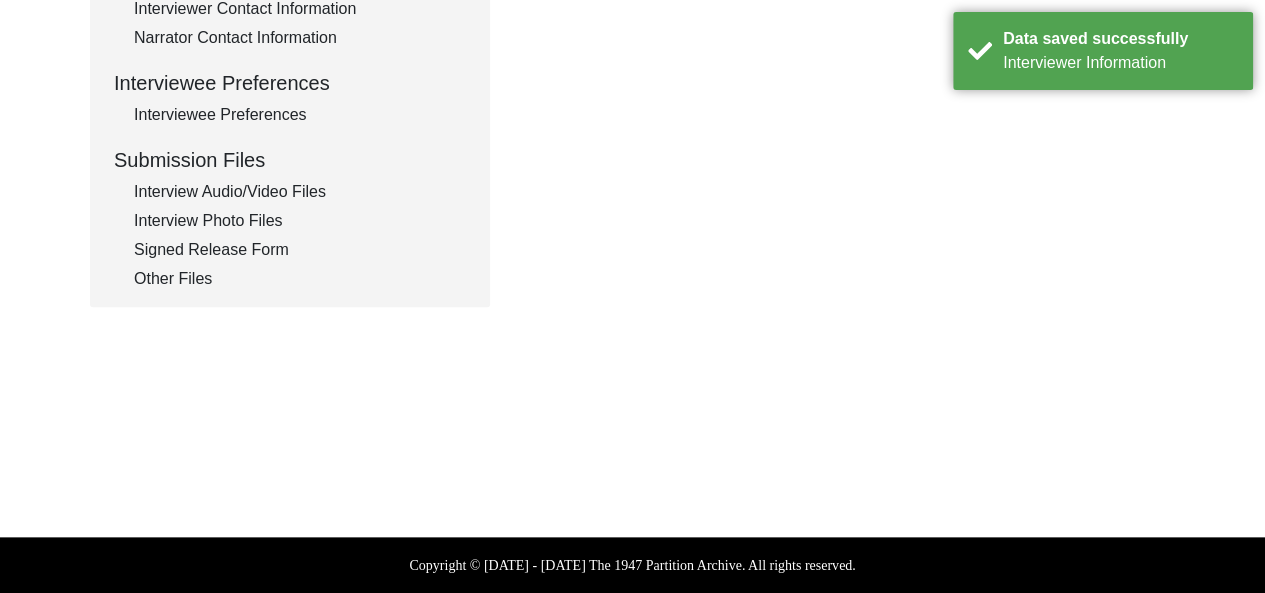 scroll, scrollTop: 852, scrollLeft: 0, axis: vertical 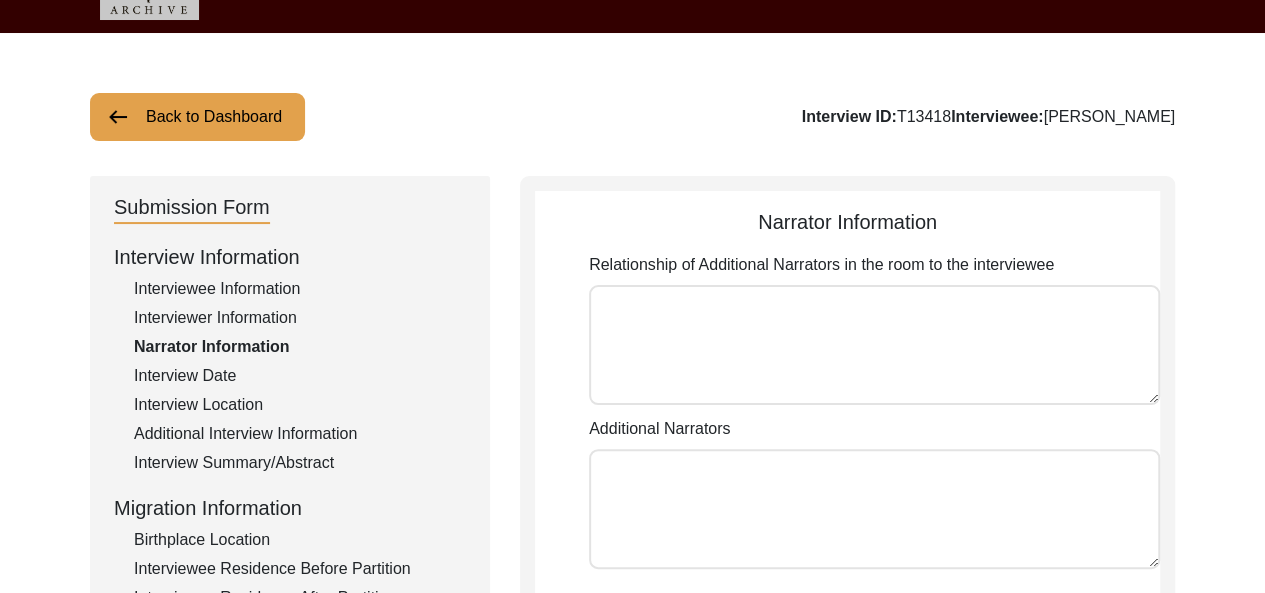 click on "Relationship of Additional Narrators in the room to the interviewee" at bounding box center [874, 345] 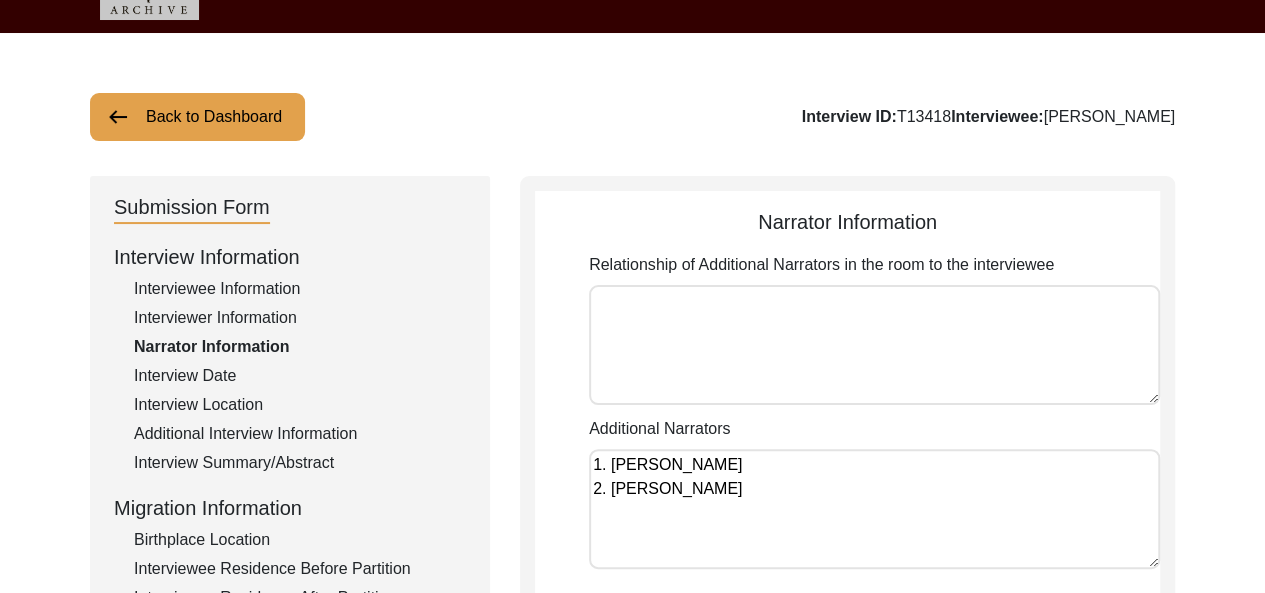 type on "1. [PERSON_NAME]
2. [PERSON_NAME]" 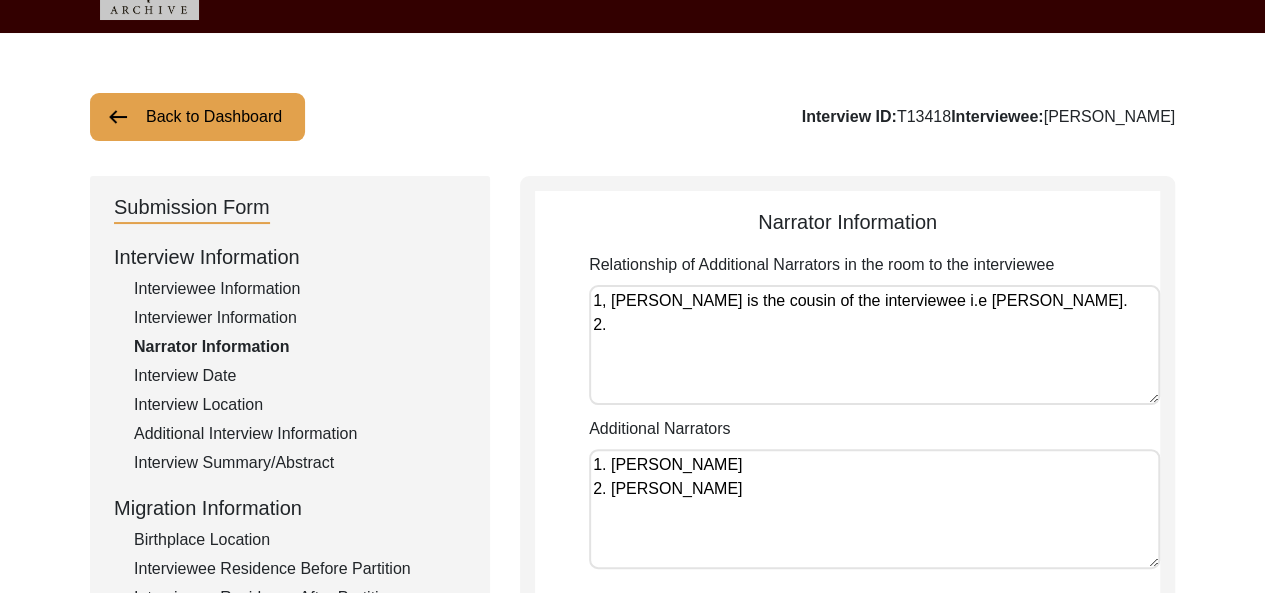 click on "1, [PERSON_NAME] is the cousin of the interviewee i.e [PERSON_NAME].
2." at bounding box center (874, 345) 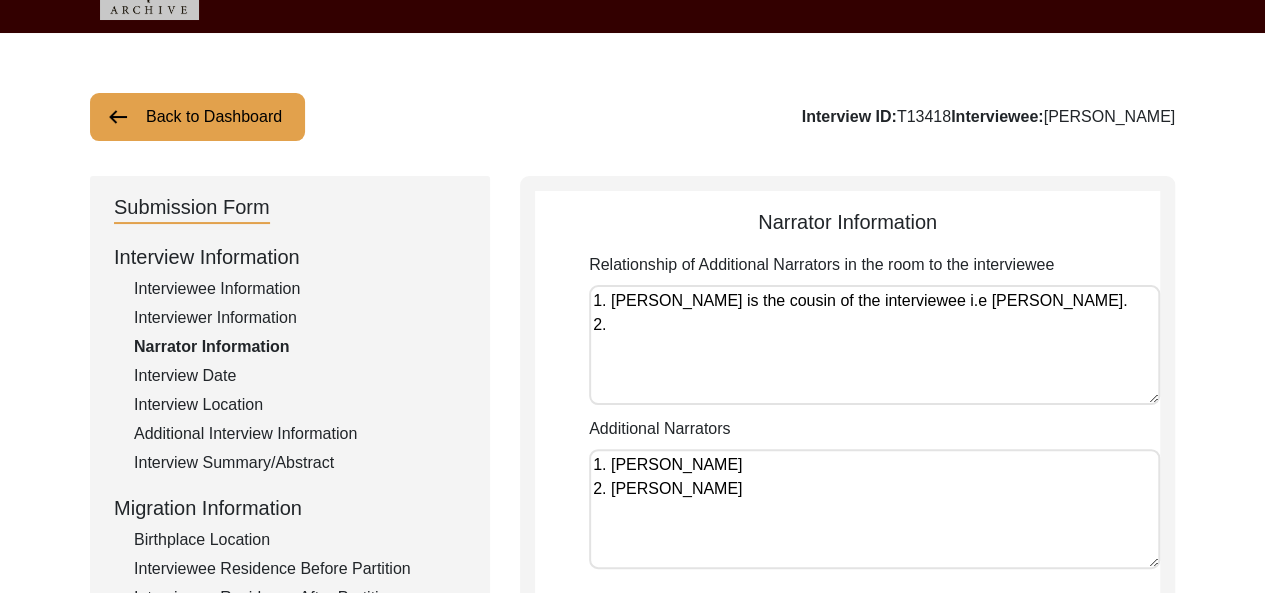 click on "1. [PERSON_NAME] is the cousin of the interviewee i.e [PERSON_NAME].
2." at bounding box center (874, 345) 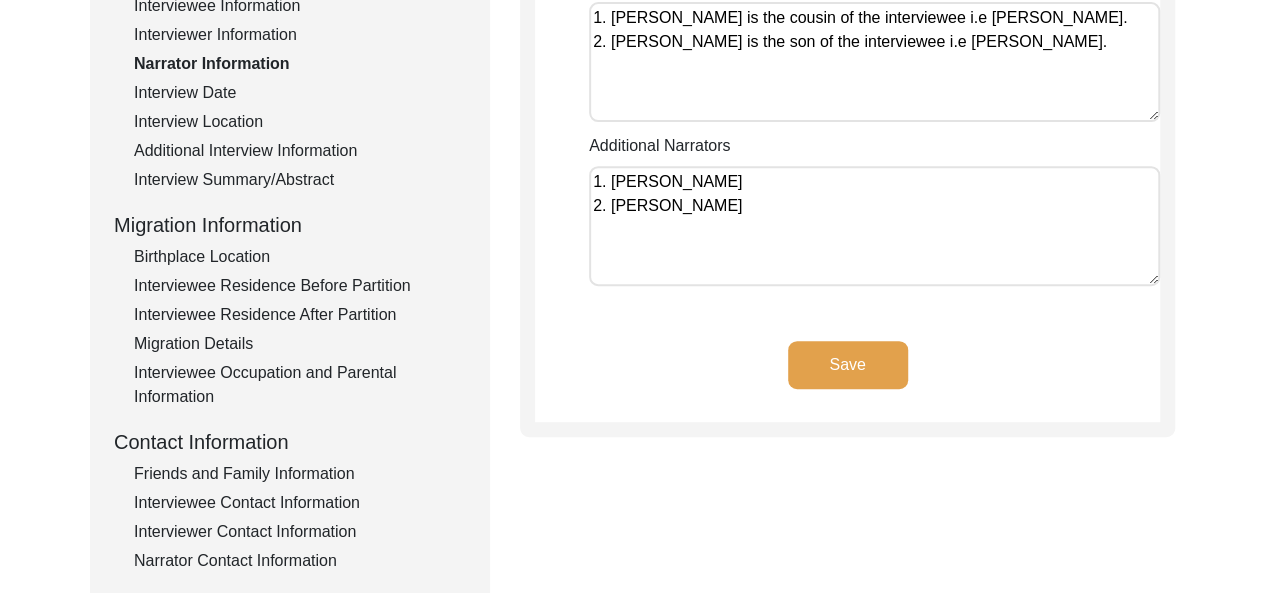 scroll, scrollTop: 426, scrollLeft: 0, axis: vertical 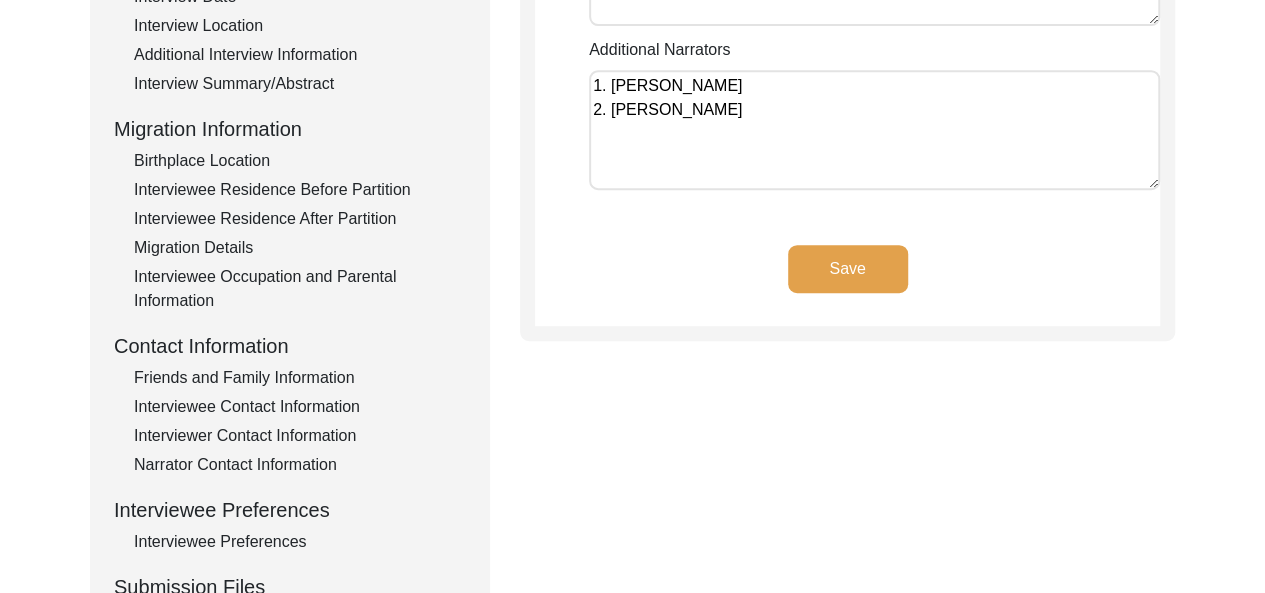 type on "1. [PERSON_NAME] is the cousin of the interviewee i.e [PERSON_NAME].
2. [PERSON_NAME] is the son of the interviewee i.e [PERSON_NAME]." 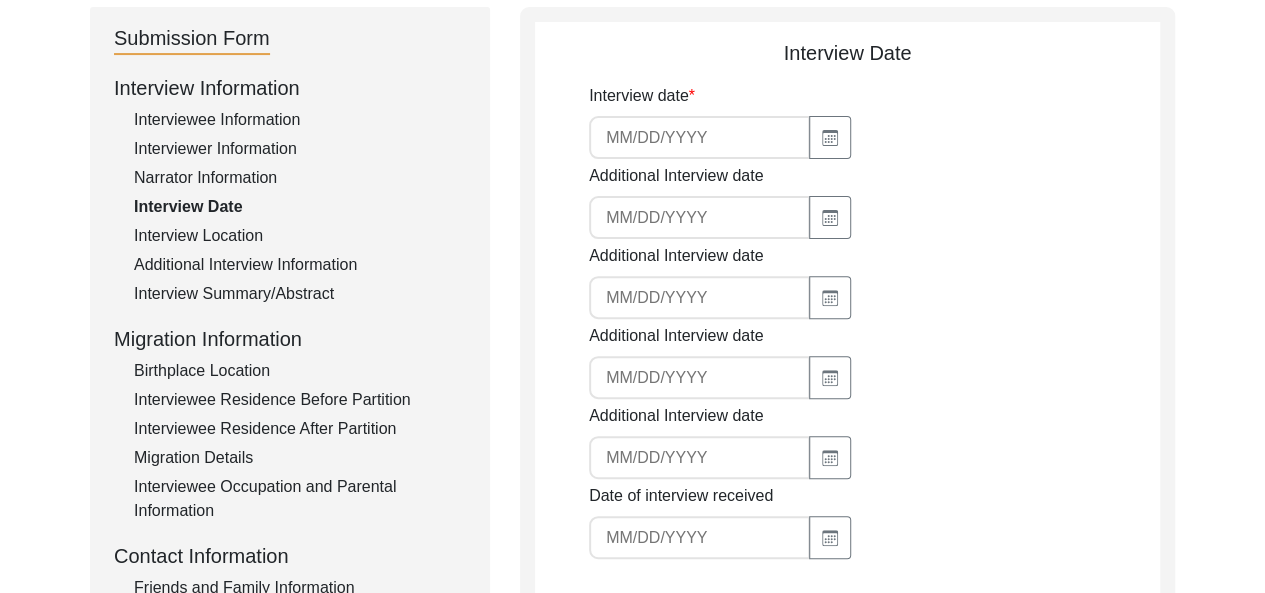 scroll, scrollTop: 218, scrollLeft: 0, axis: vertical 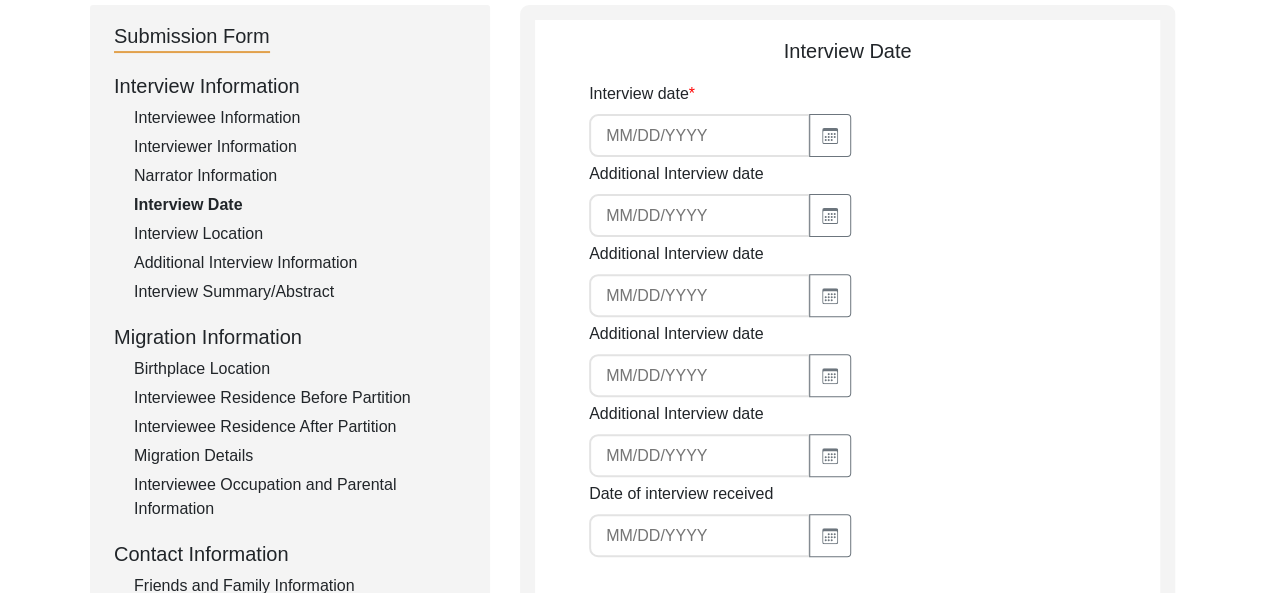click 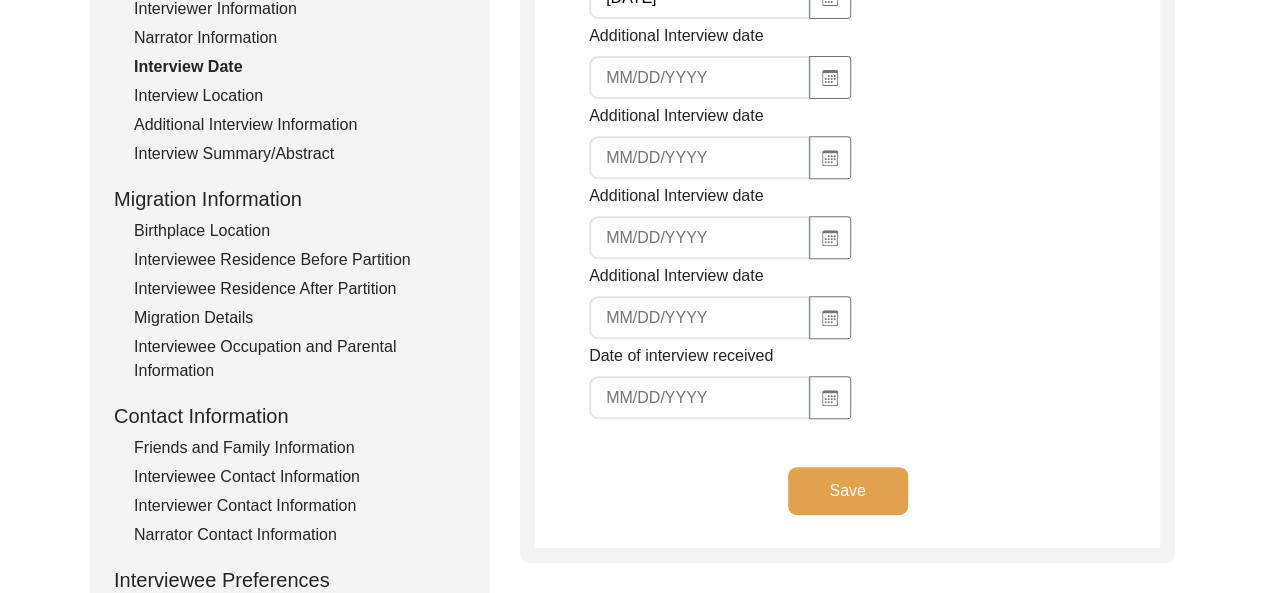 scroll, scrollTop: 371, scrollLeft: 0, axis: vertical 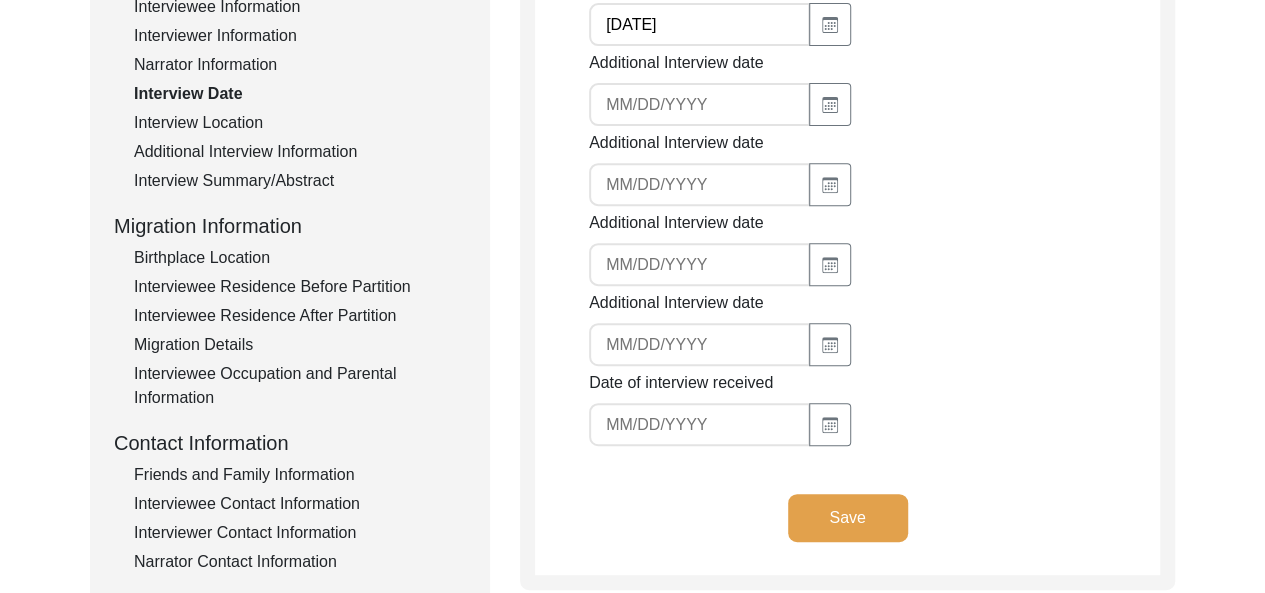 type on "[DATE]" 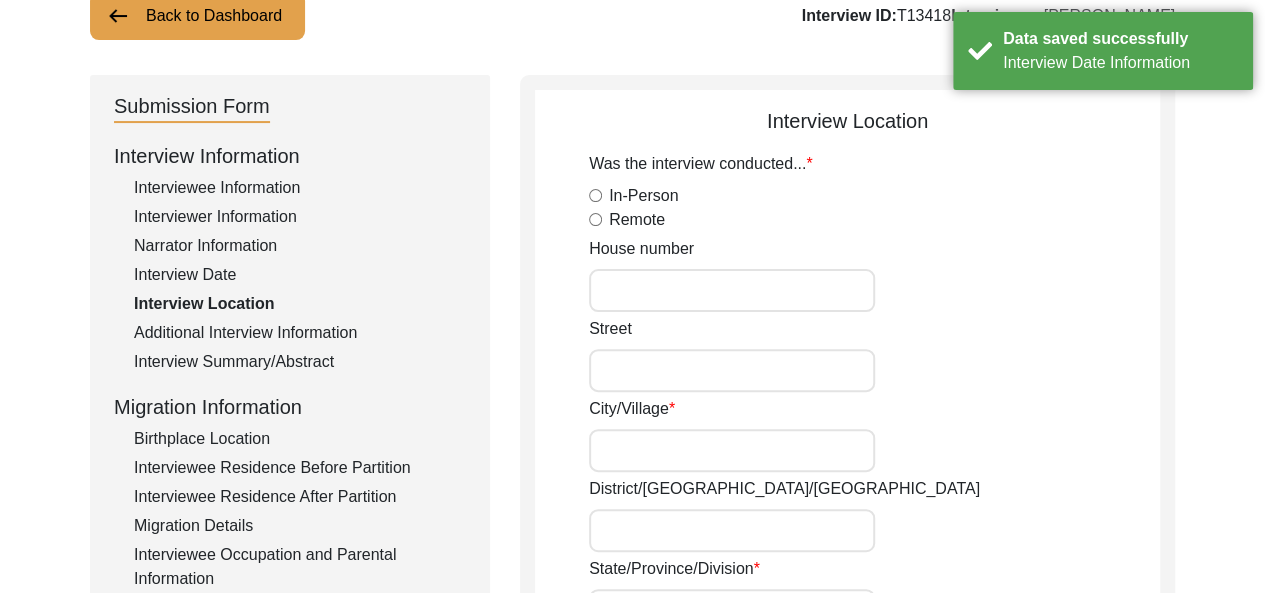 scroll, scrollTop: 132, scrollLeft: 0, axis: vertical 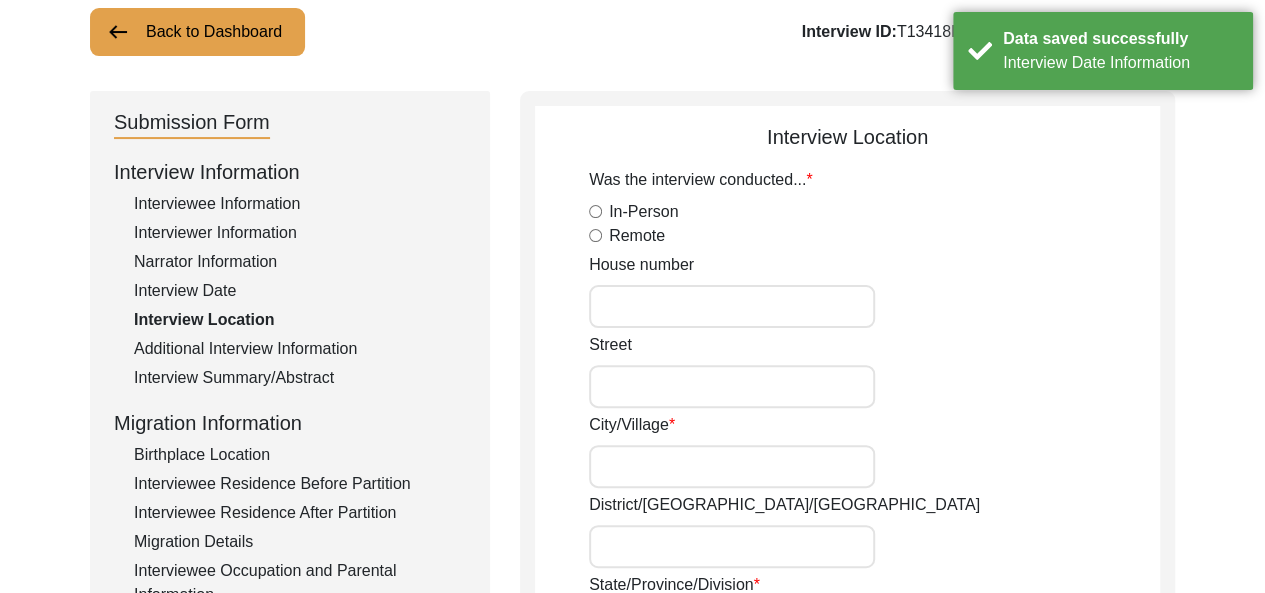 click on "In-Person" at bounding box center [595, 211] 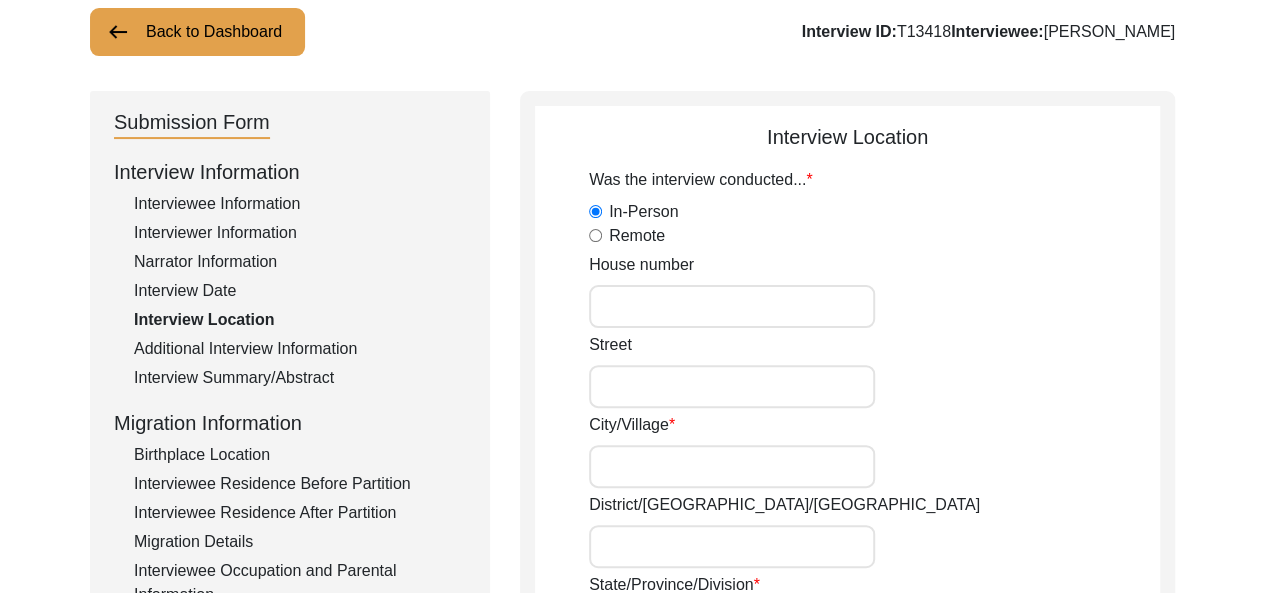 click on "House number" at bounding box center (732, 306) 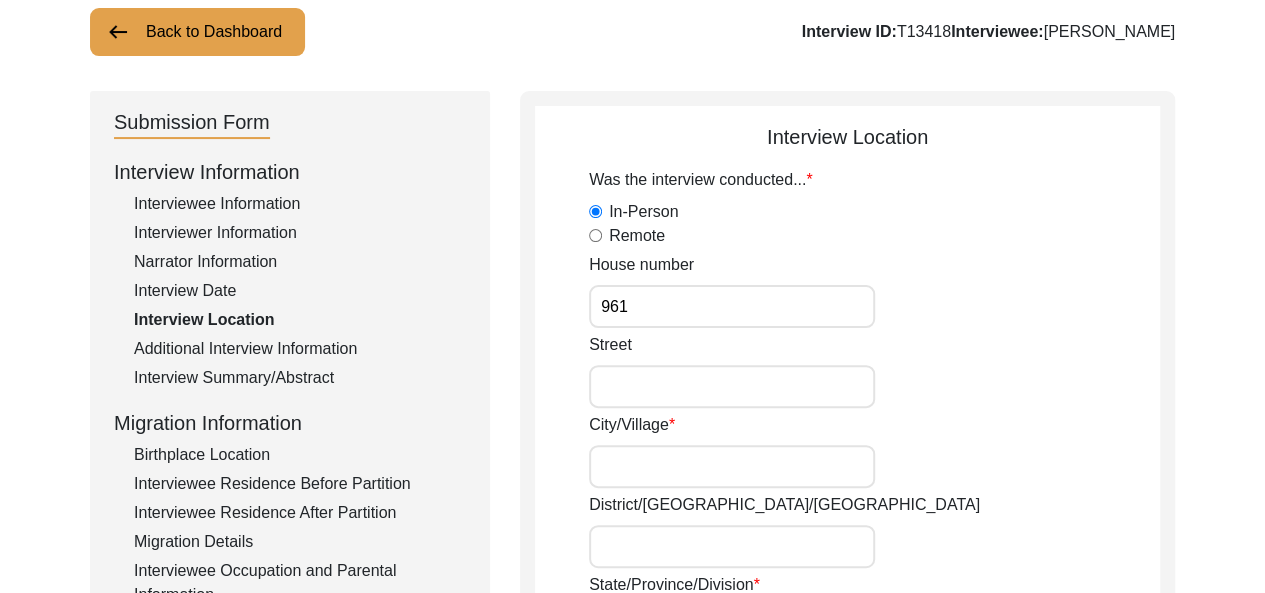 type on "961" 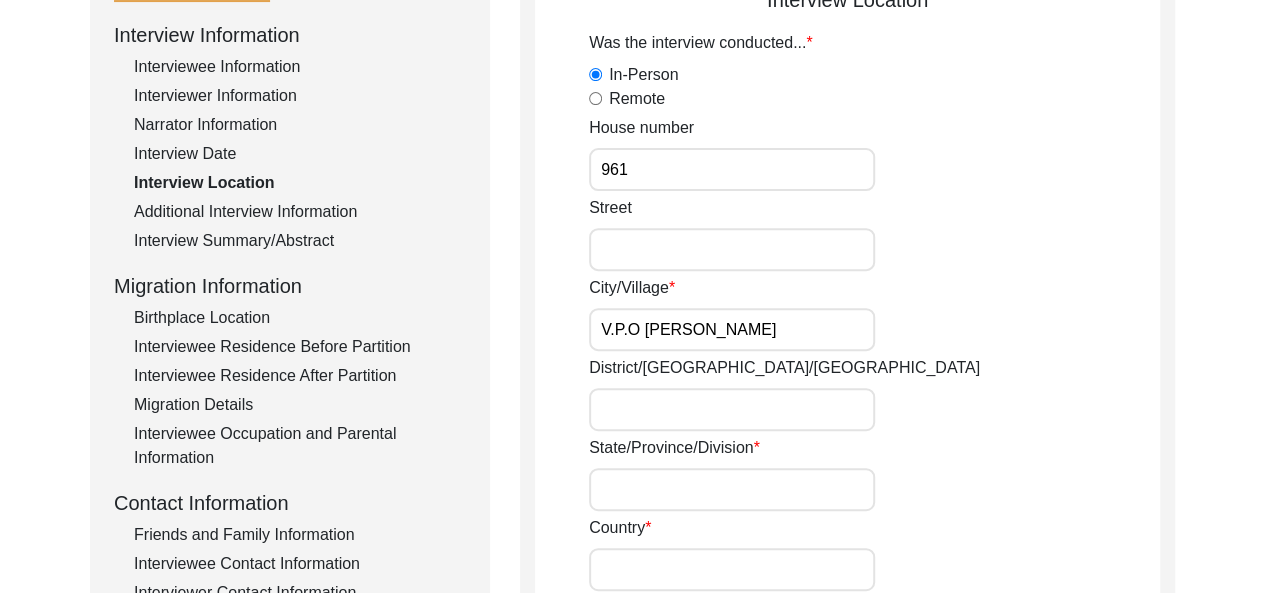 scroll, scrollTop: 308, scrollLeft: 0, axis: vertical 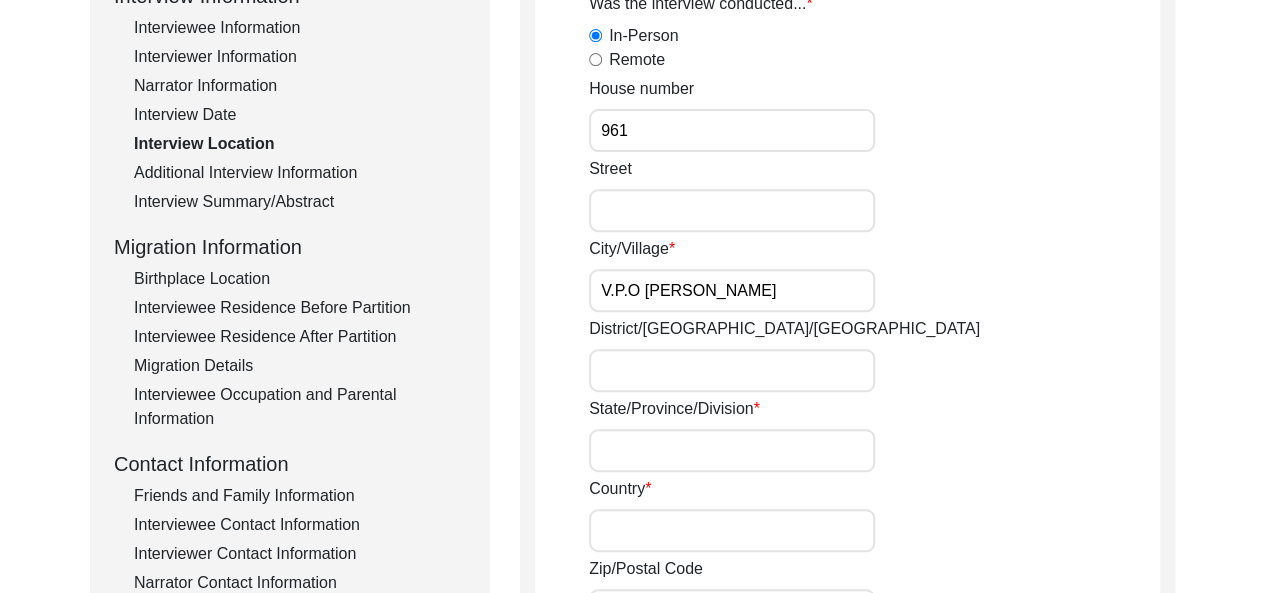 type on "V.P.O [PERSON_NAME]" 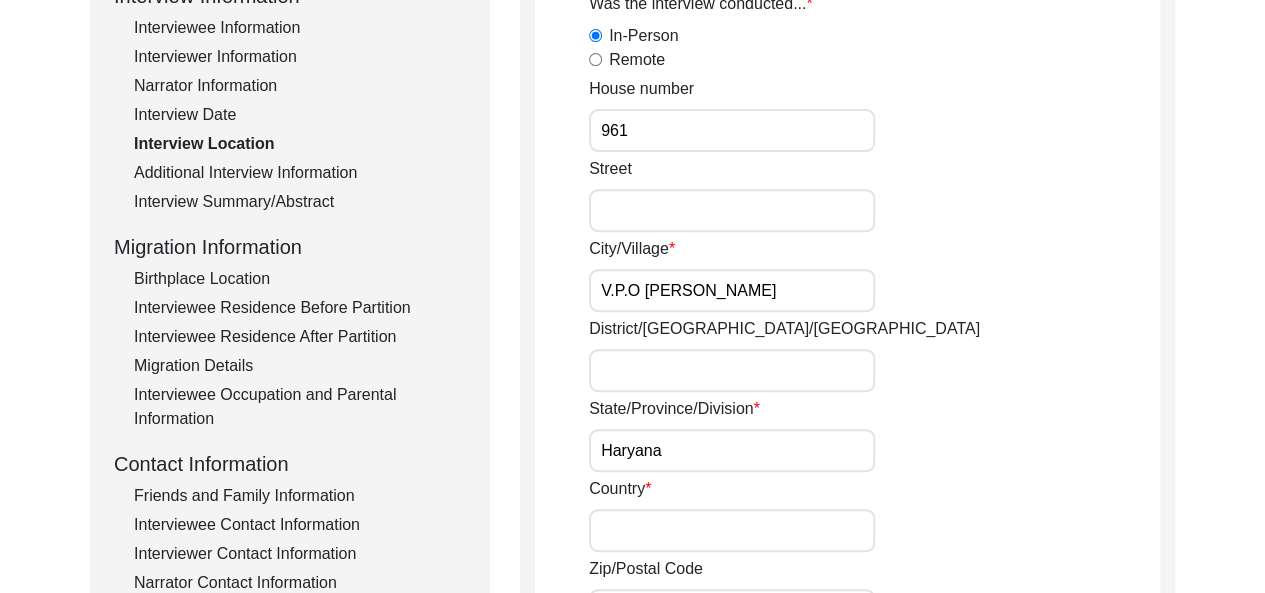 type on "Haryana" 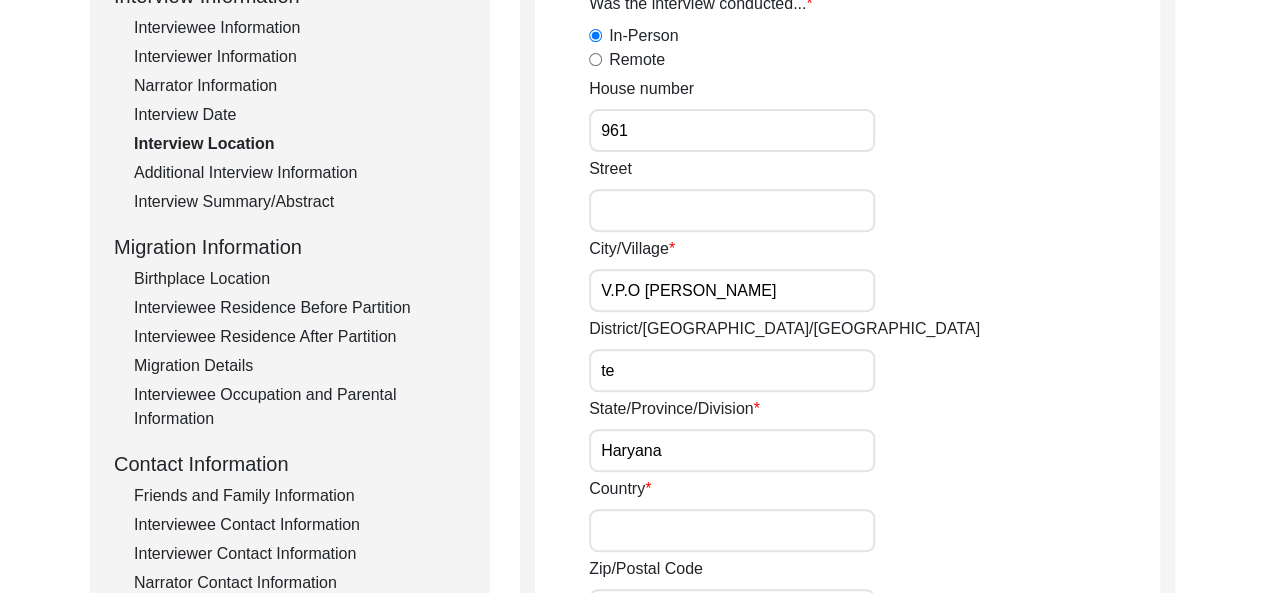 type on "t" 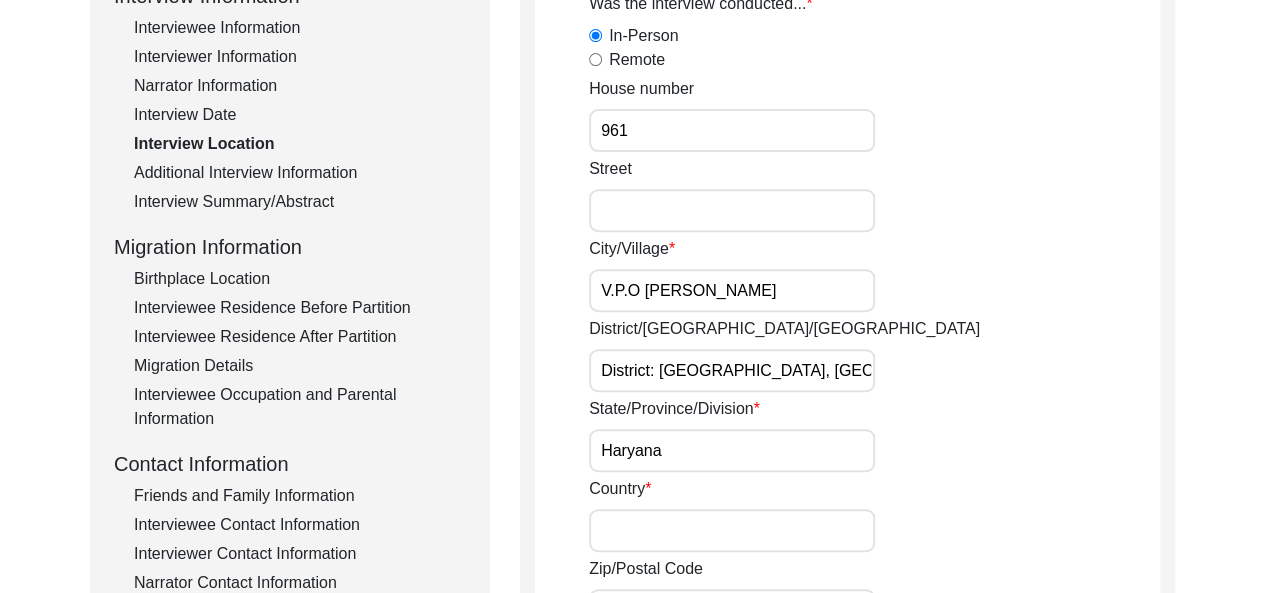 type on "District: [GEOGRAPHIC_DATA], [GEOGRAPHIC_DATA]: [GEOGRAPHIC_DATA]." 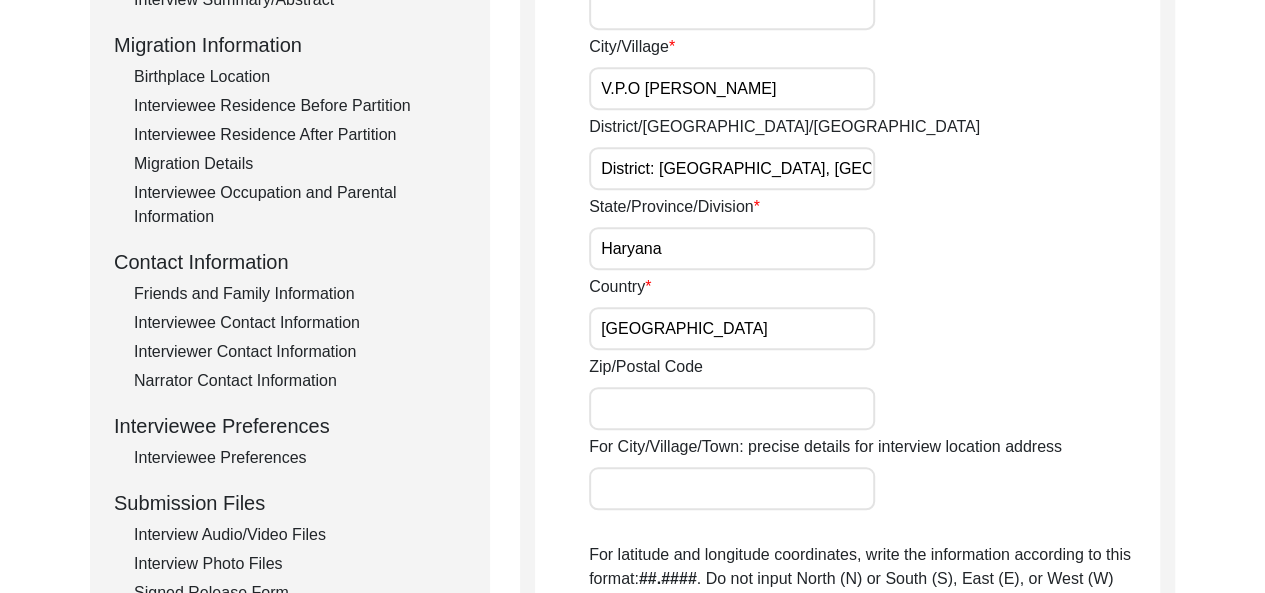scroll, scrollTop: 530, scrollLeft: 0, axis: vertical 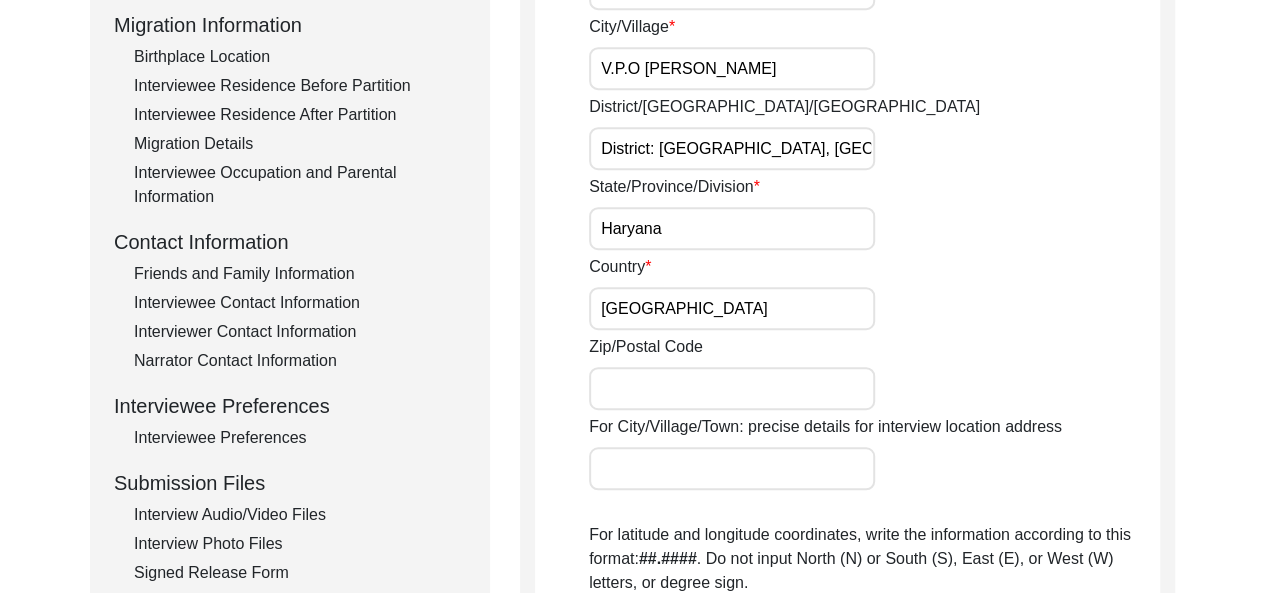 type on "[GEOGRAPHIC_DATA]" 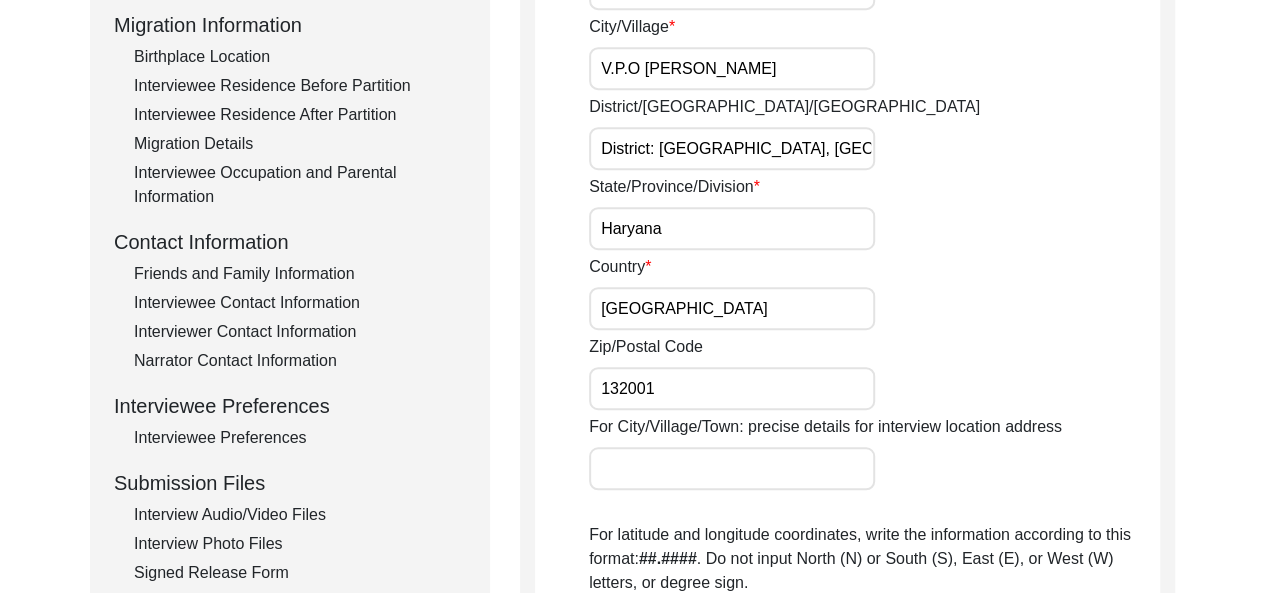 type on "132001" 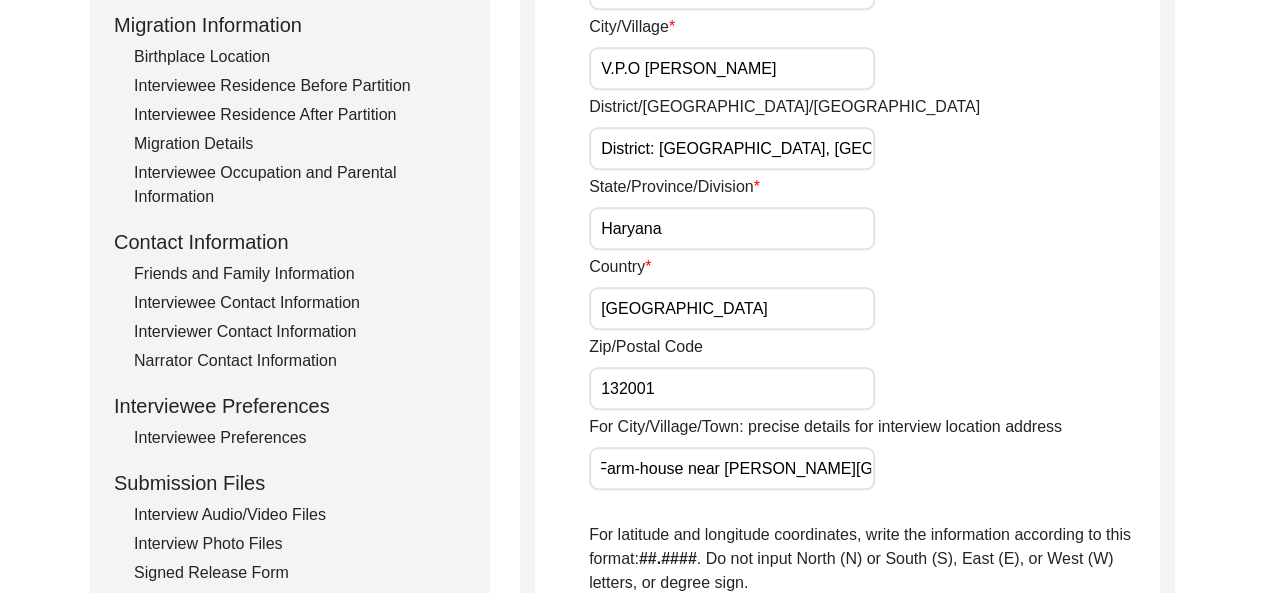 scroll, scrollTop: 0, scrollLeft: 9, axis: horizontal 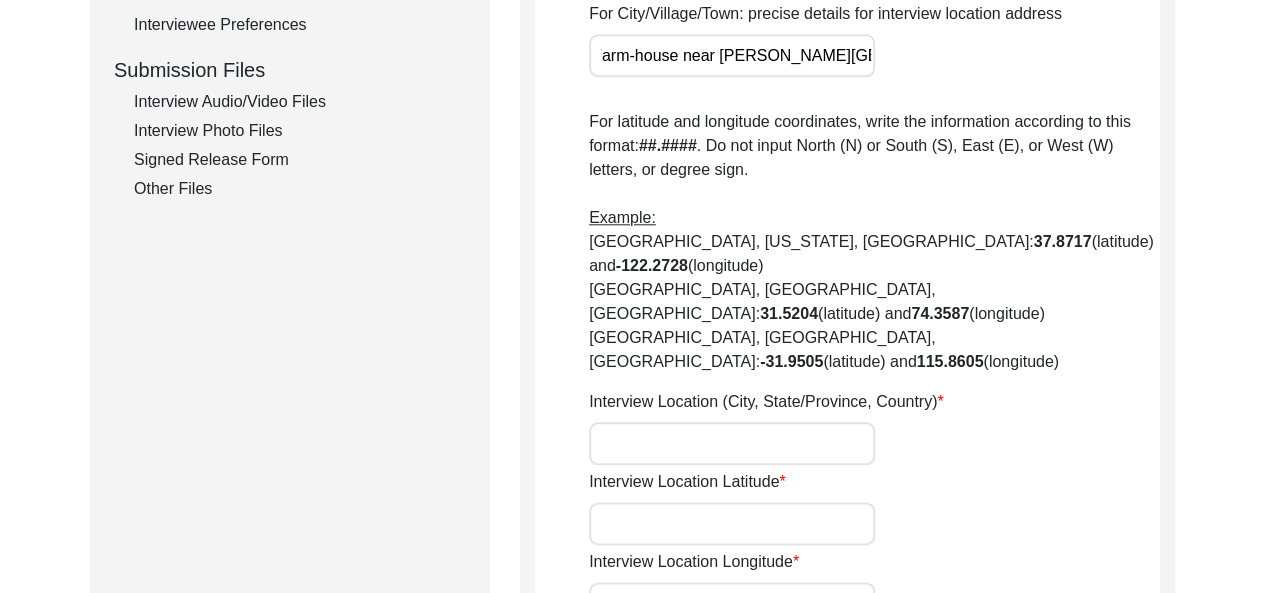 type on "Farm-house near [PERSON_NAME][GEOGRAPHIC_DATA][PERSON_NAME]." 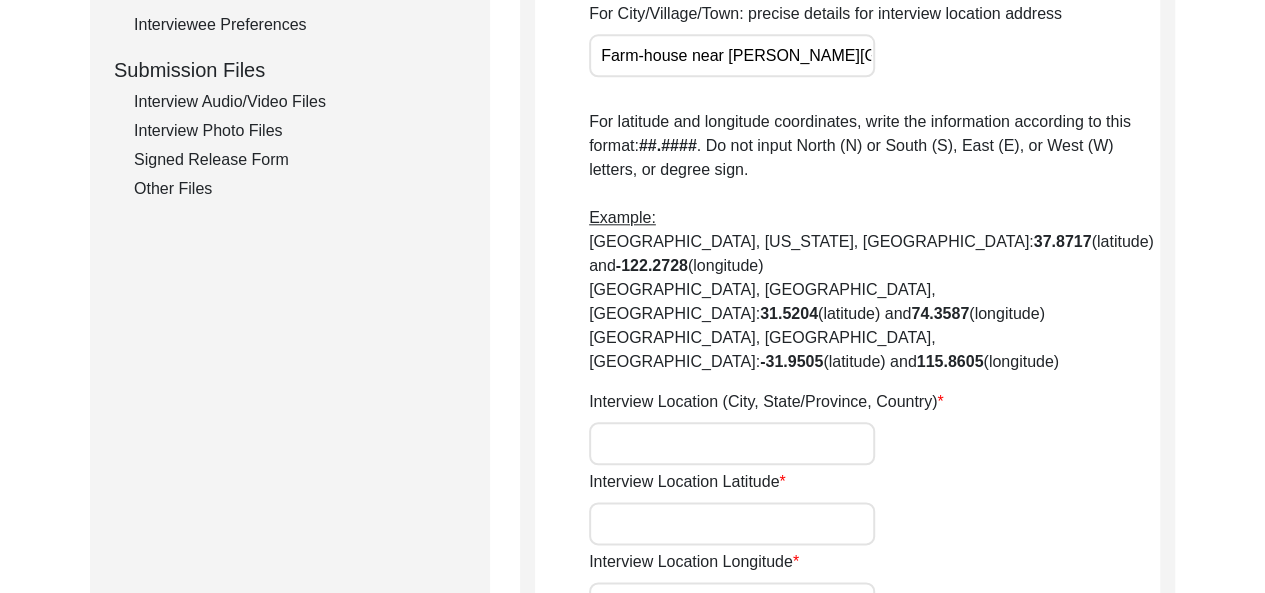 click on "Interview Location (City, State/Province, Country)" at bounding box center (732, 443) 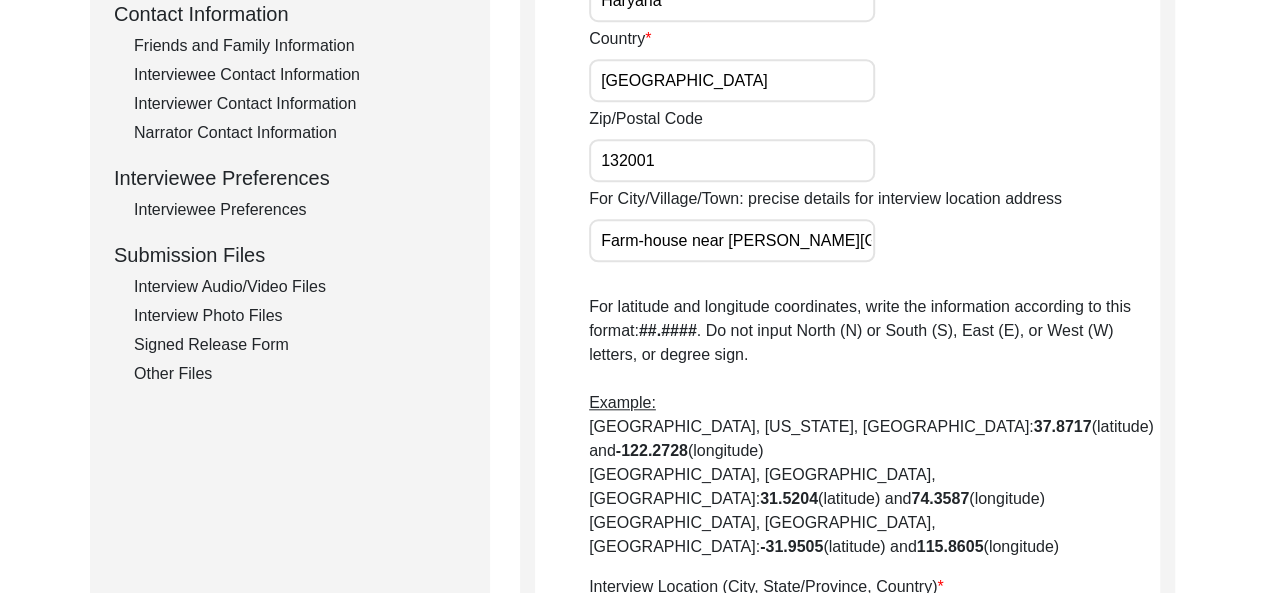 scroll, scrollTop: 764, scrollLeft: 0, axis: vertical 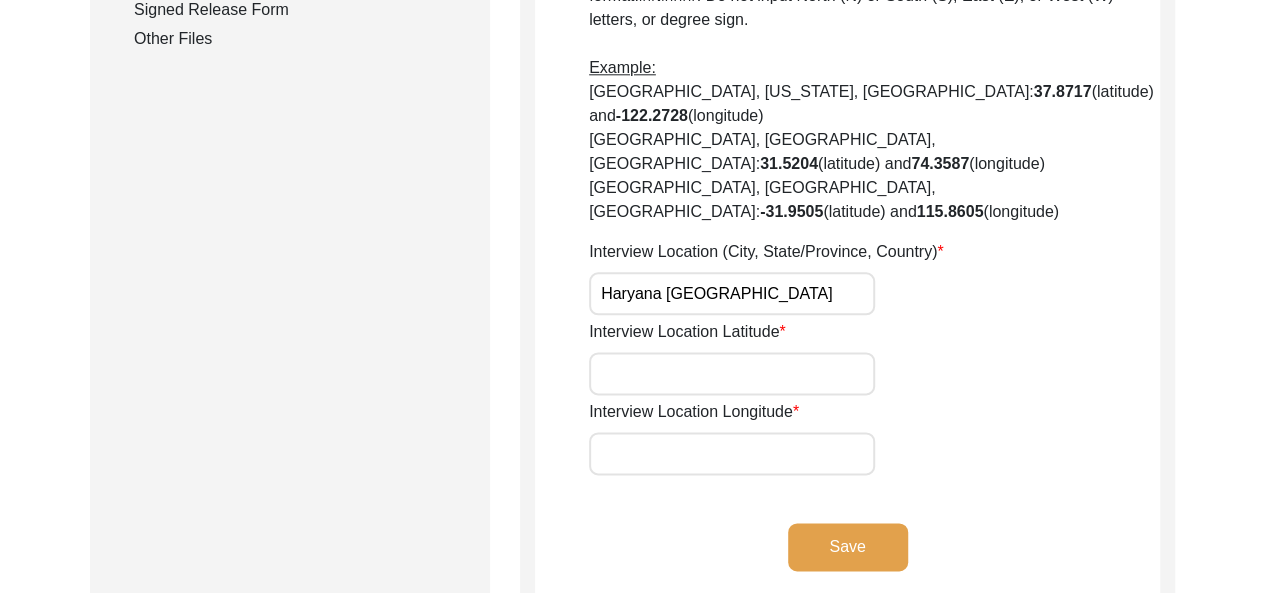 type on "Haryana [GEOGRAPHIC_DATA]" 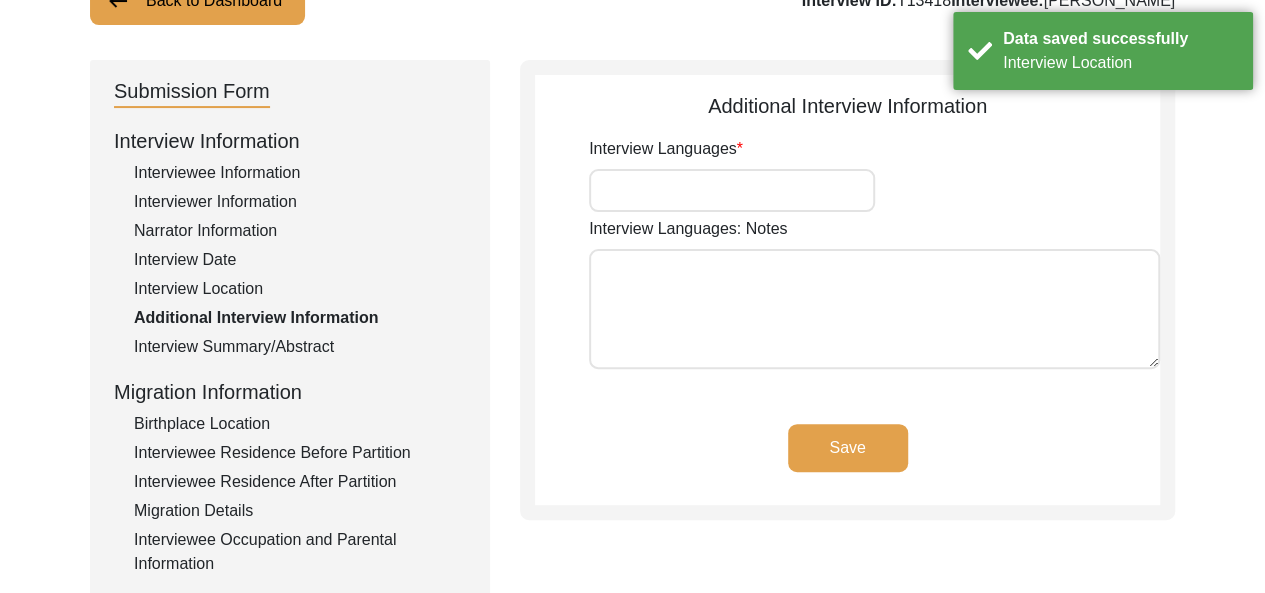 scroll, scrollTop: 146, scrollLeft: 0, axis: vertical 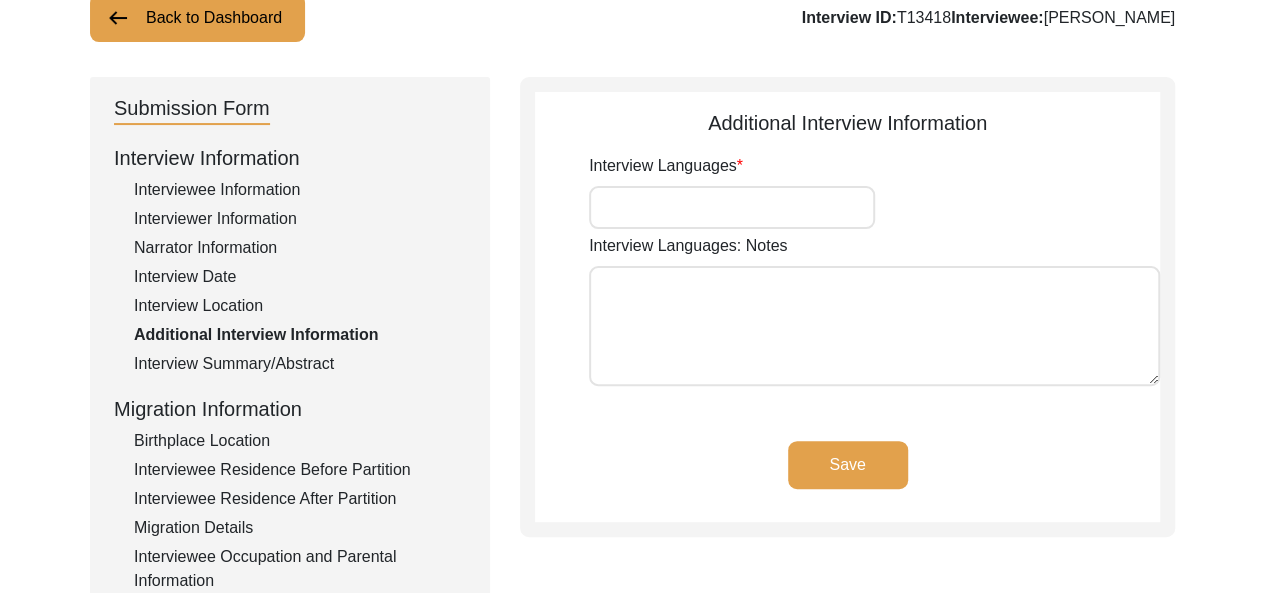 click on "Interview Languages" at bounding box center [732, 207] 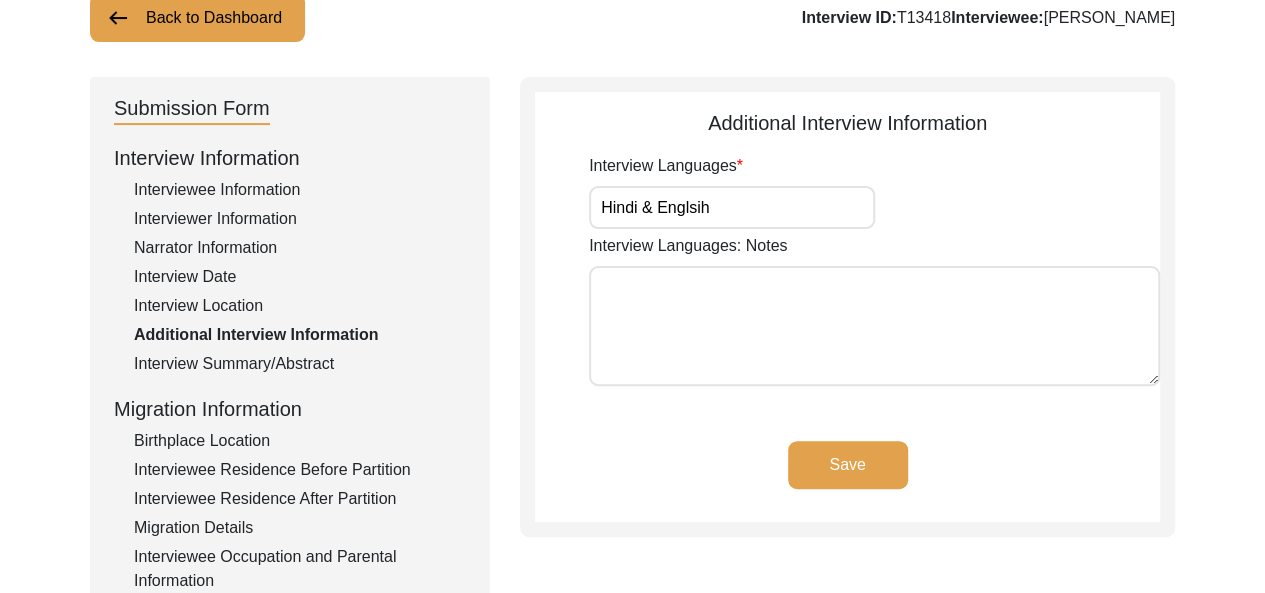 type on "Hindi & Englsih" 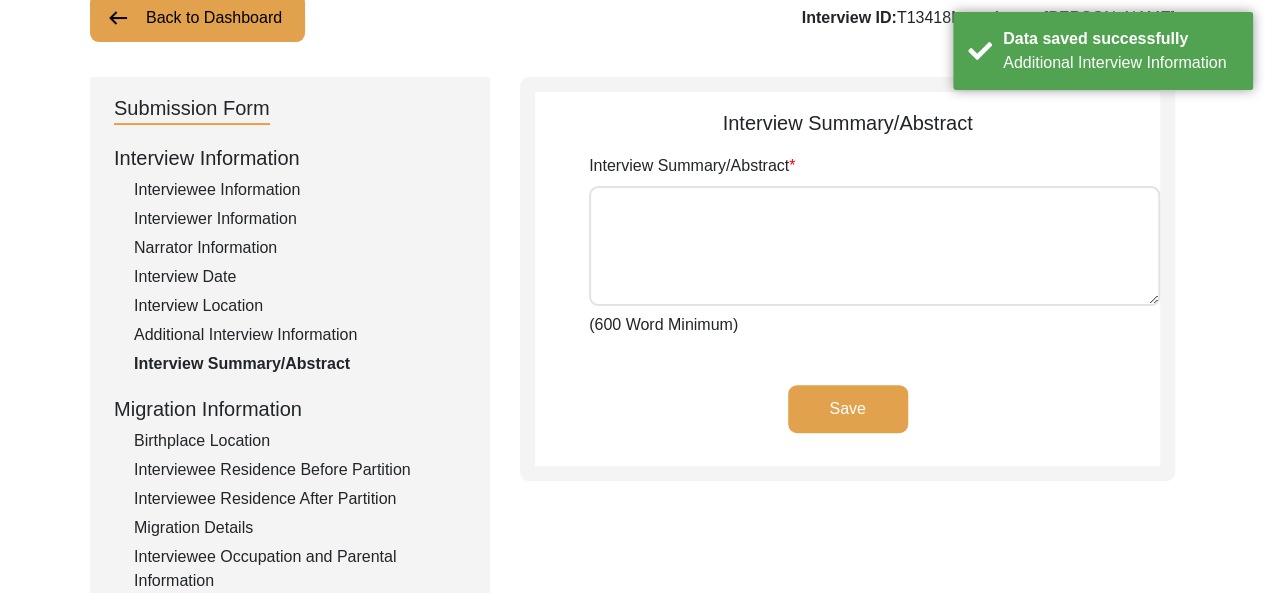 click on "Interview Information   Interviewee Information   Interviewer Information   Narrator Information   Interview Date   Interview Location   Additional Interview Information   Interview Summary/Abstract   Migration Information   Birthplace Location   Interviewee Residence Before Partition   Interviewee Residence After Partition   Migration Details   Interviewee Occupation and Parental Information   Contact Information   Friends and Family Information   Interviewee Contact Information   Interviewer Contact Information   Narrator Contact Information   Interviewee Preferences   Interviewee Preferences   Submission Files   Interview Audio/Video Files   Interview Photo Files   Signed Release Form   Other Files" 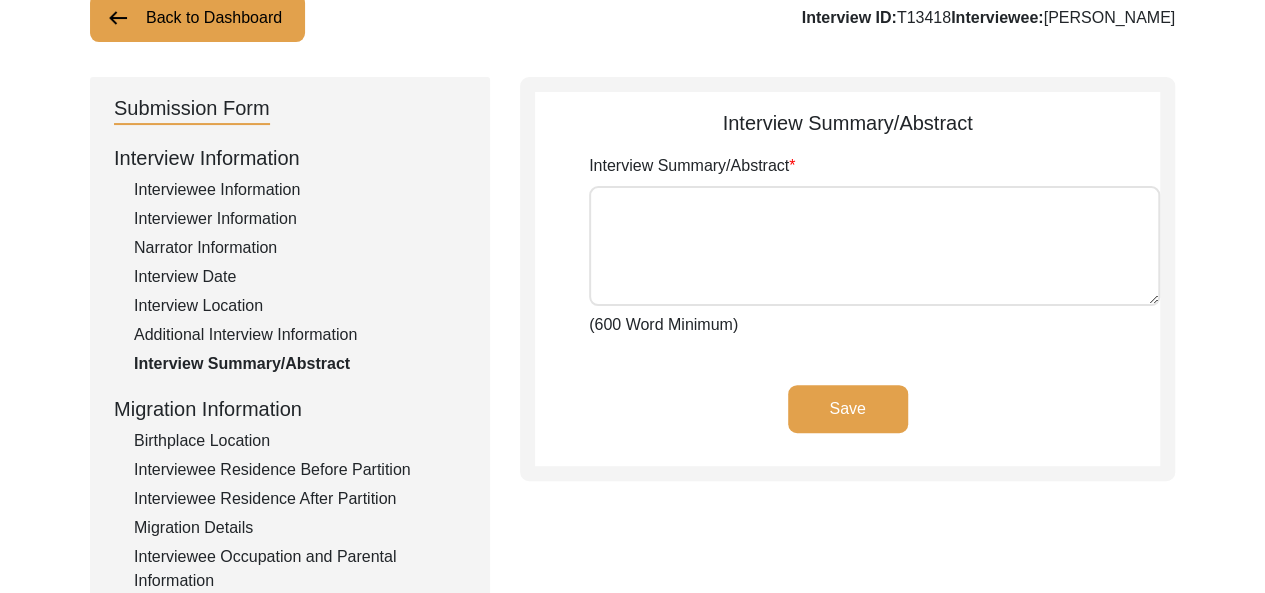 click on "Interview Summary/Abstract" at bounding box center (874, 246) 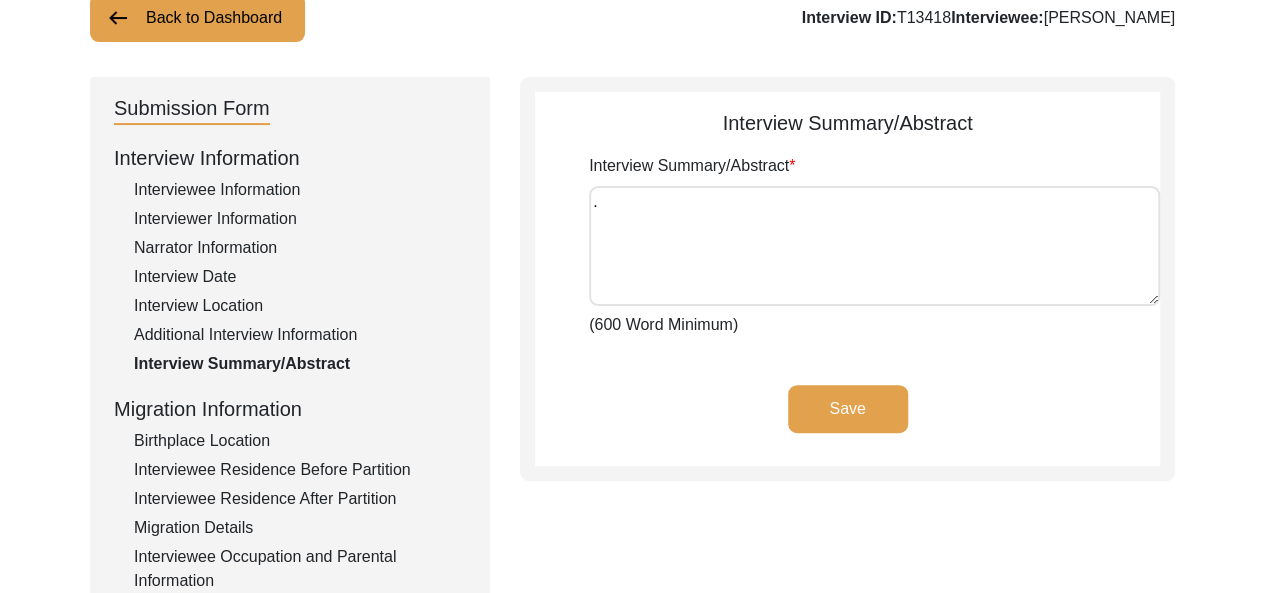 type on "." 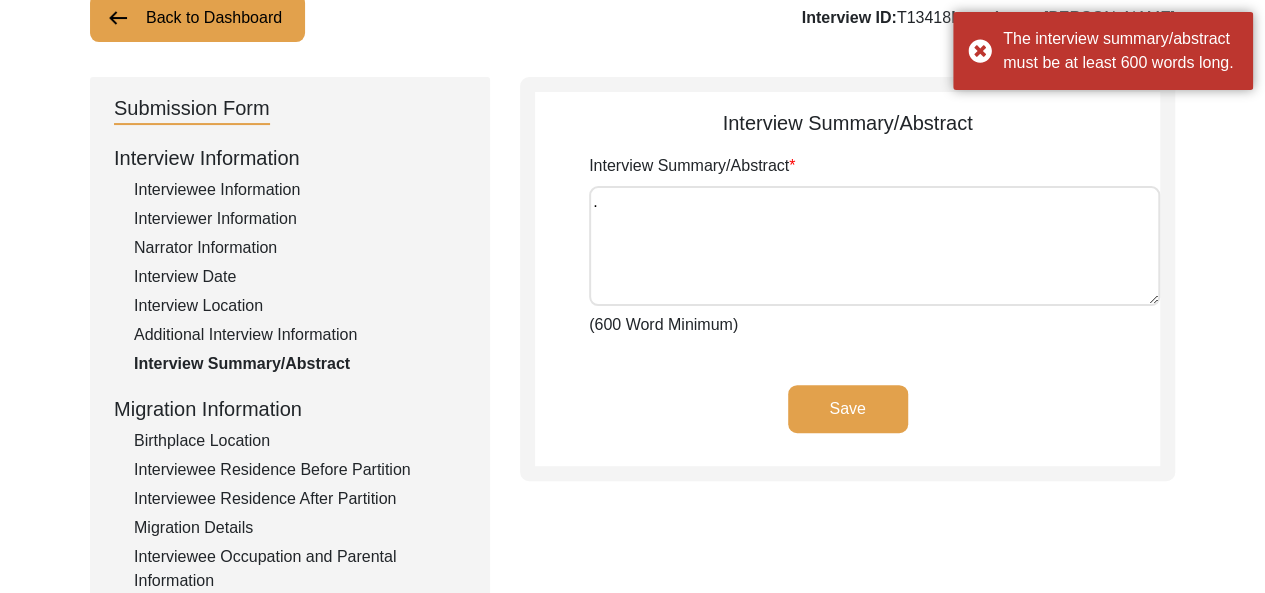 click on "." at bounding box center (874, 246) 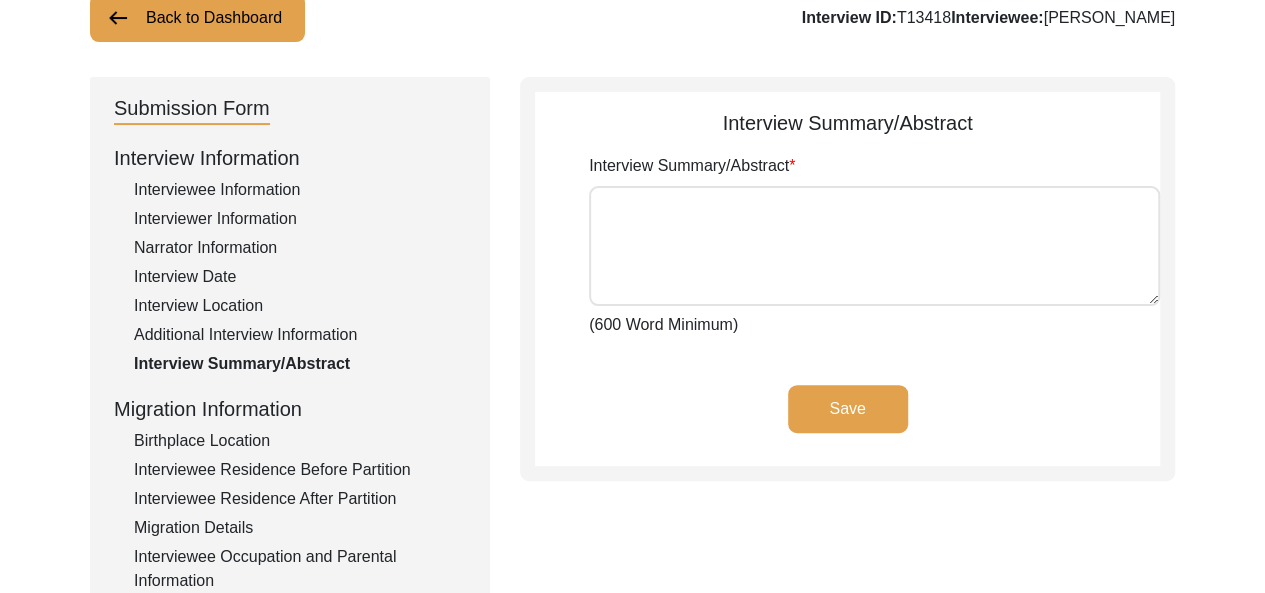 type 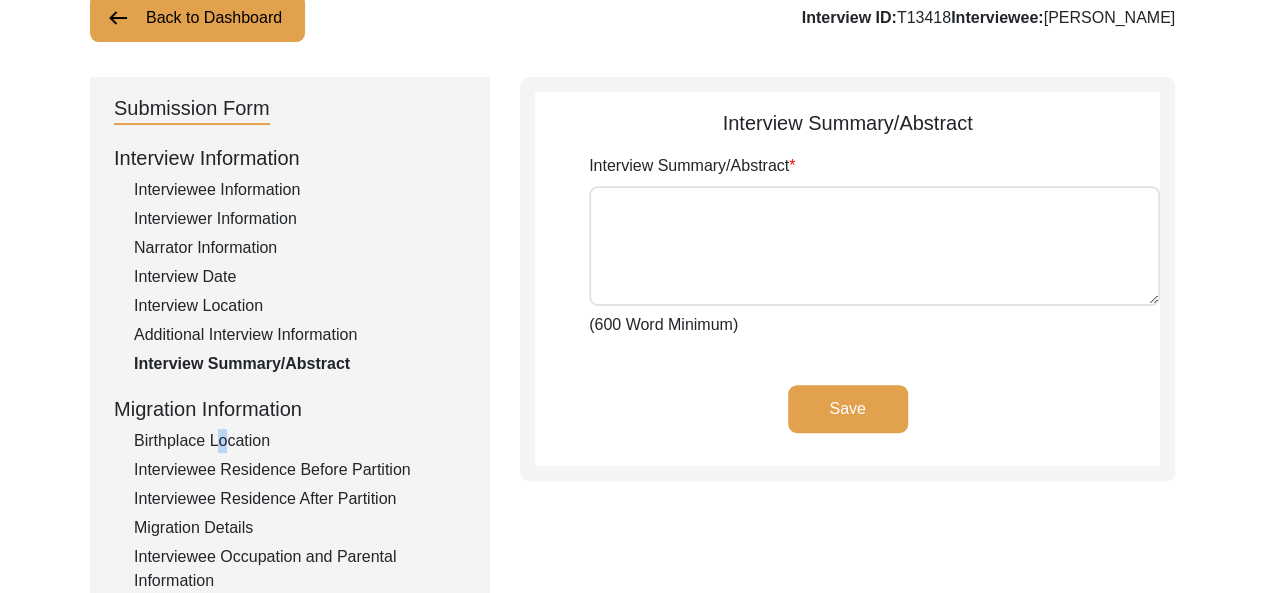 click on "Birthplace Location" 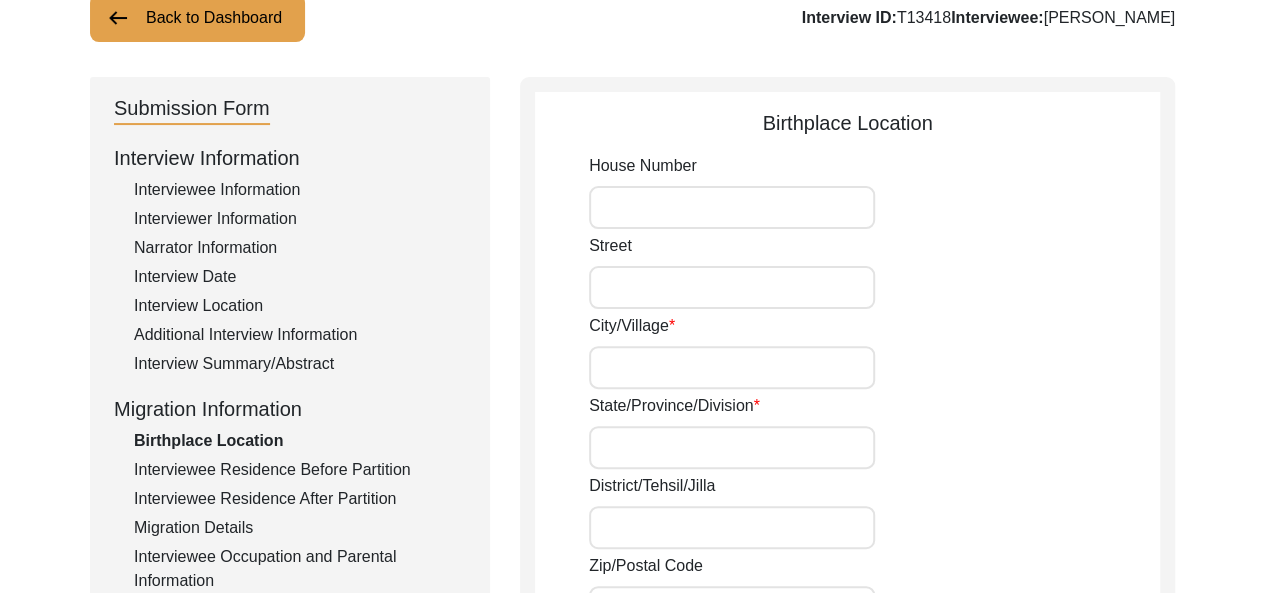 click on "City/Village" at bounding box center [732, 367] 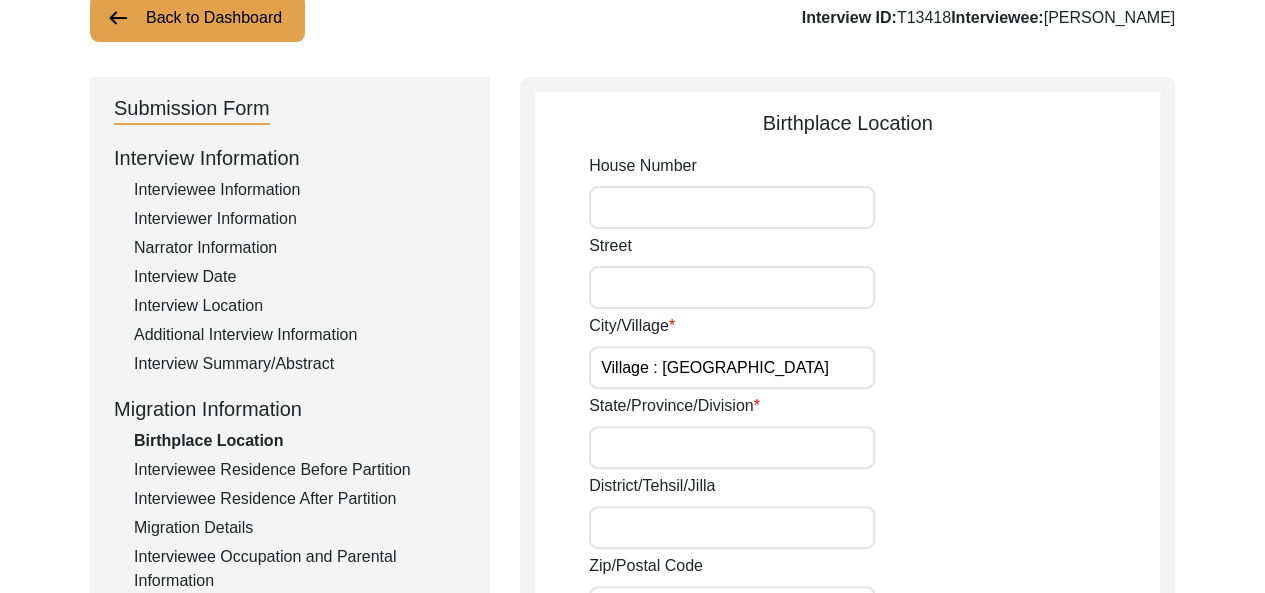 type on "Village : [GEOGRAPHIC_DATA]" 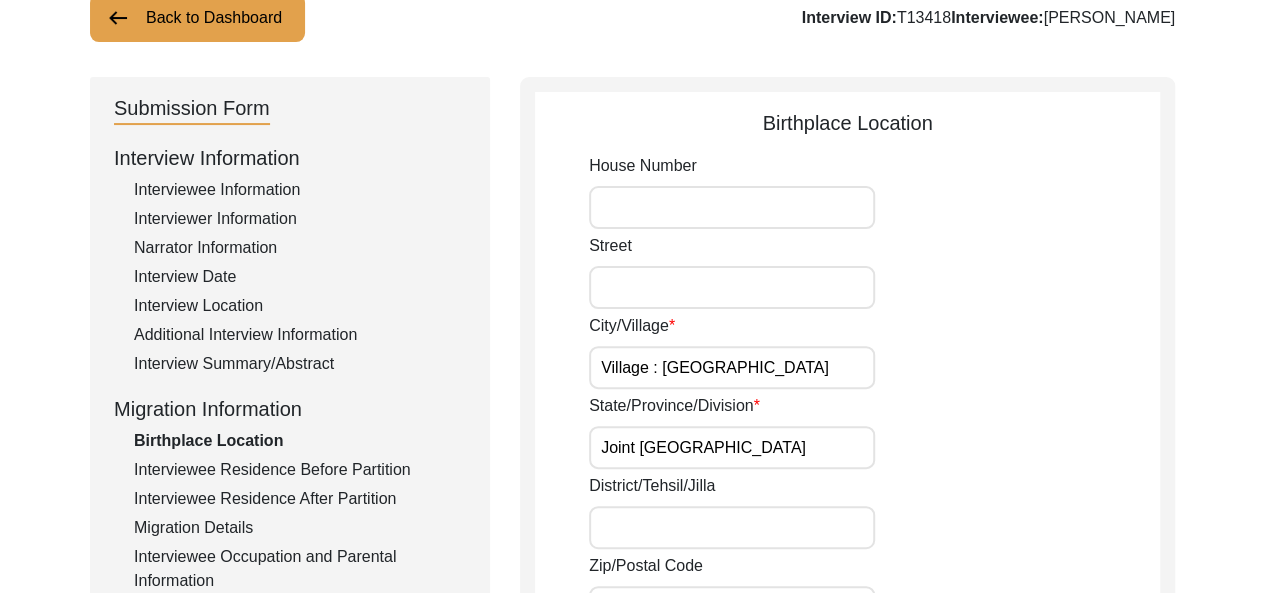 type on "Joint [GEOGRAPHIC_DATA]" 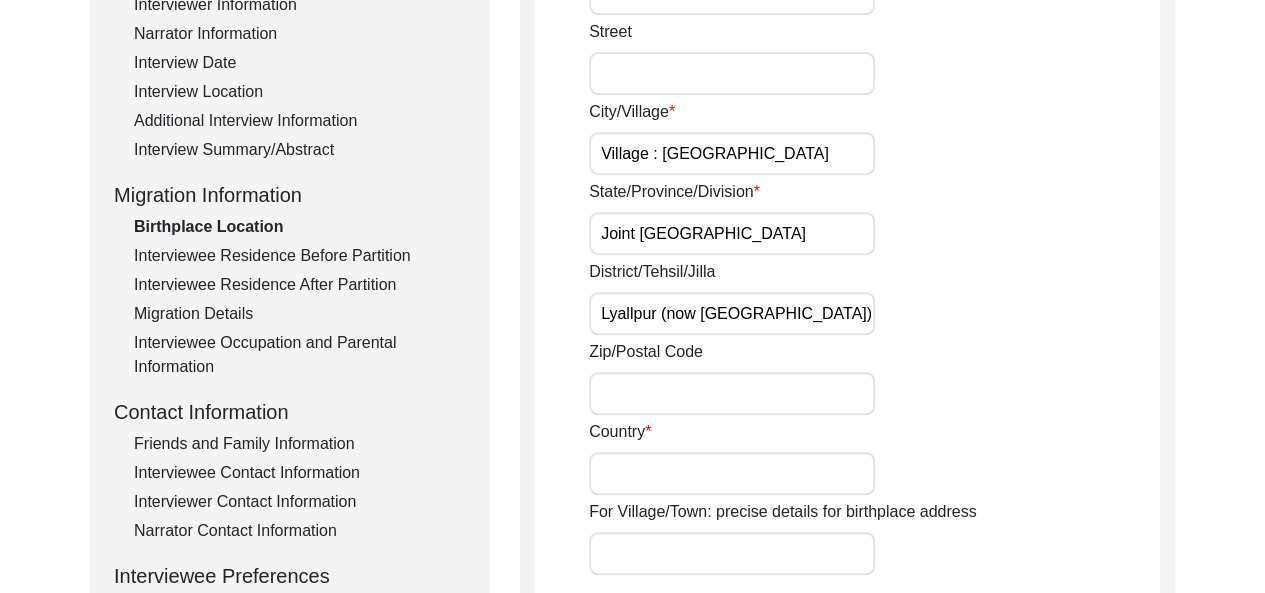 scroll, scrollTop: 362, scrollLeft: 0, axis: vertical 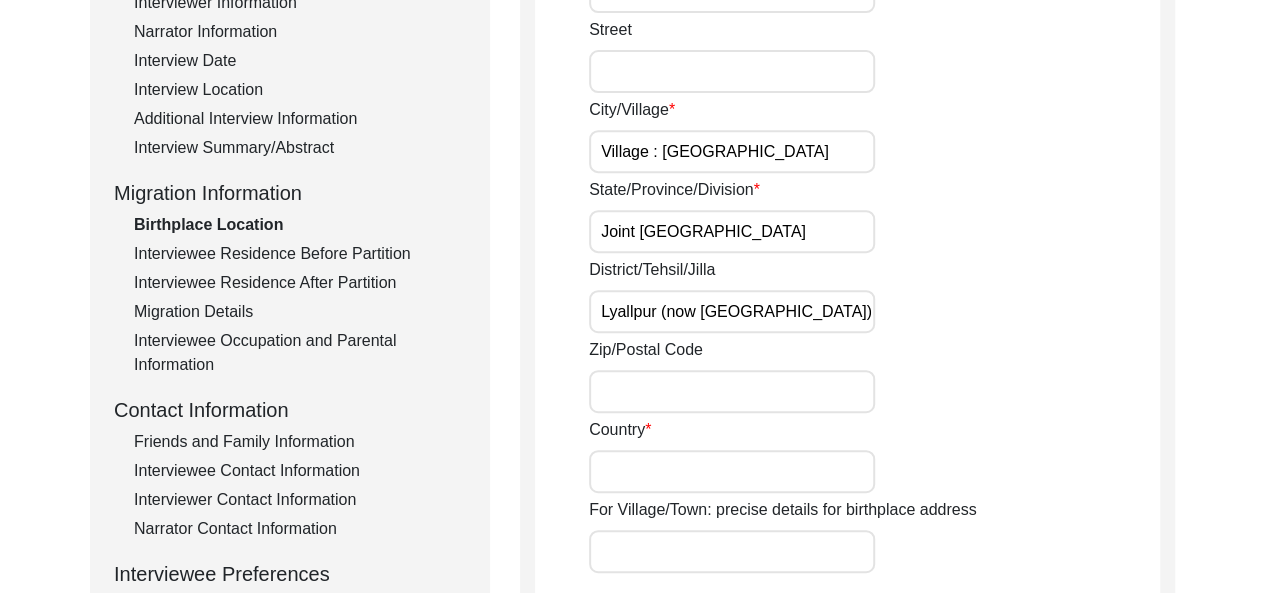 type on "Lyallpur (now [GEOGRAPHIC_DATA])" 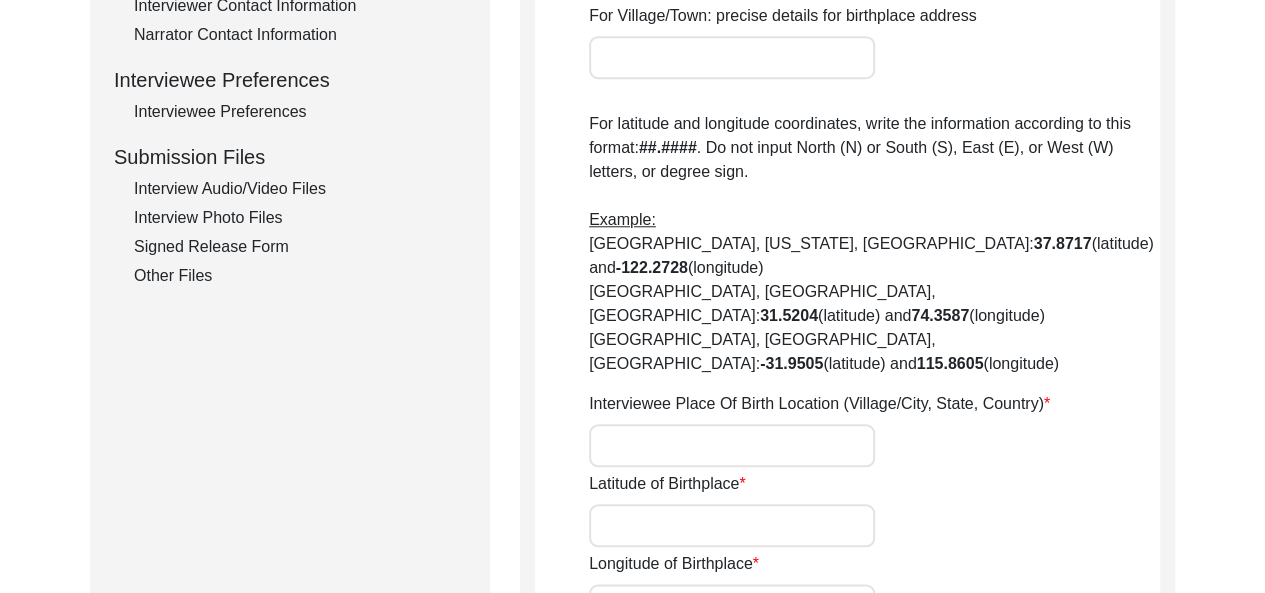 scroll, scrollTop: 863, scrollLeft: 0, axis: vertical 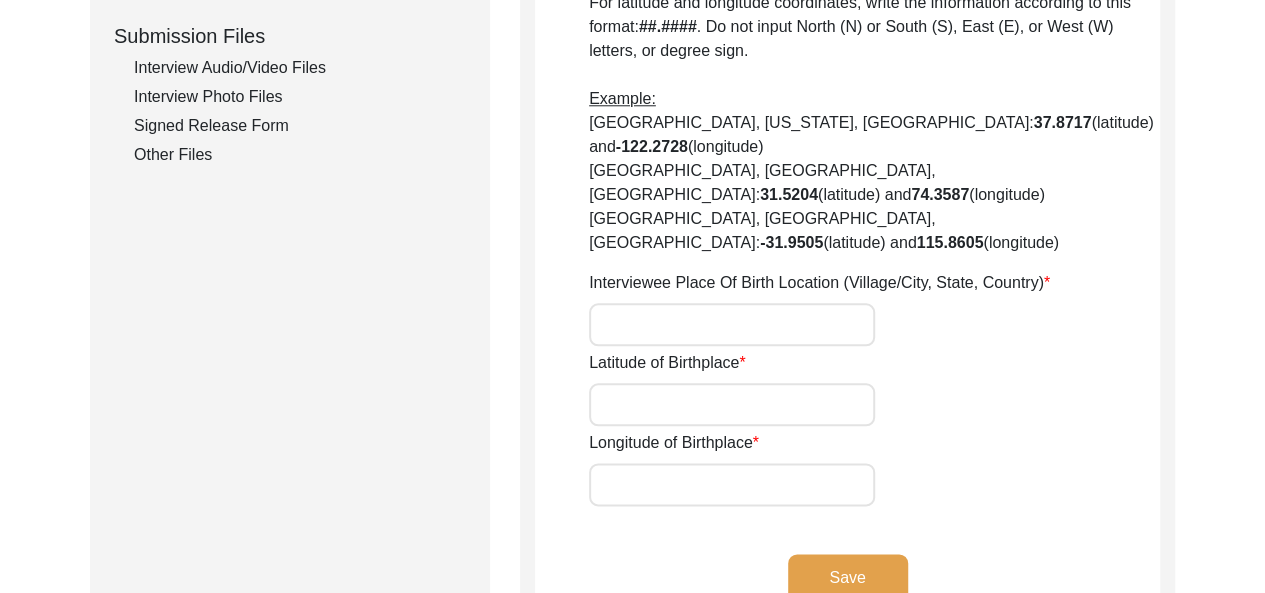 type on "[GEOGRAPHIC_DATA]" 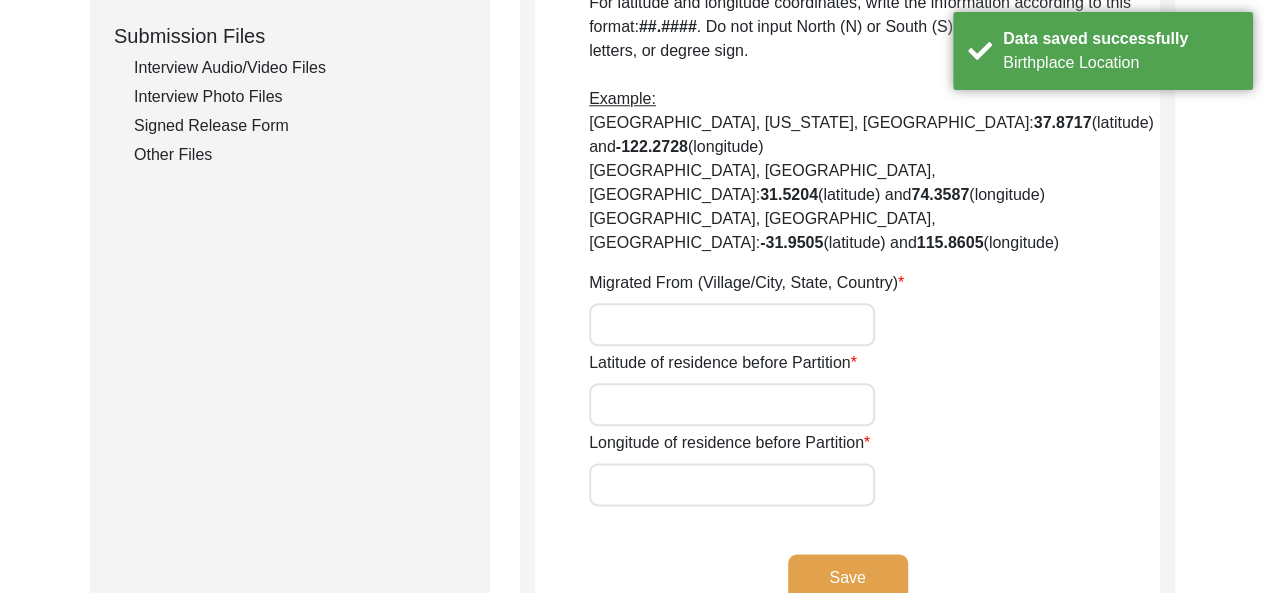click on "Save" 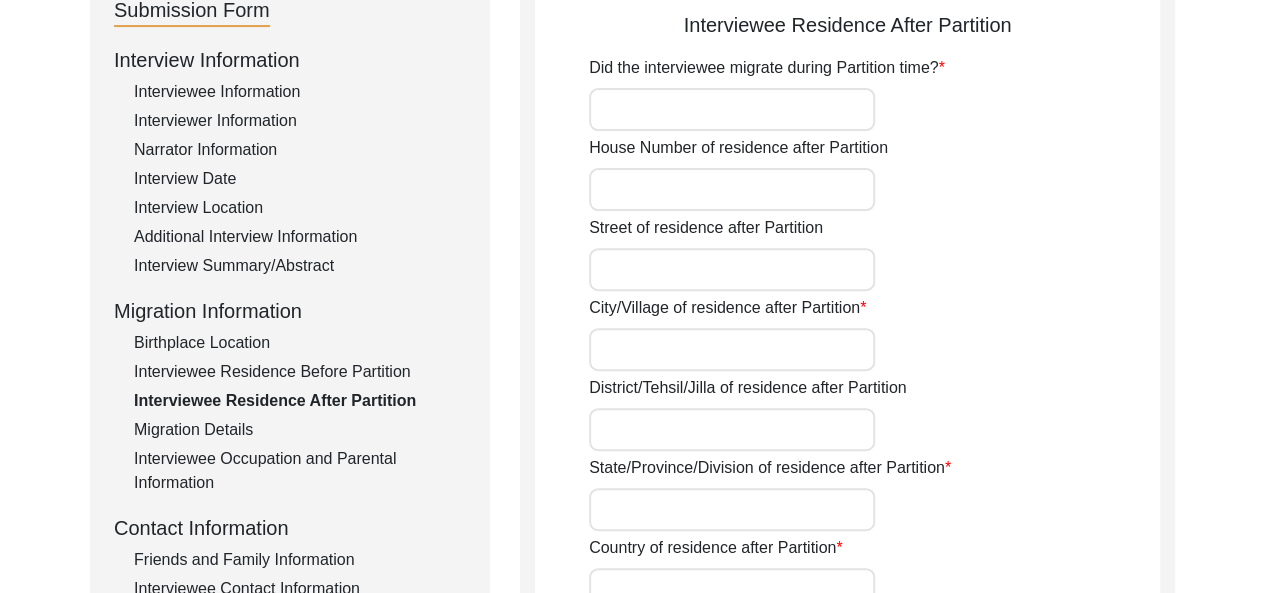 scroll, scrollTop: 246, scrollLeft: 0, axis: vertical 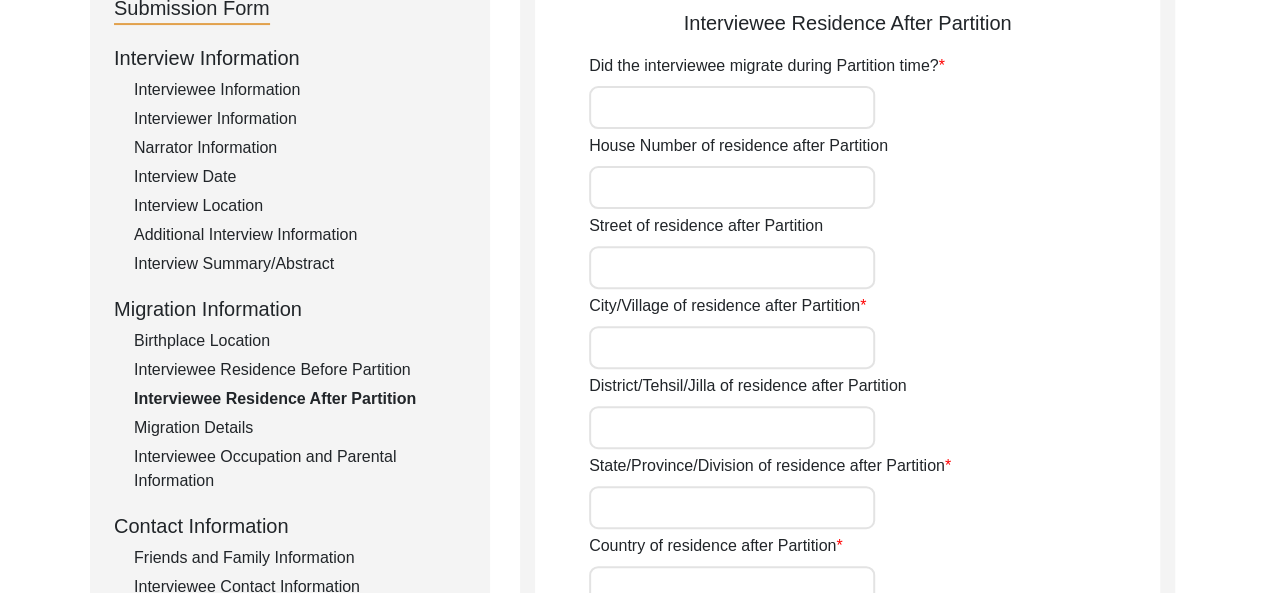 click on "Interviewee Residence Before Partition" 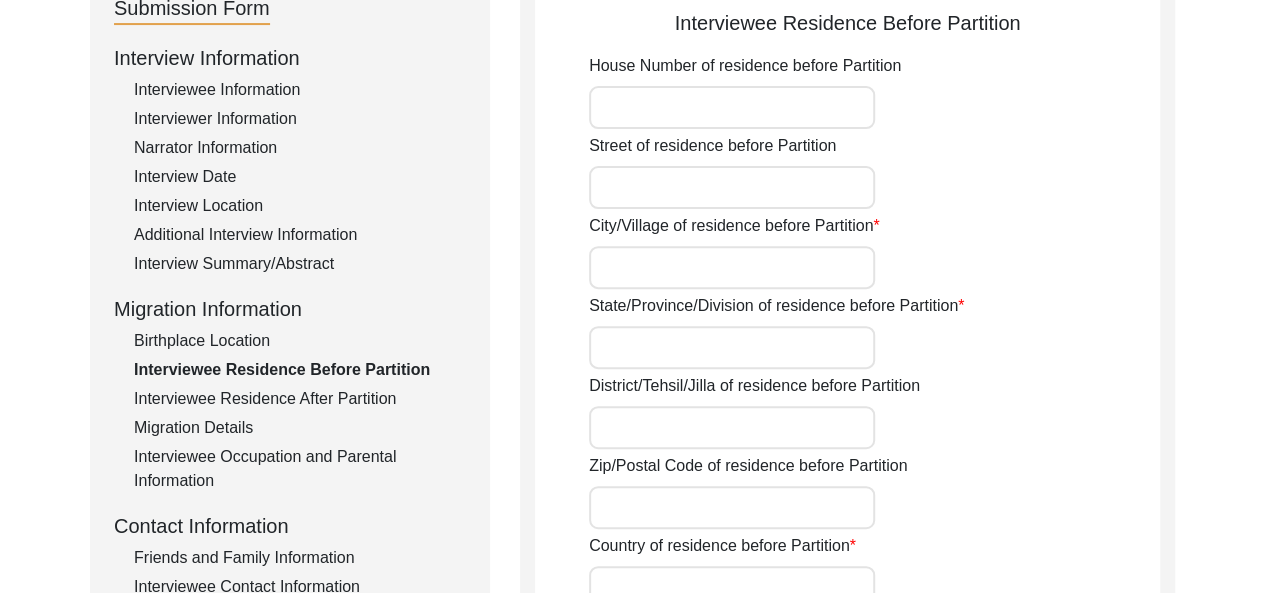 click on "City/Village of residence before Partition" at bounding box center (732, 267) 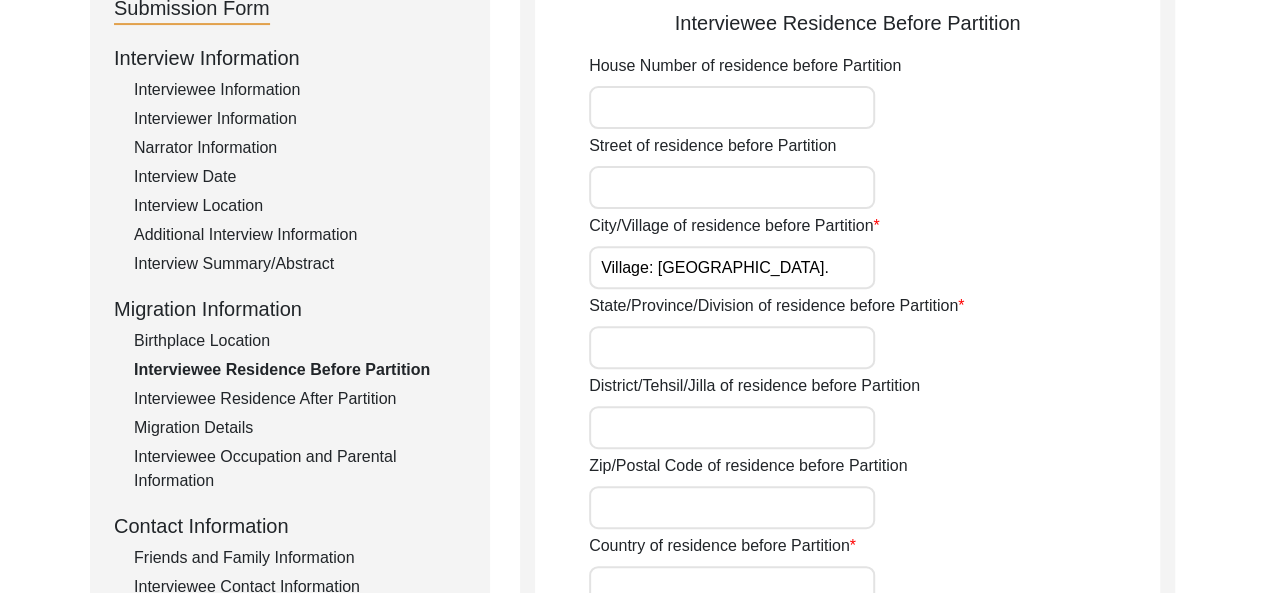 type on "Village: [GEOGRAPHIC_DATA]." 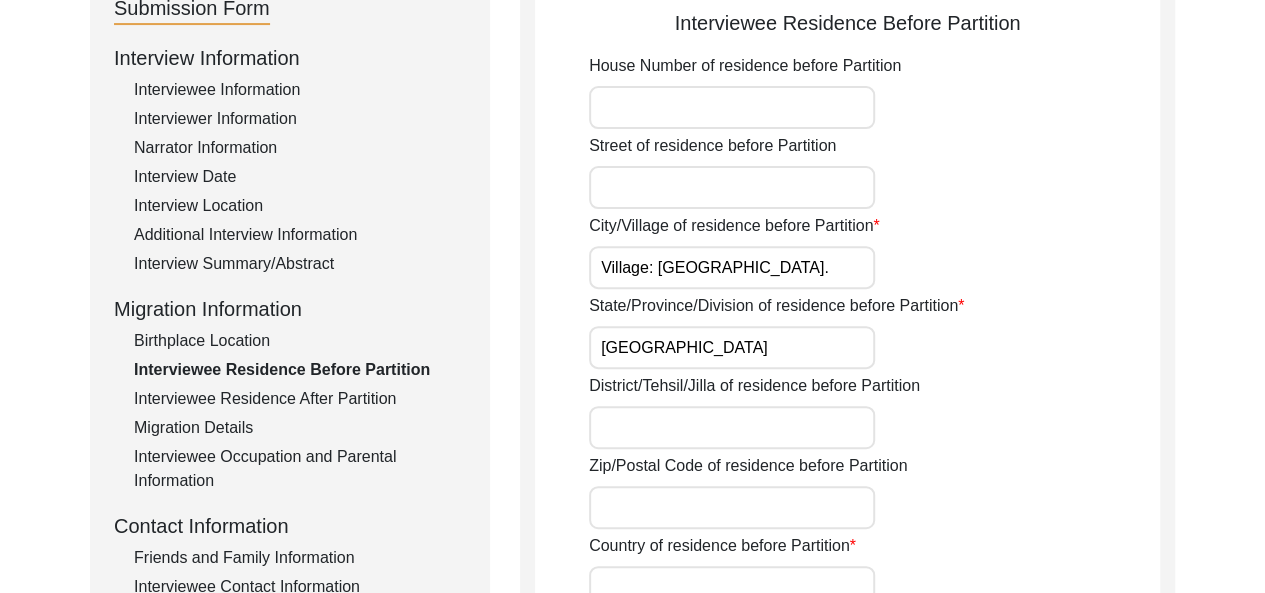 type on "[GEOGRAPHIC_DATA]" 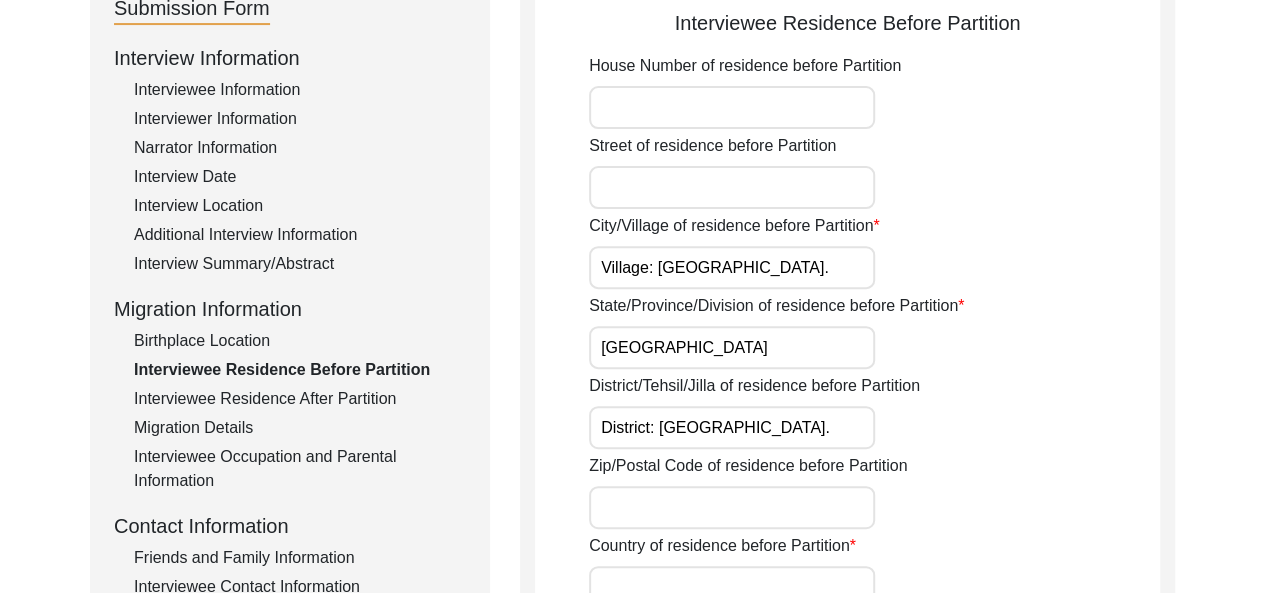 type on "District: [GEOGRAPHIC_DATA]." 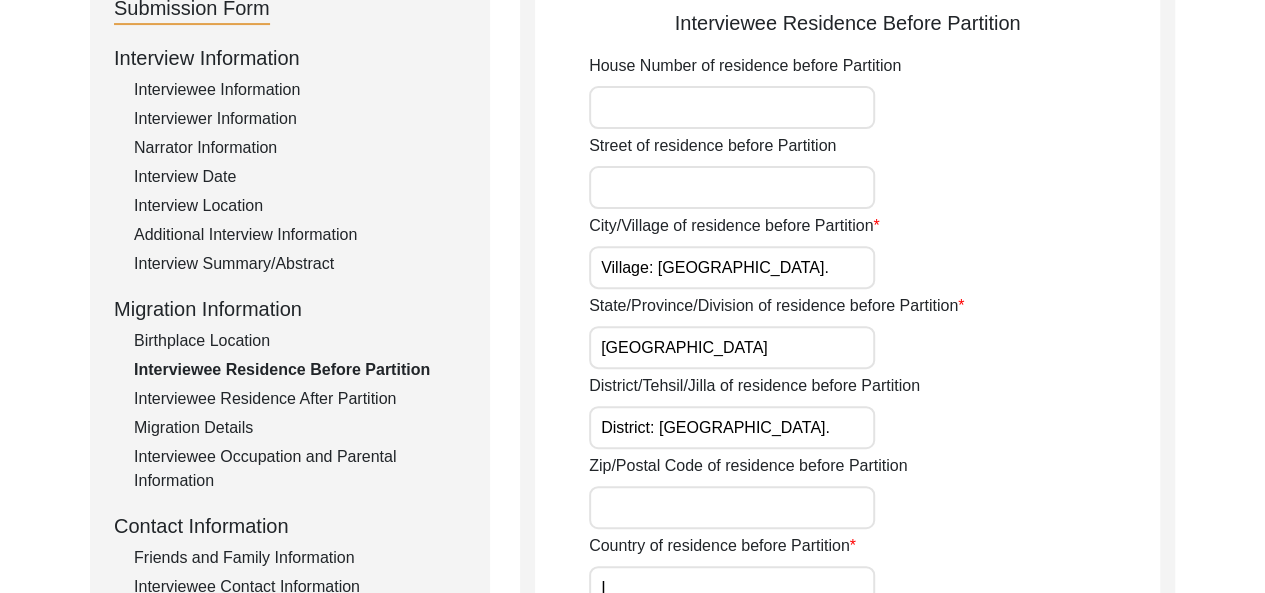 scroll, scrollTop: 248, scrollLeft: 0, axis: vertical 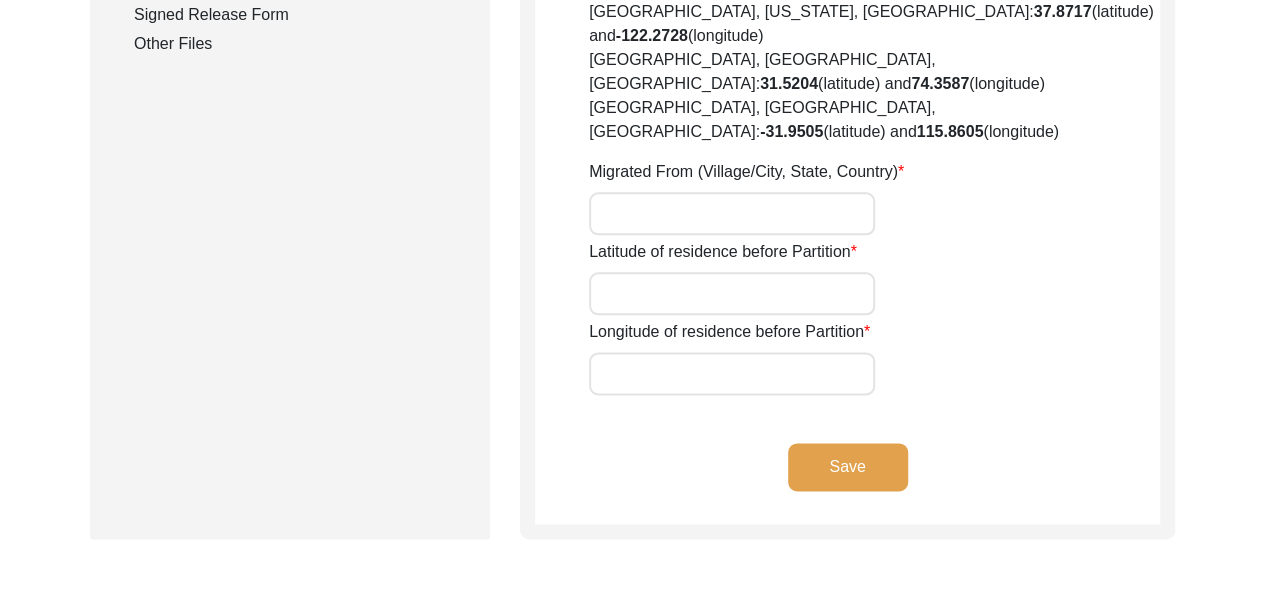 type on "[GEOGRAPHIC_DATA]." 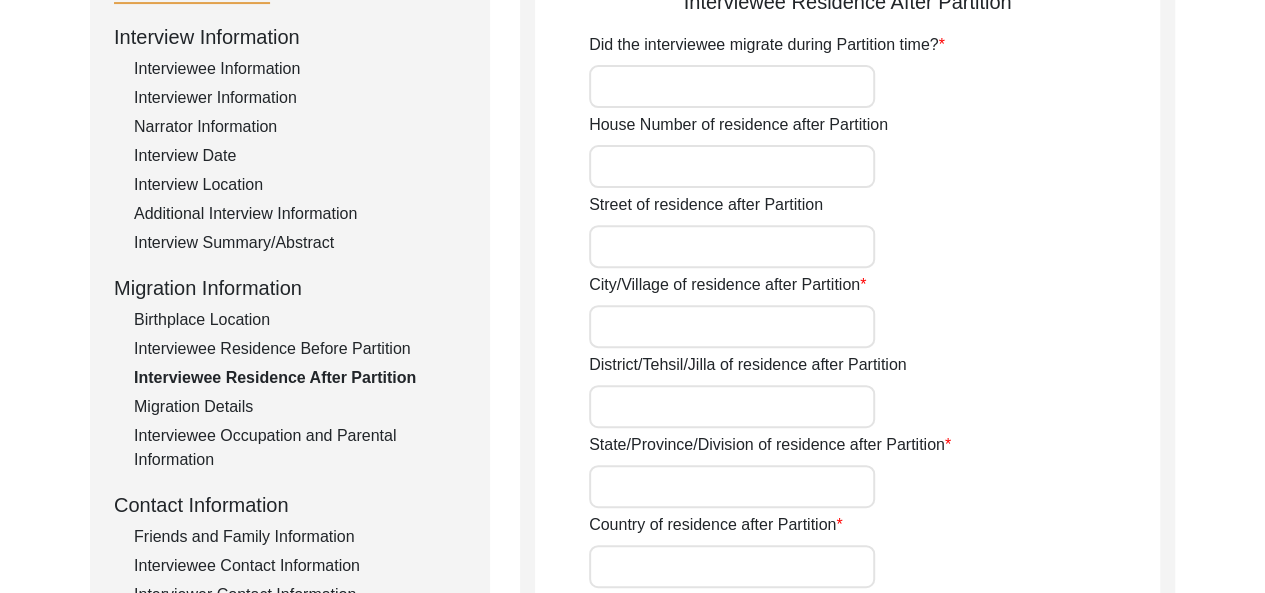 scroll, scrollTop: 272, scrollLeft: 0, axis: vertical 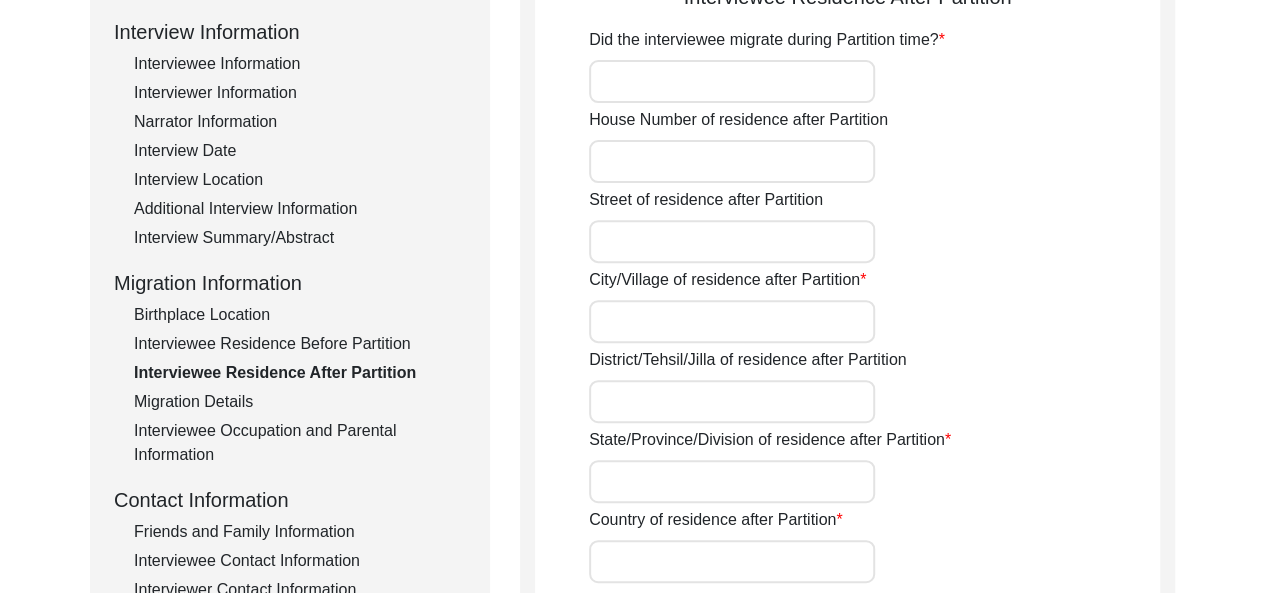 click on "Interviewee Residence Before Partition" 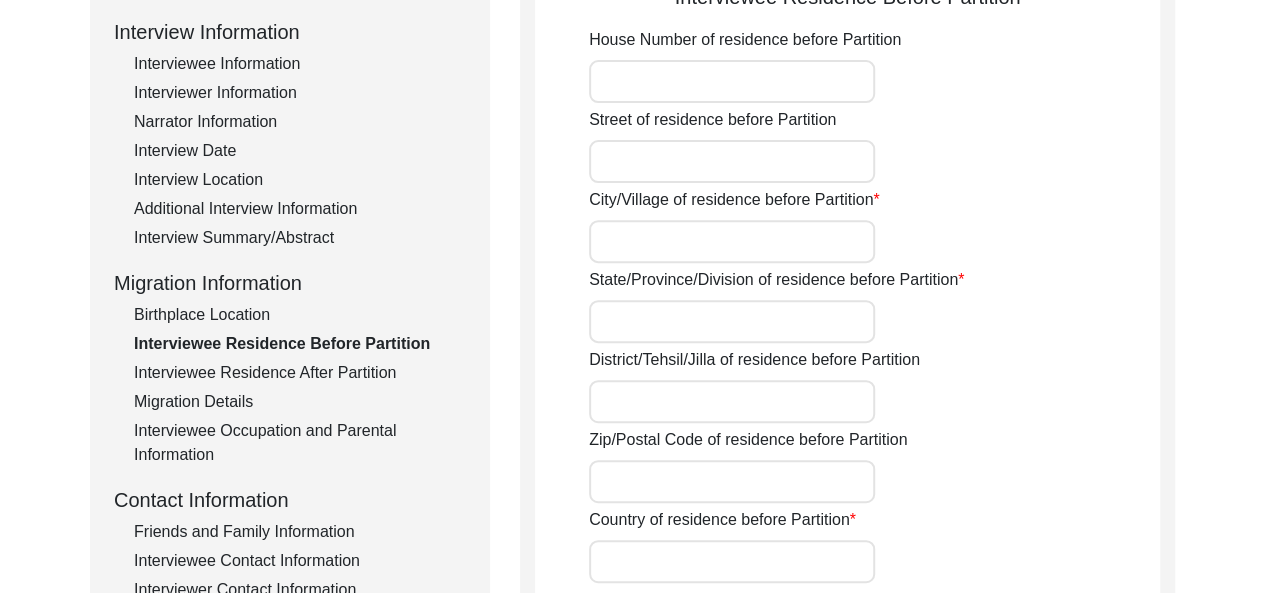 type on "Village: [GEOGRAPHIC_DATA]." 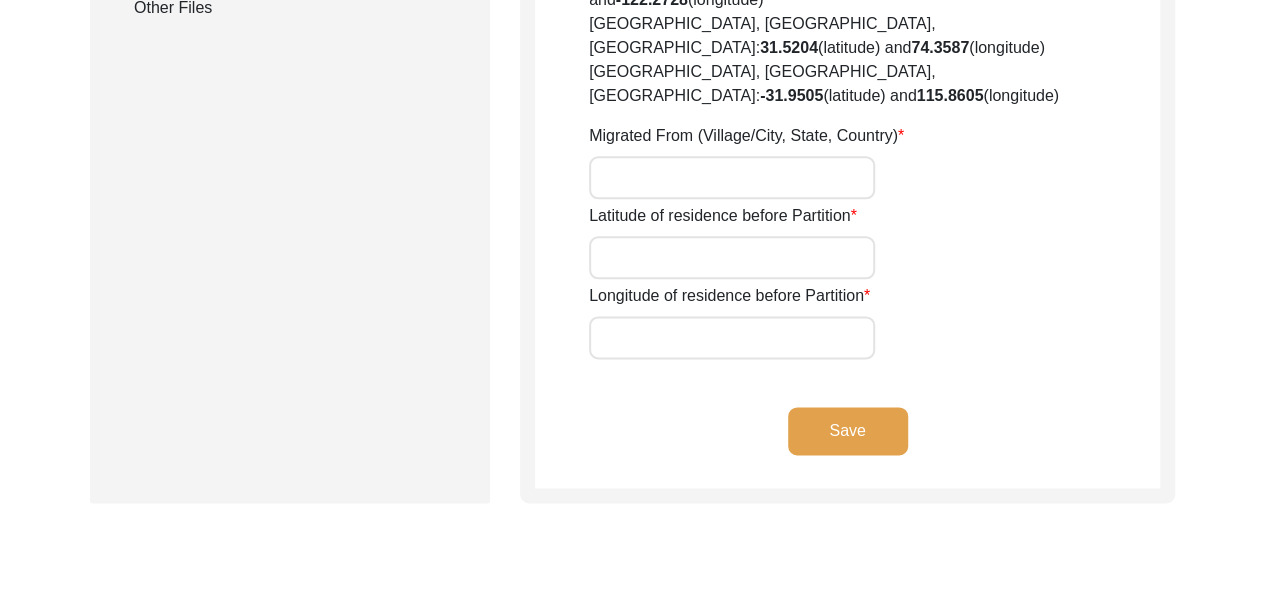 scroll, scrollTop: 1110, scrollLeft: 0, axis: vertical 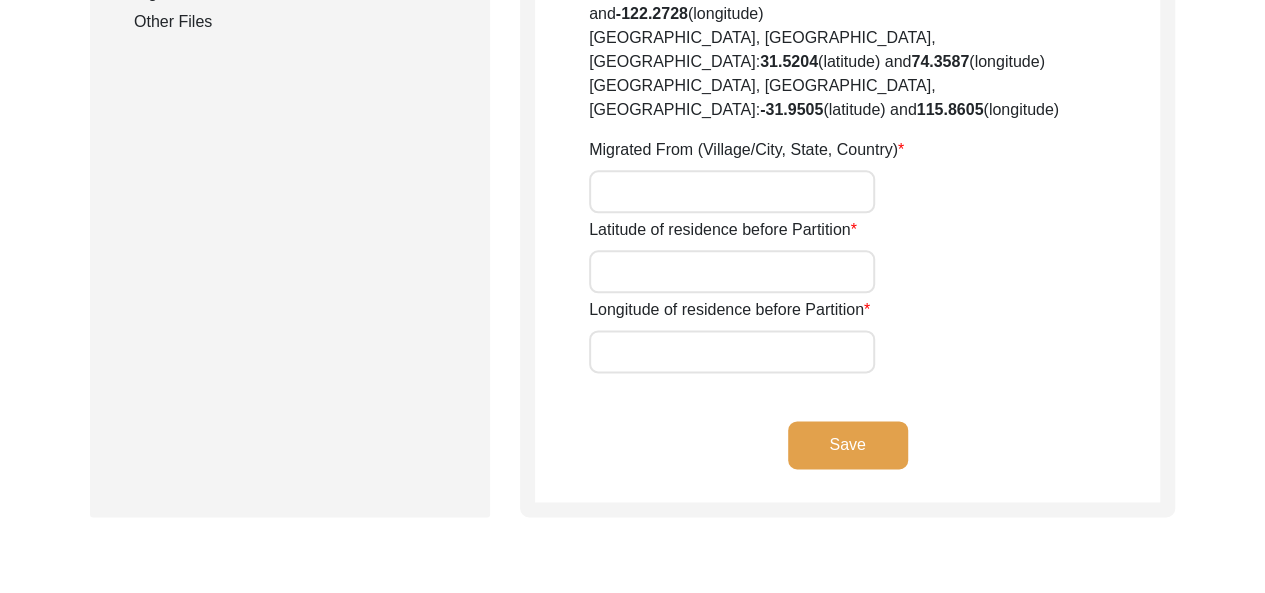 click on "Save" 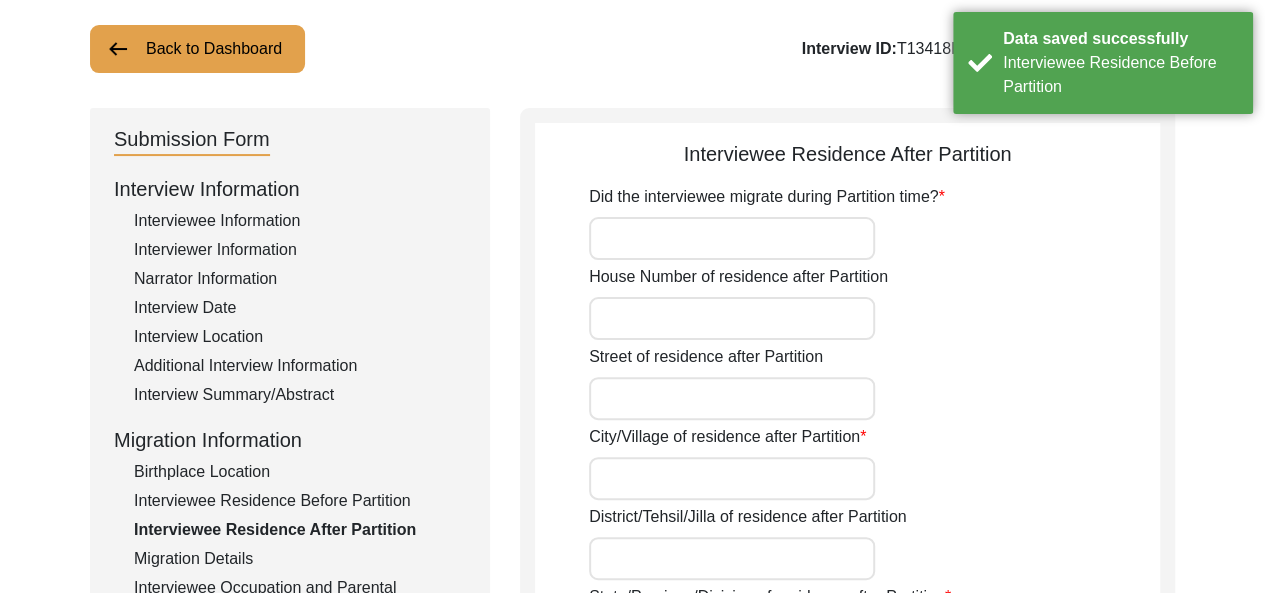 scroll, scrollTop: 108, scrollLeft: 0, axis: vertical 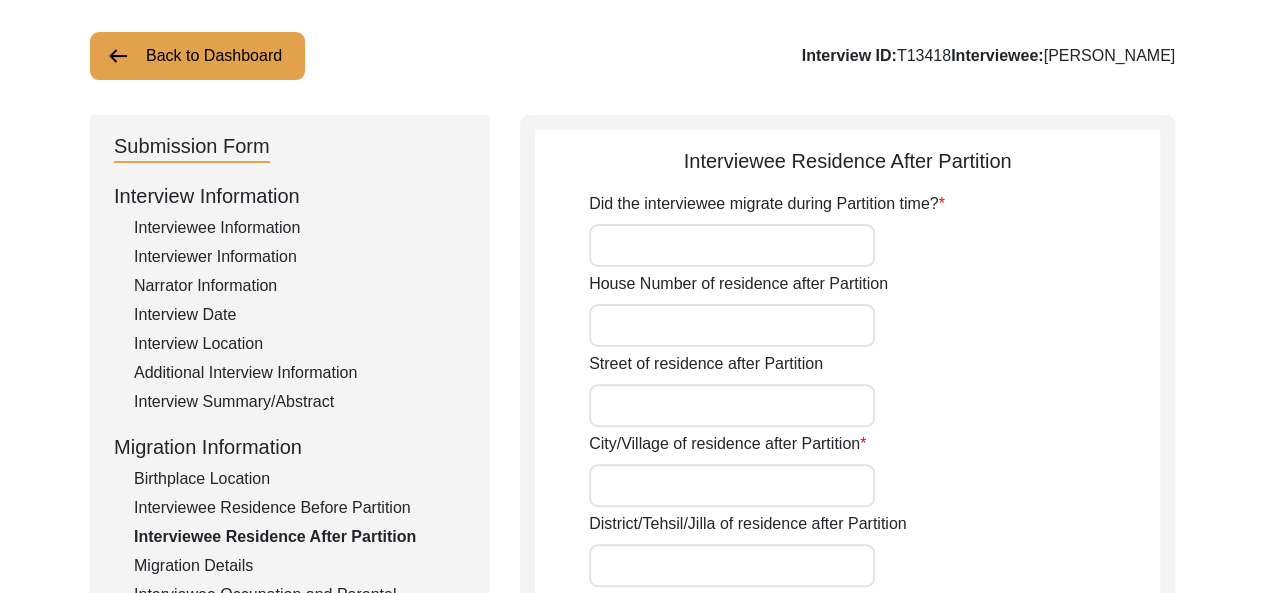 click on "Interviewee Residence Before Partition" 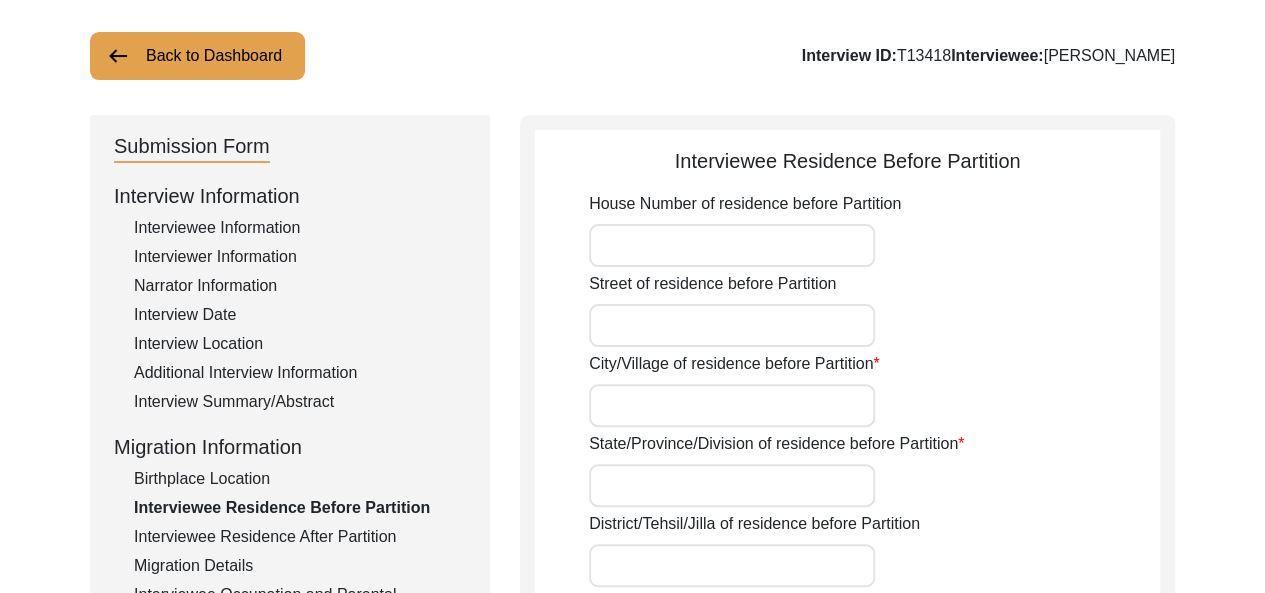 type on "Village: [GEOGRAPHIC_DATA]." 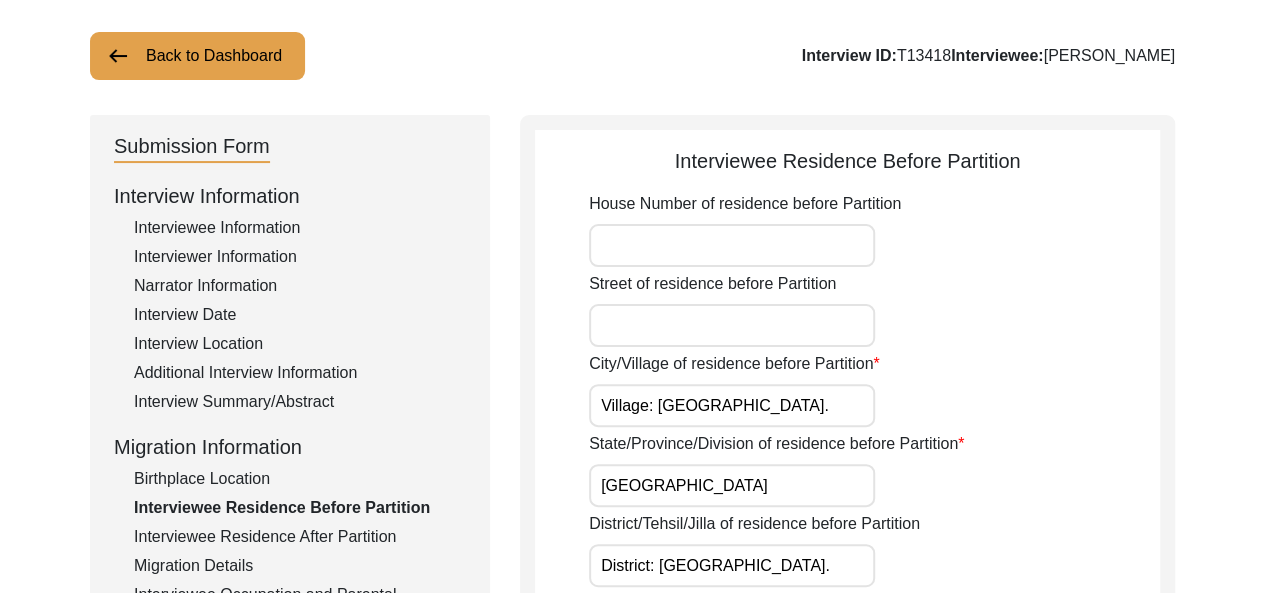 drag, startPoint x: 598, startPoint y: 401, endPoint x: 730, endPoint y: 402, distance: 132.00378 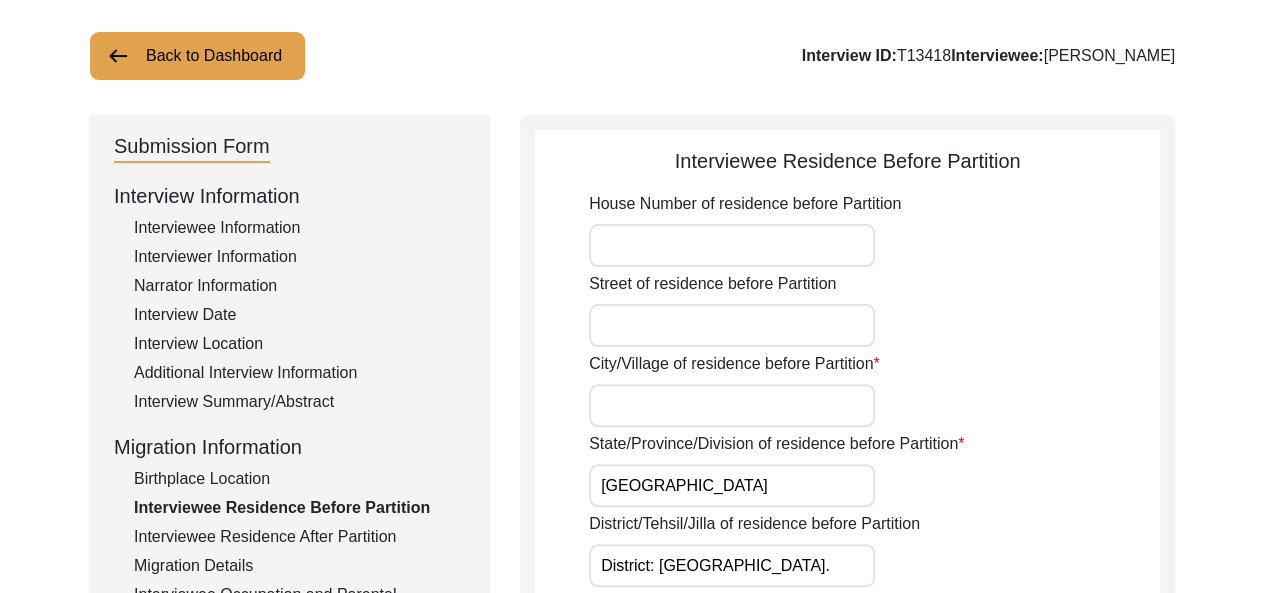 type 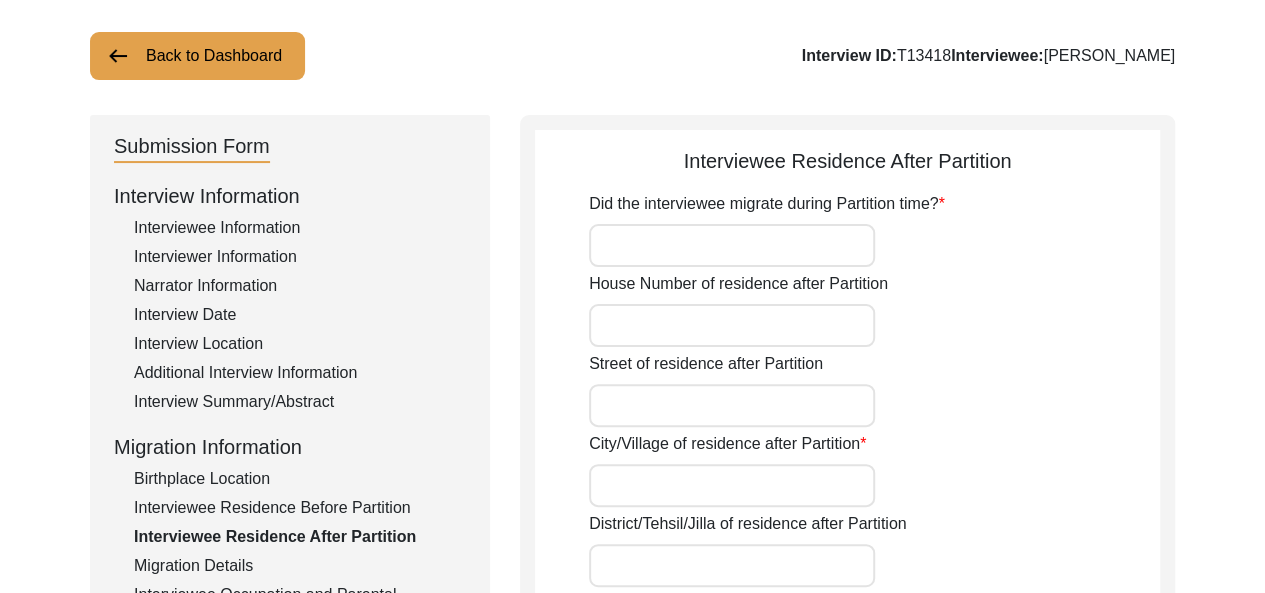paste on "Village: [GEOGRAPHIC_DATA]." 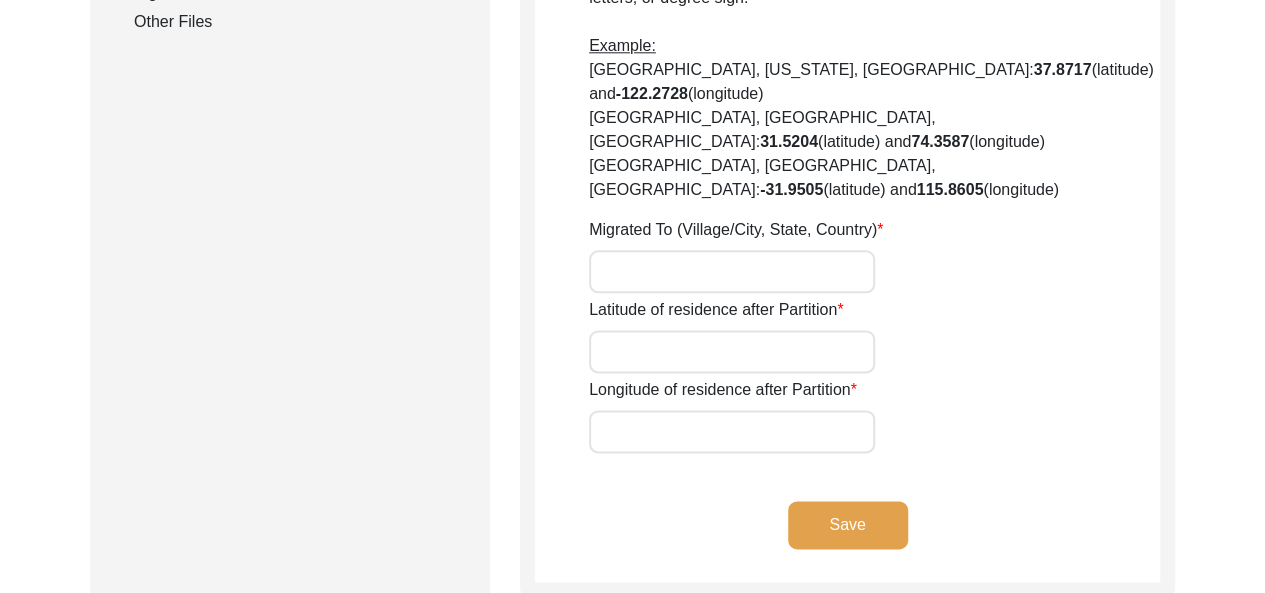 scroll, scrollTop: 1120, scrollLeft: 0, axis: vertical 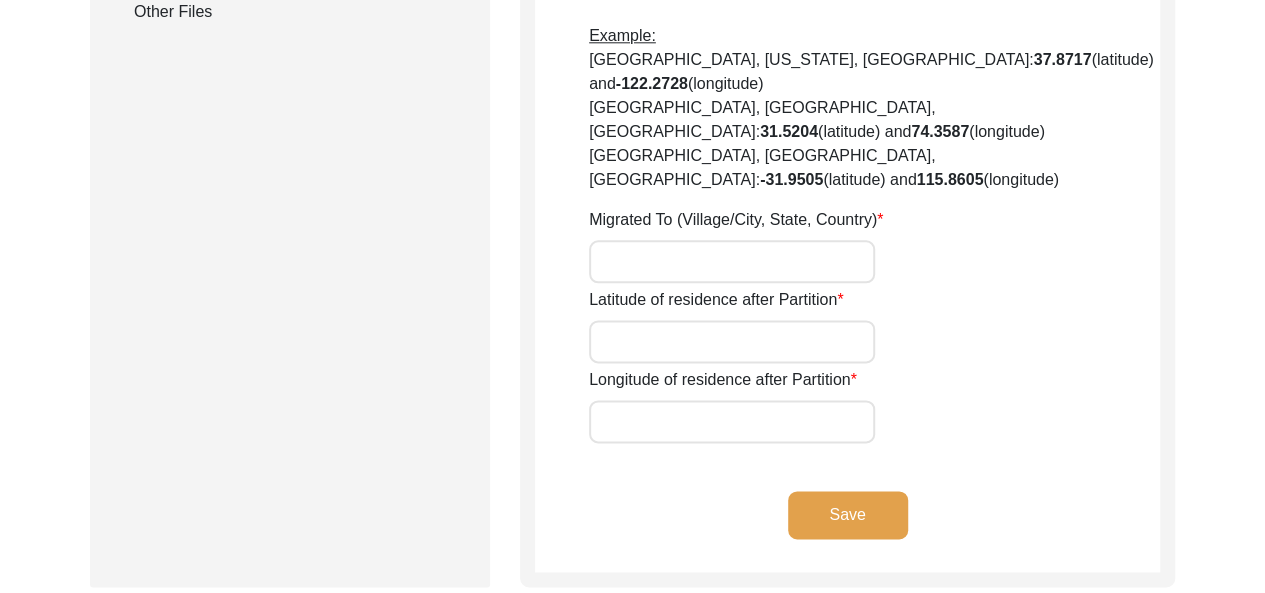 type on "Village: [GEOGRAPHIC_DATA]." 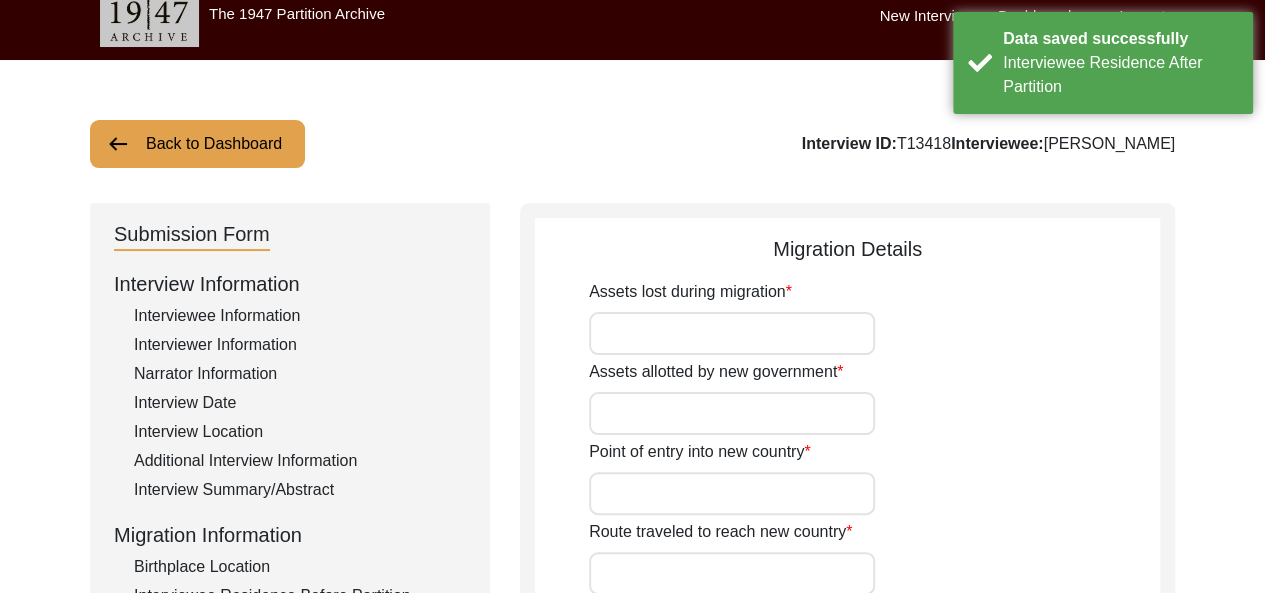 scroll, scrollTop: 25, scrollLeft: 0, axis: vertical 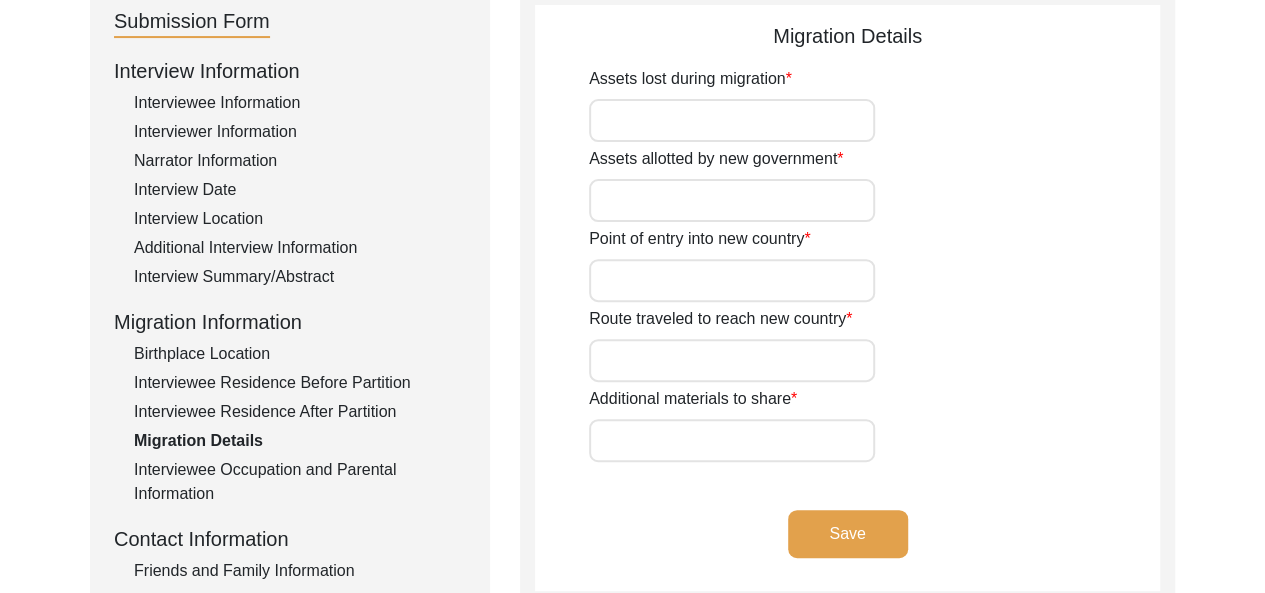 click on "Interviewee Residence Before Partition" 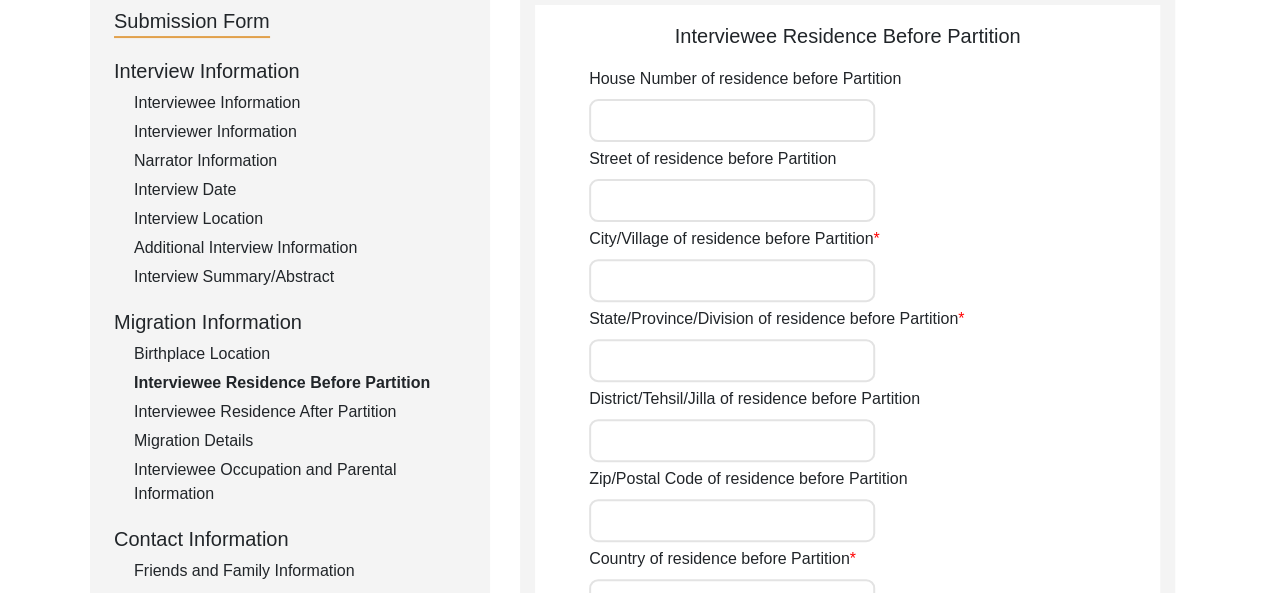 type on "Village: [GEOGRAPHIC_DATA]." 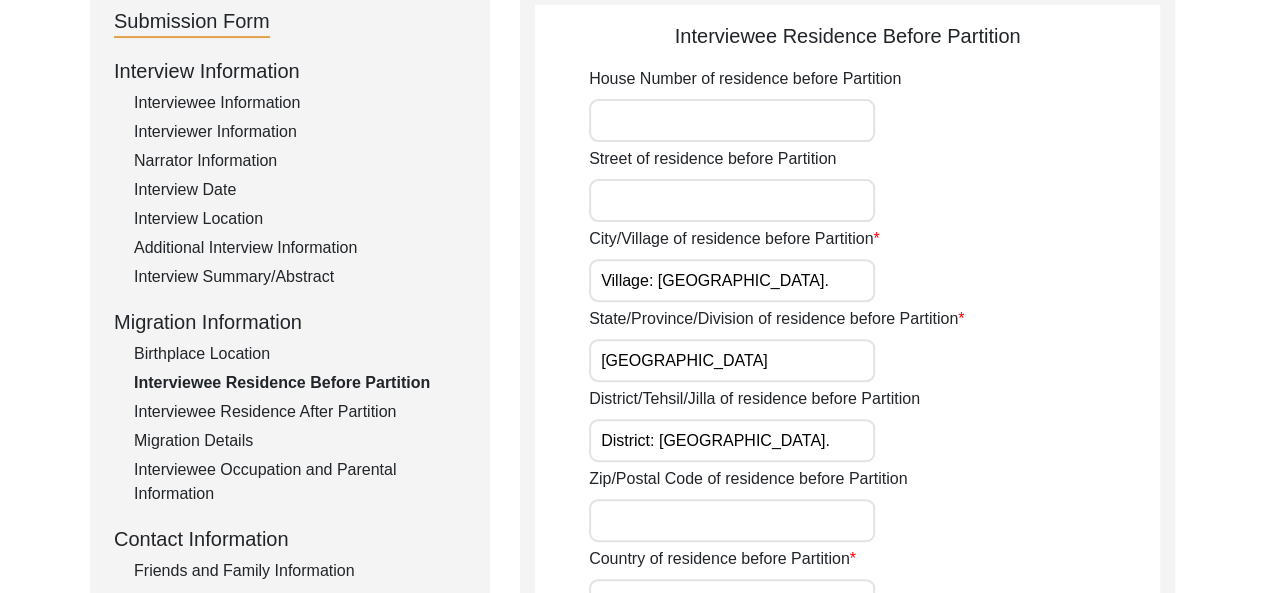 click on "[GEOGRAPHIC_DATA]" at bounding box center (732, 360) 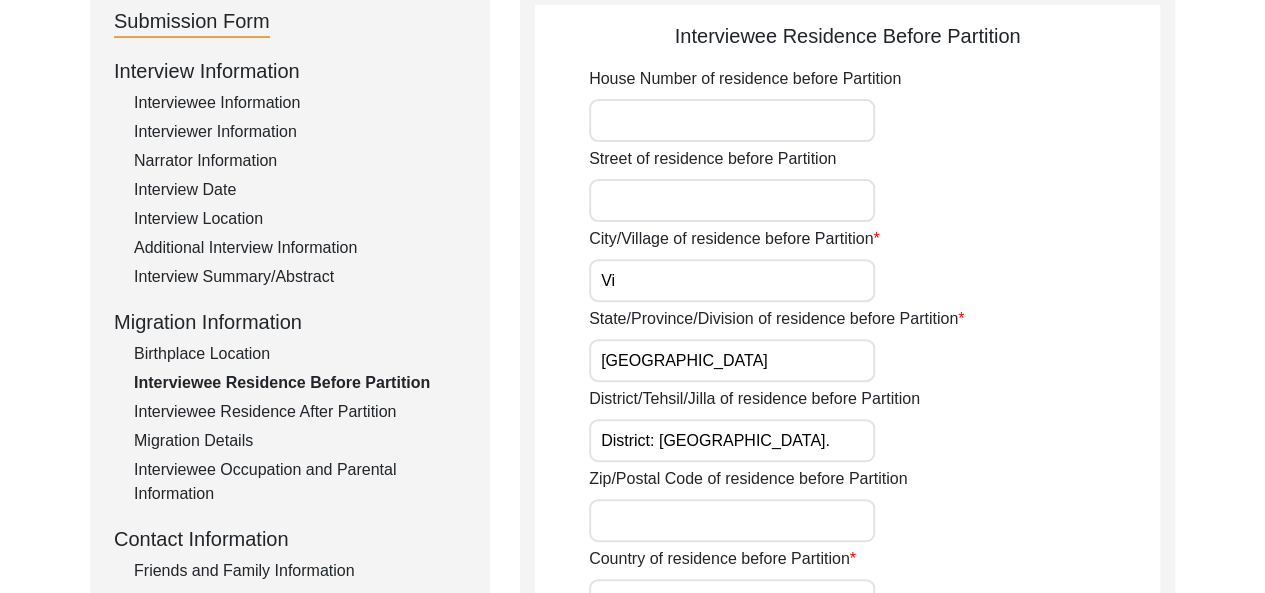 type on "V" 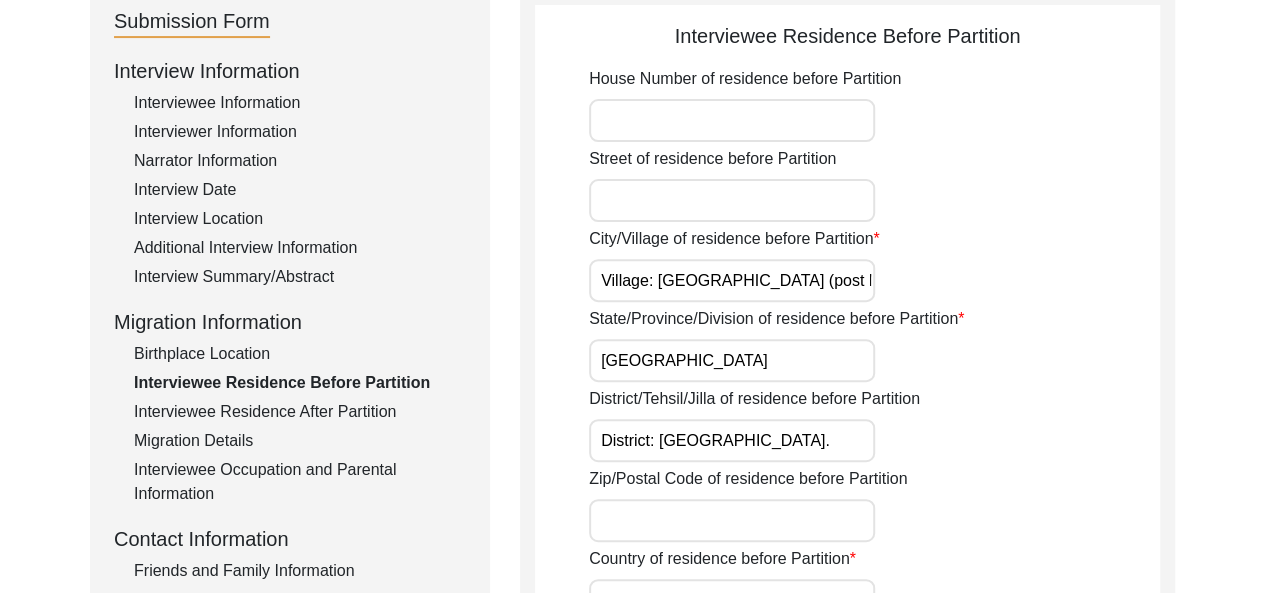 type on "Village: [GEOGRAPHIC_DATA] (post Mandiala)" 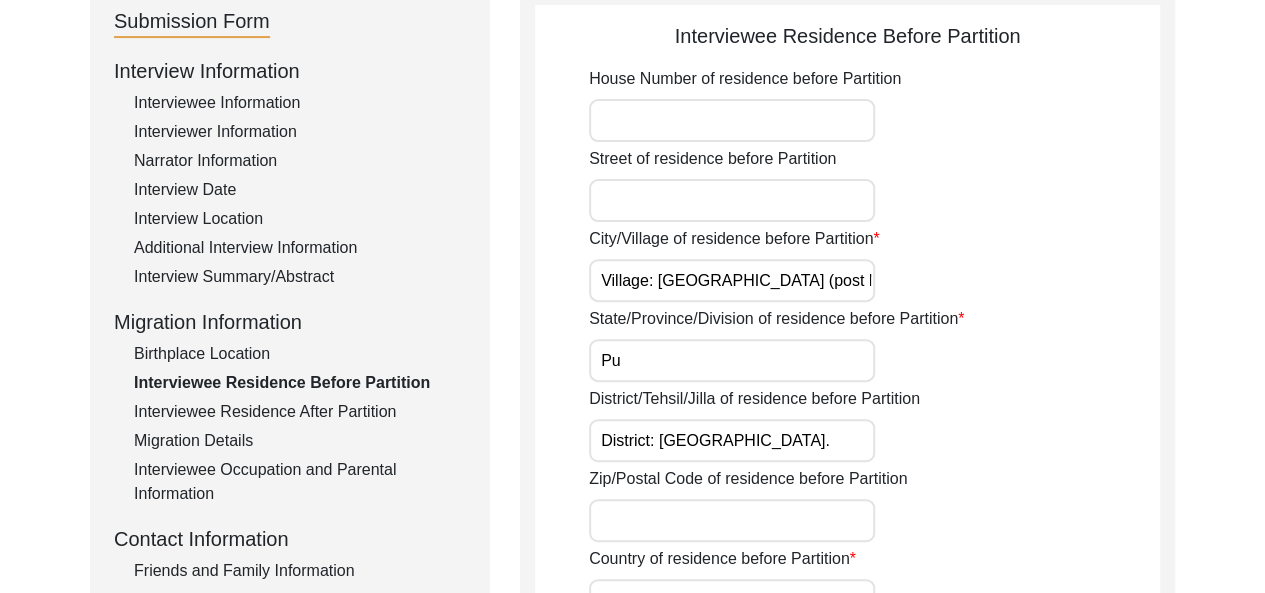 type on "P" 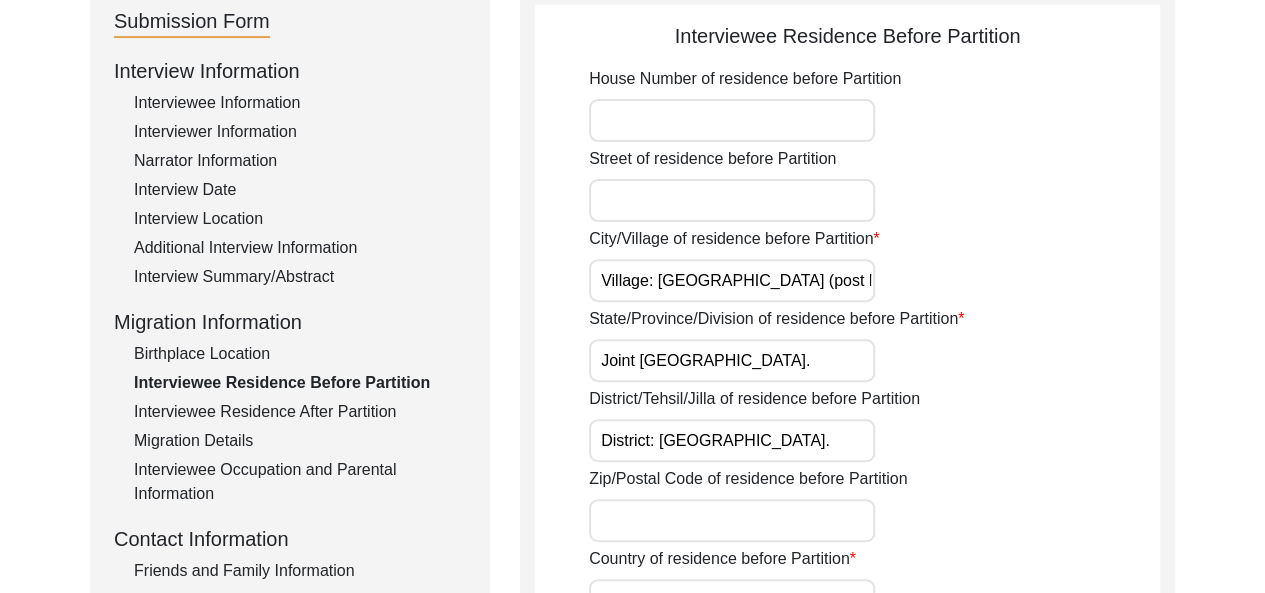 type on "Joint [GEOGRAPHIC_DATA]." 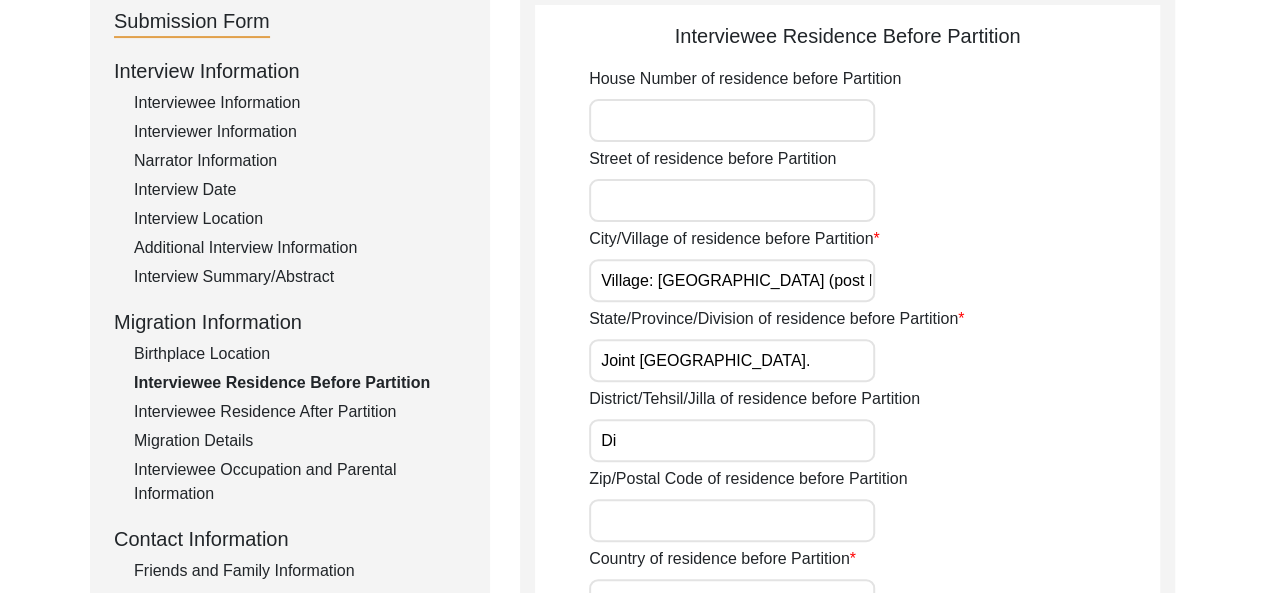 type on "D" 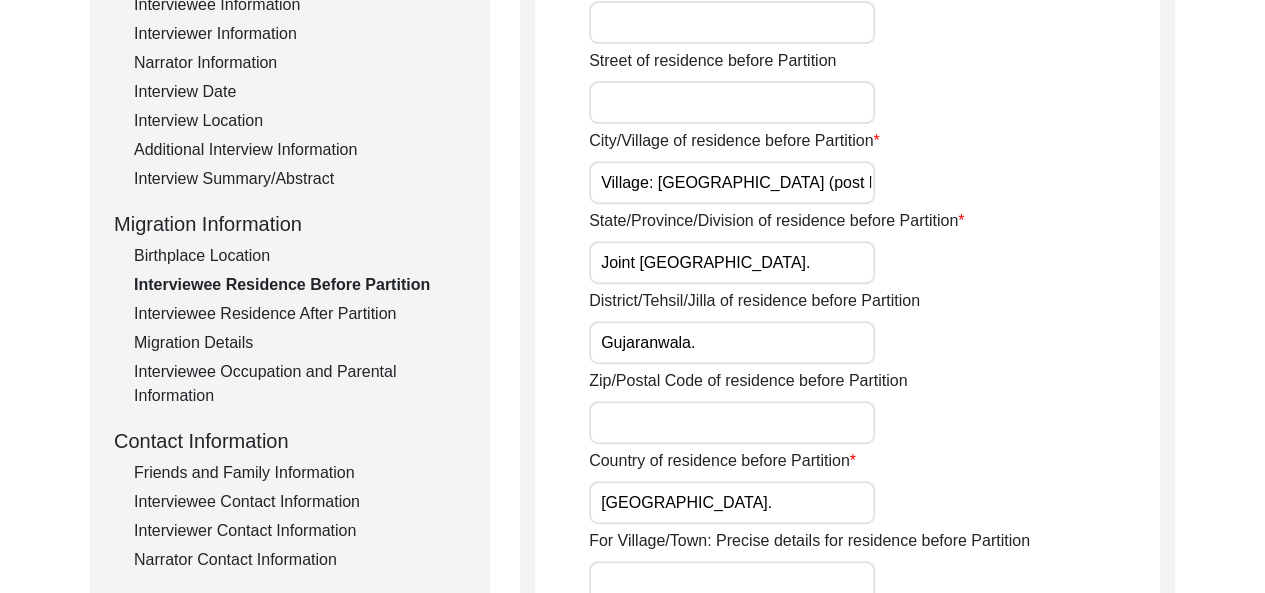 scroll, scrollTop: 344, scrollLeft: 0, axis: vertical 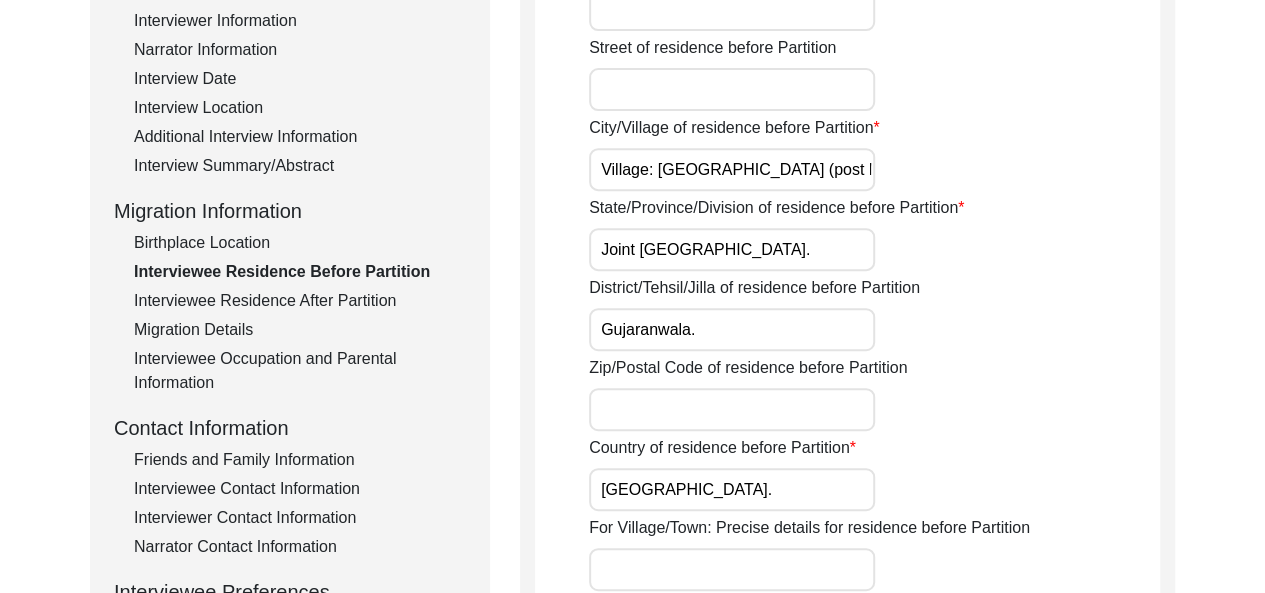 type on "Gujaranwala." 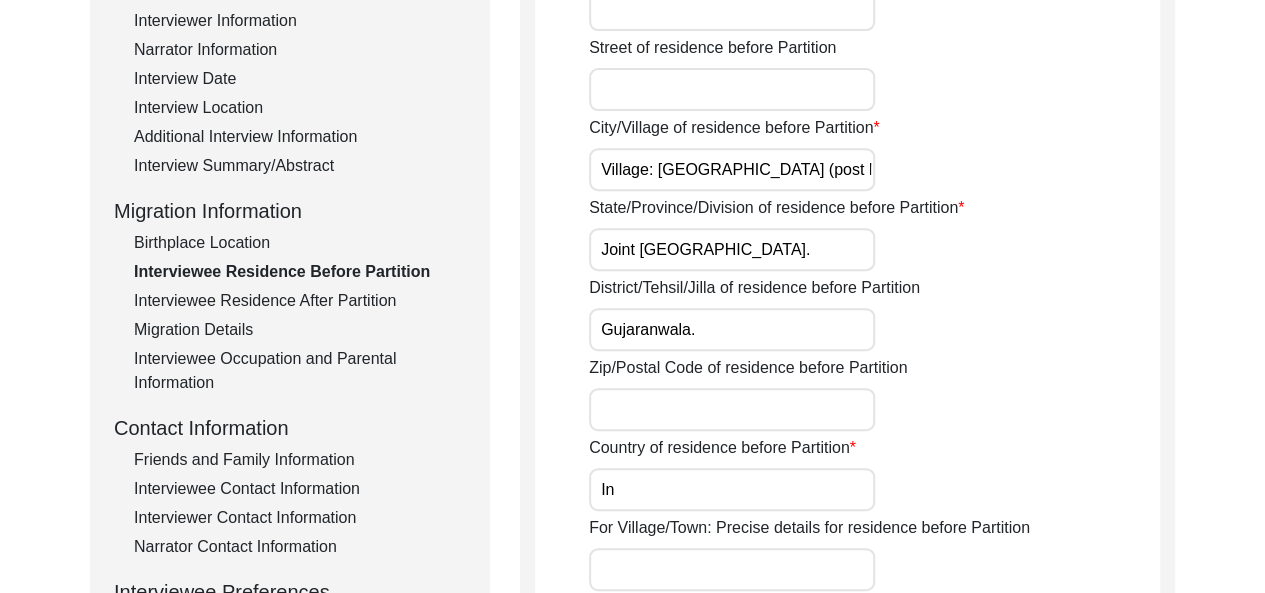 type on "I" 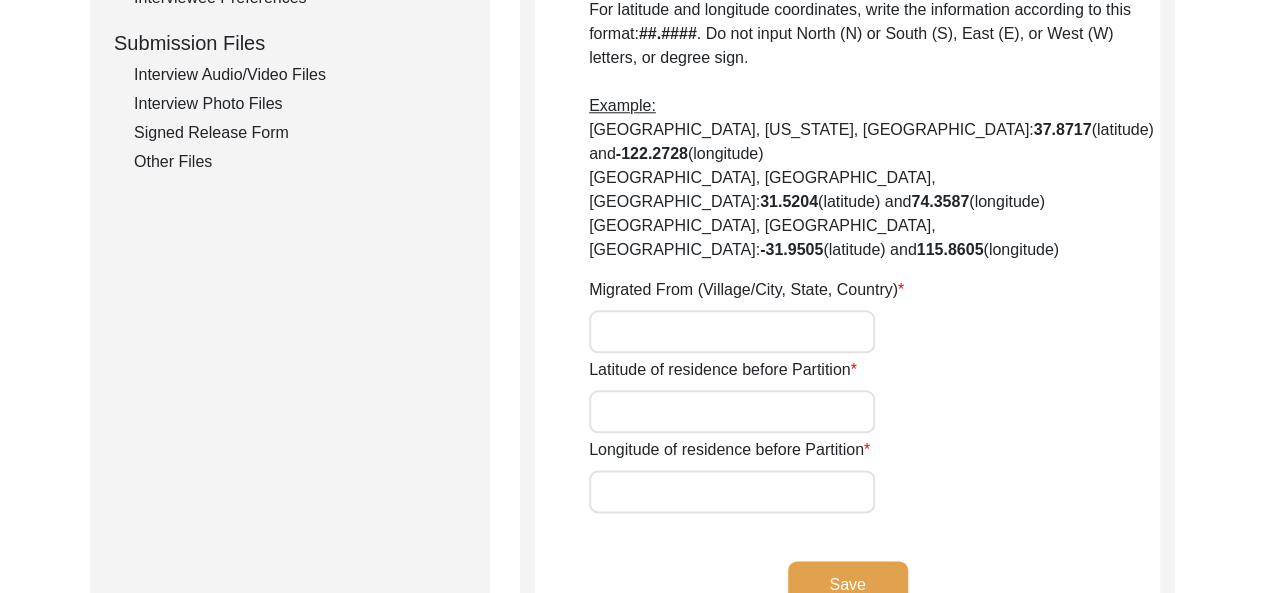 scroll, scrollTop: 974, scrollLeft: 0, axis: vertical 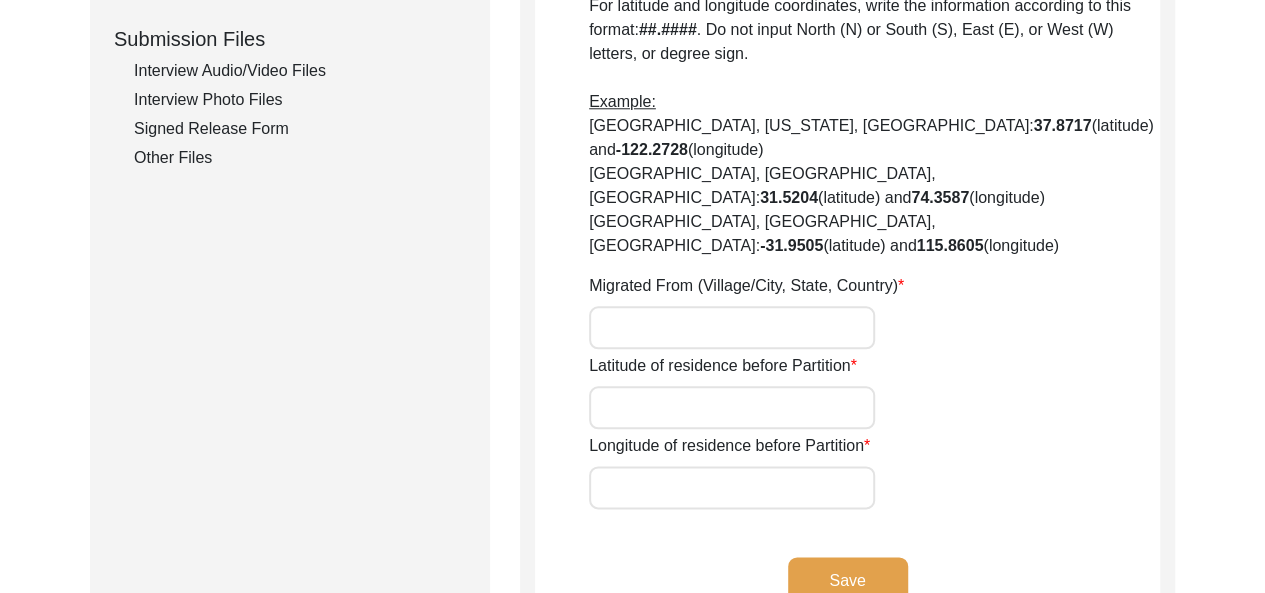type on "[GEOGRAPHIC_DATA]." 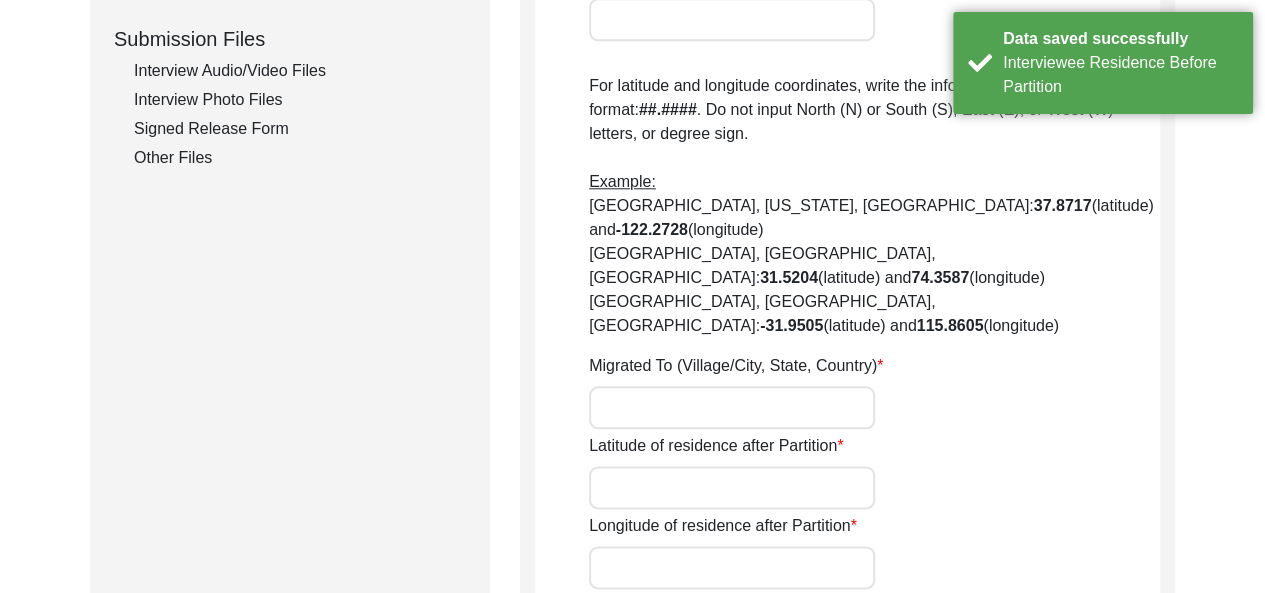 type on "Village: [GEOGRAPHIC_DATA]." 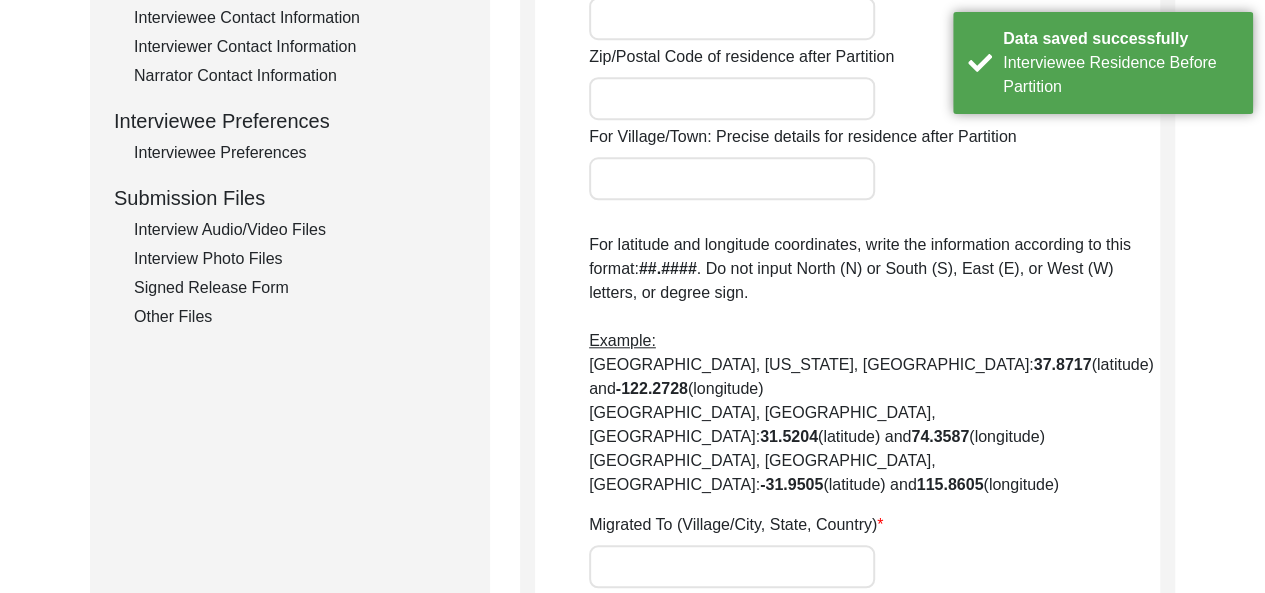 scroll, scrollTop: 0, scrollLeft: 0, axis: both 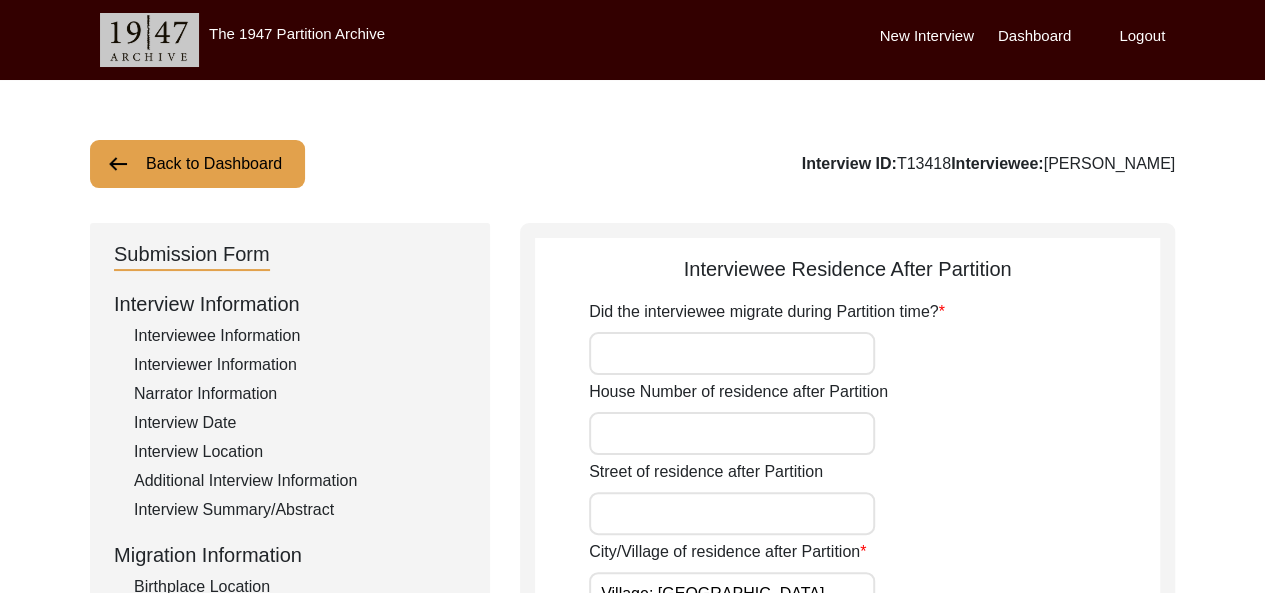 click on "Did the interviewee migrate during Partition time?" at bounding box center [732, 353] 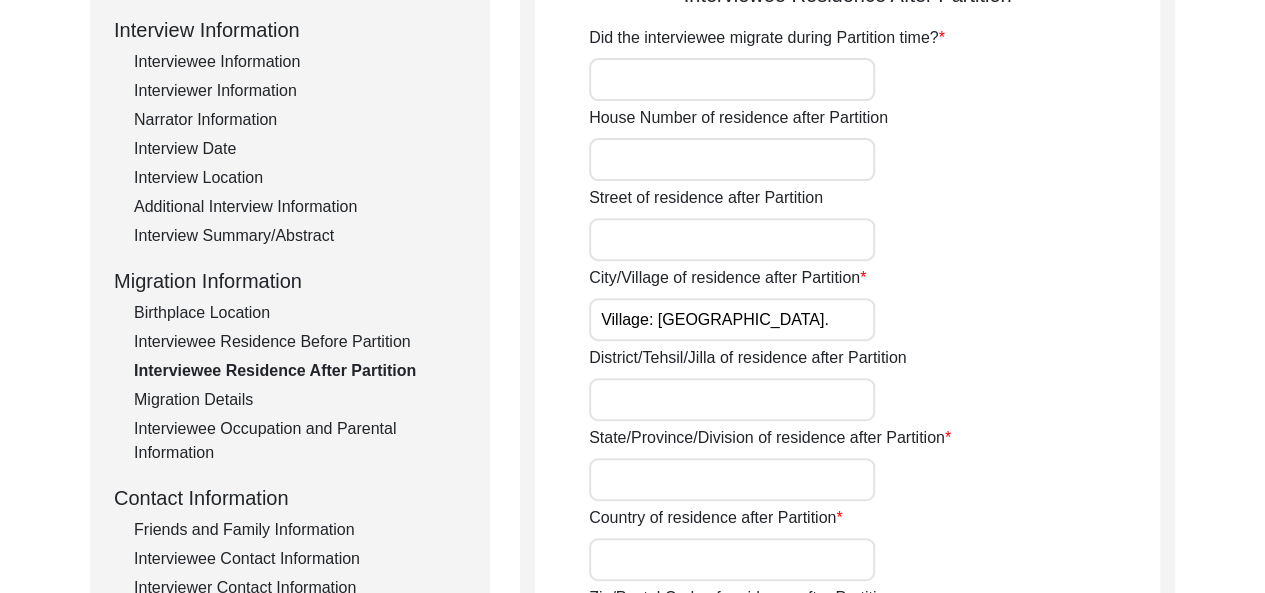 scroll, scrollTop: 290, scrollLeft: 0, axis: vertical 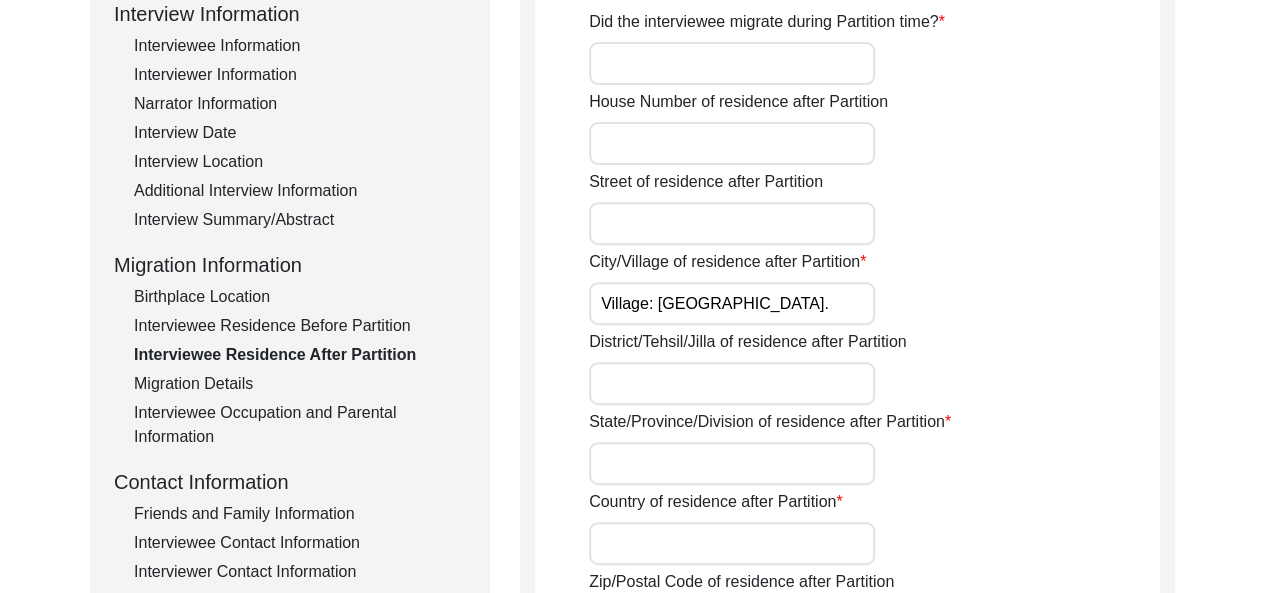 click on "Interviewee Residence Before Partition" 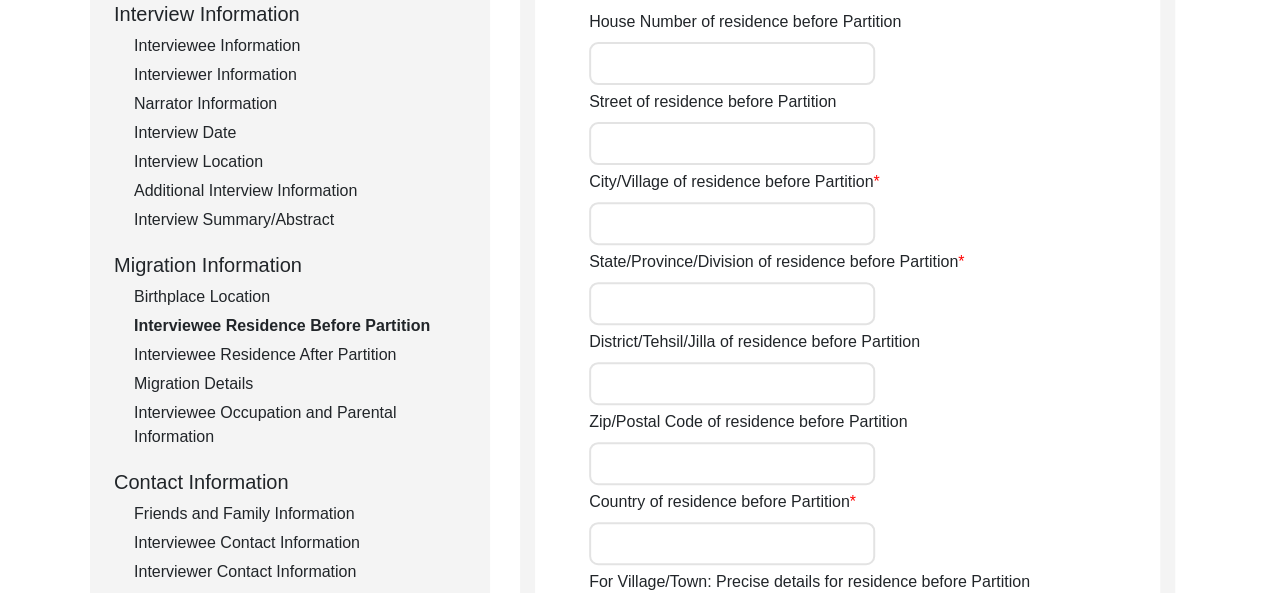 type on "Village: [GEOGRAPHIC_DATA] (post Mandiala)" 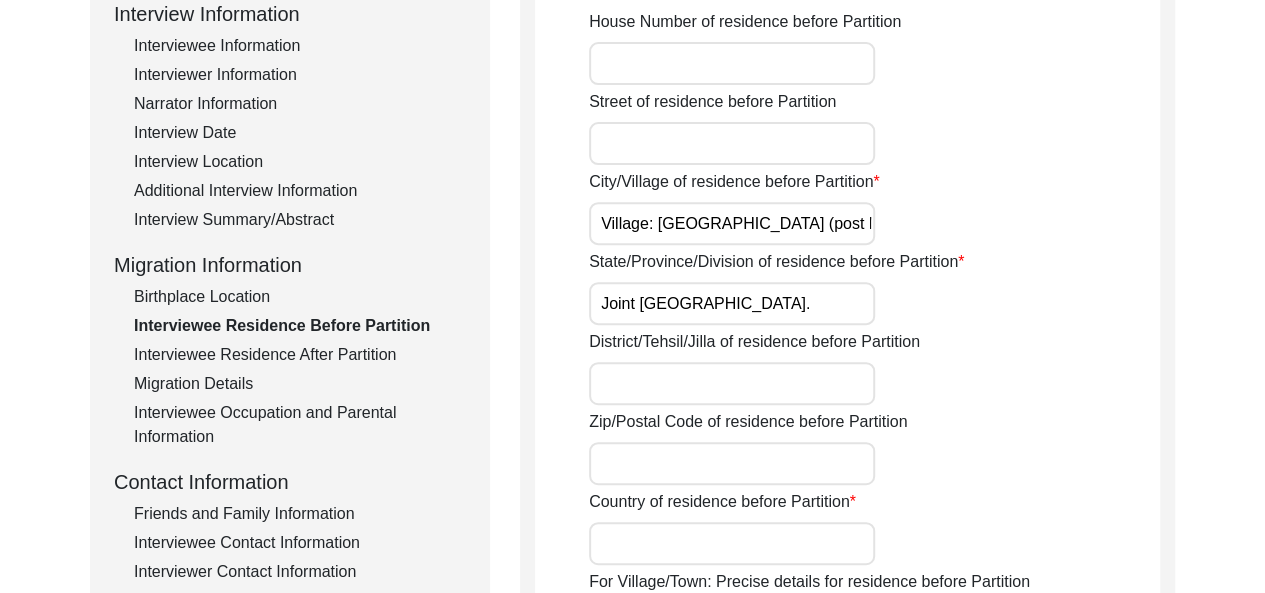 type on "Gujaranwala." 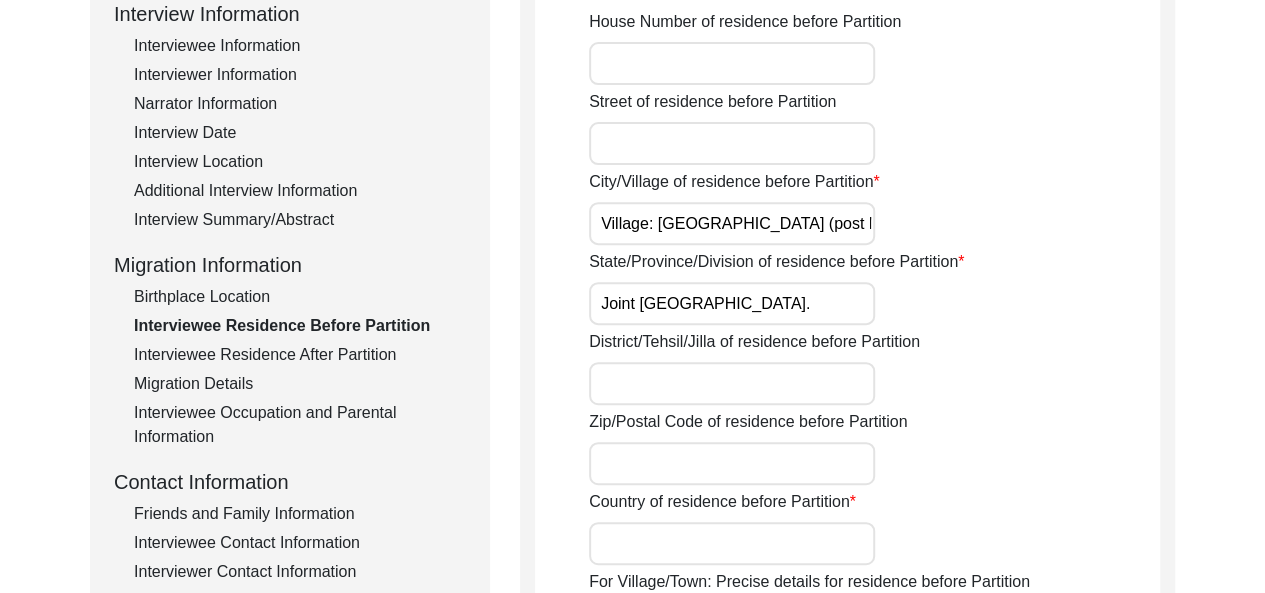 type on "[GEOGRAPHIC_DATA]." 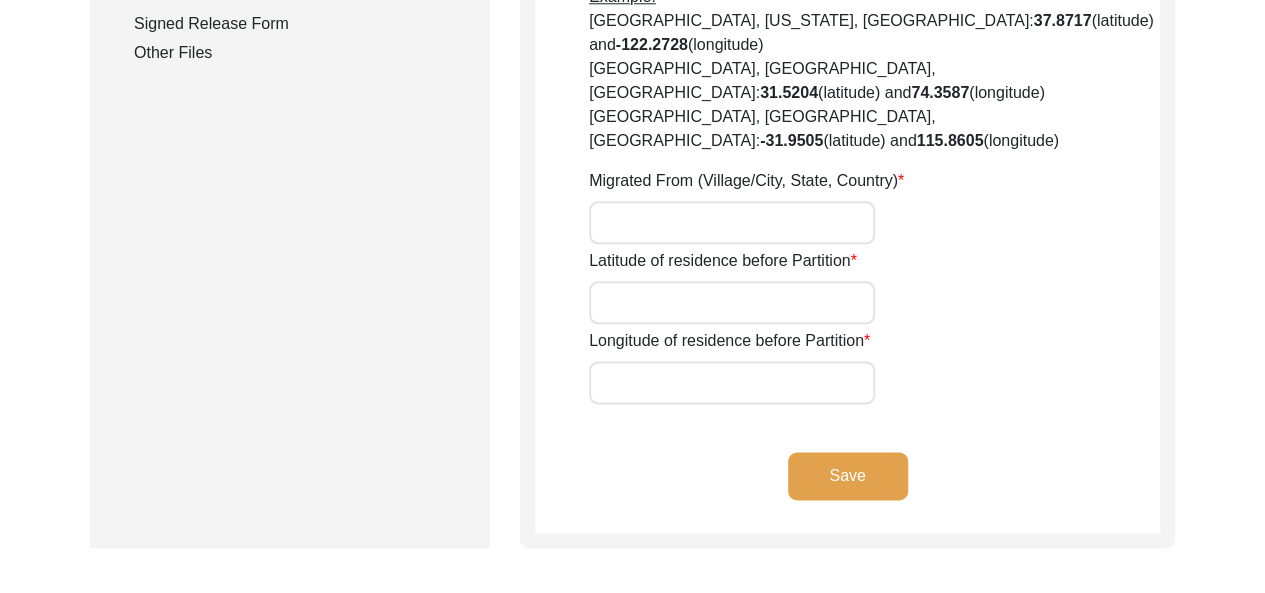 scroll, scrollTop: 1140, scrollLeft: 0, axis: vertical 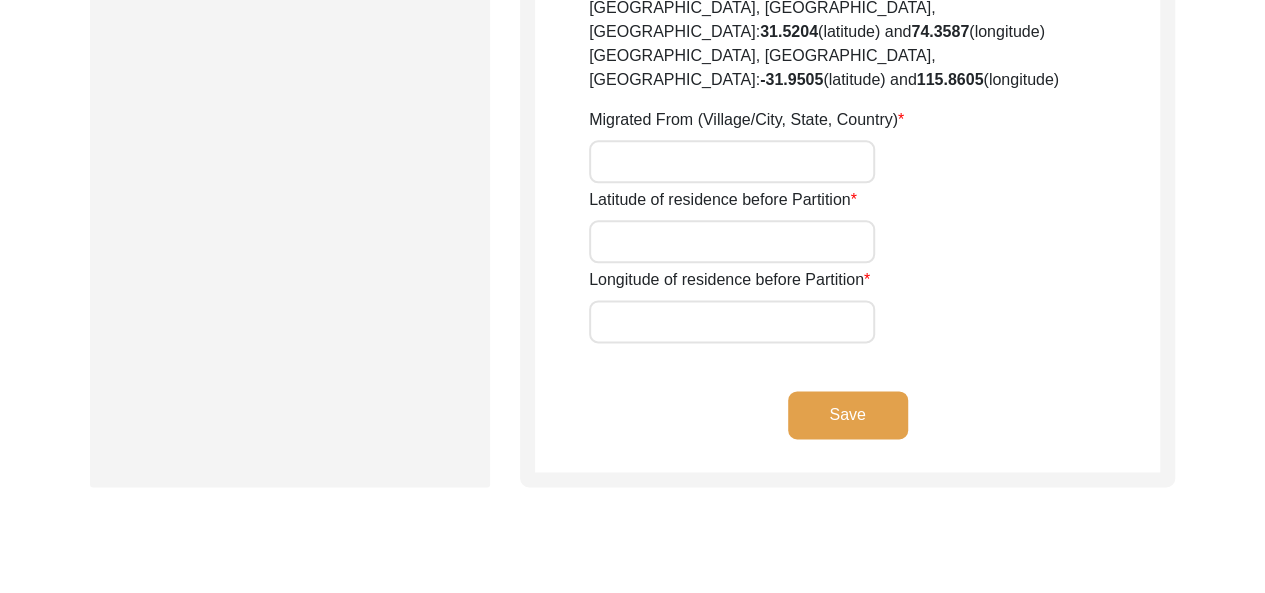 click on "Save" 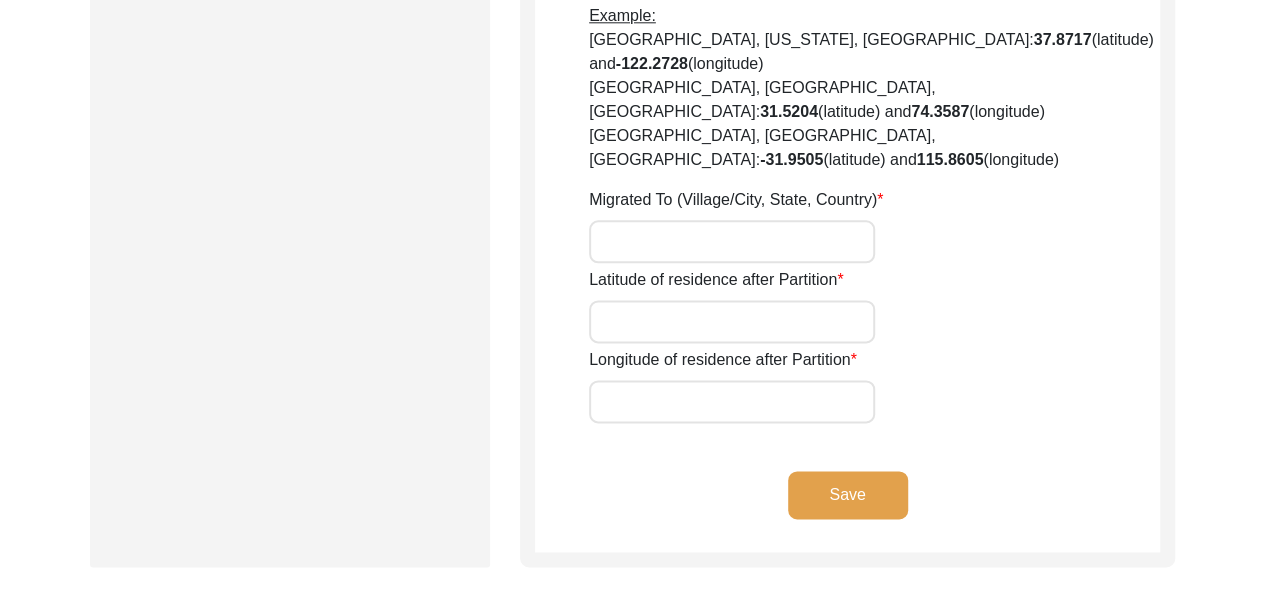 type on "Village: [GEOGRAPHIC_DATA]." 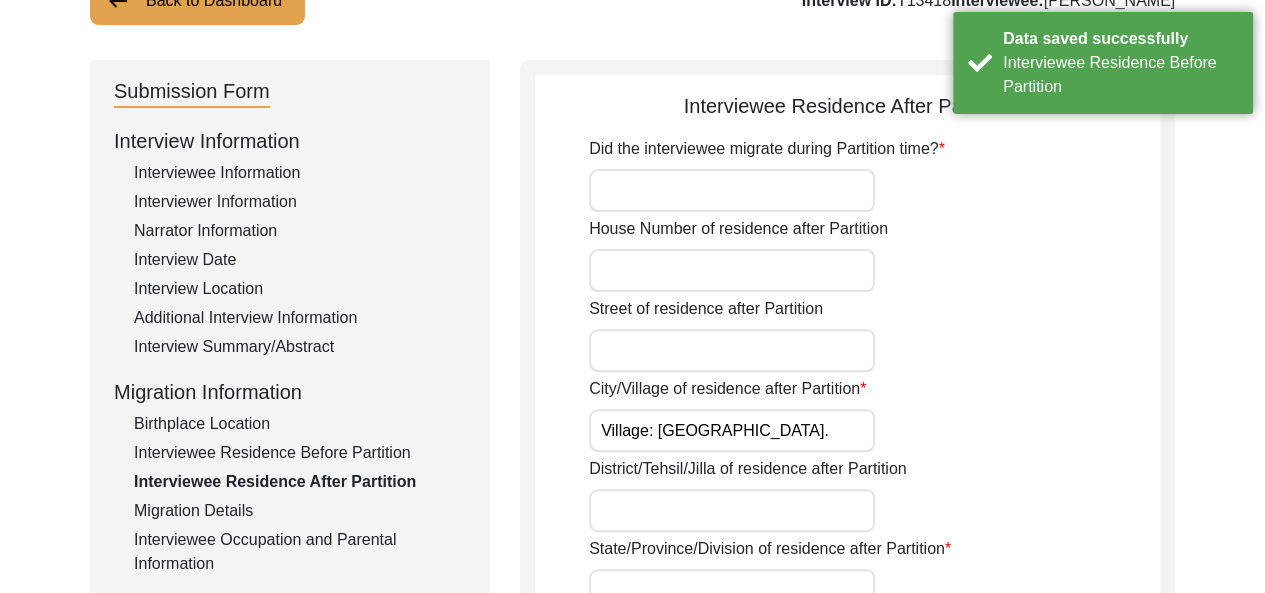 scroll, scrollTop: 159, scrollLeft: 0, axis: vertical 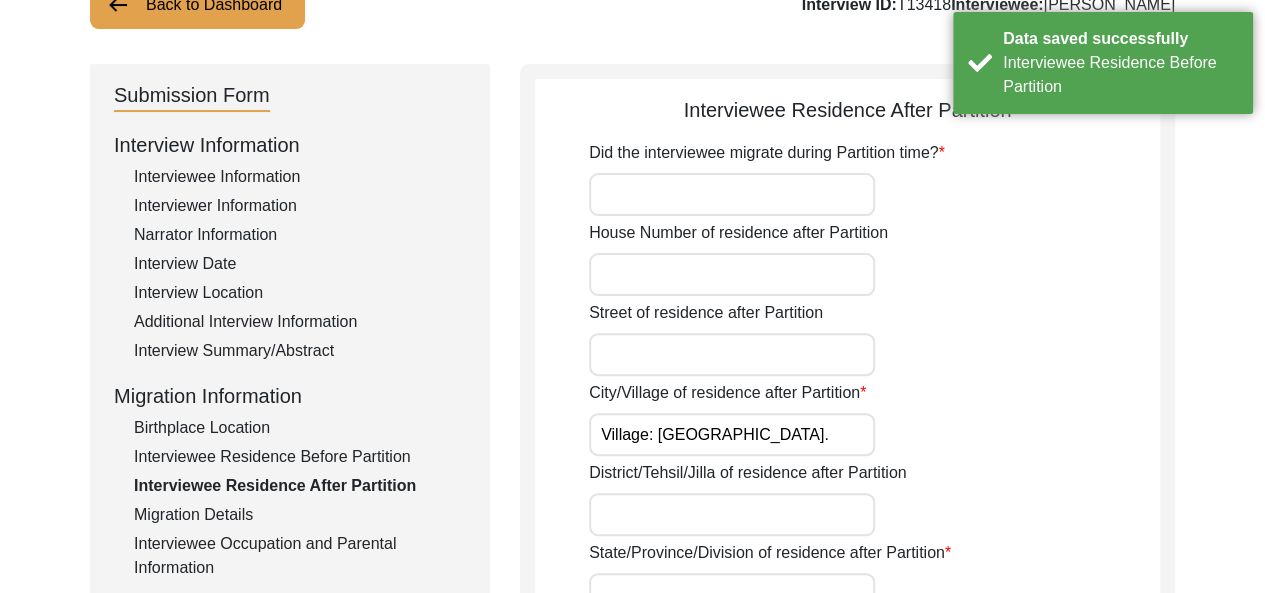 click on "Did the interviewee migrate during Partition time?" at bounding box center [732, 194] 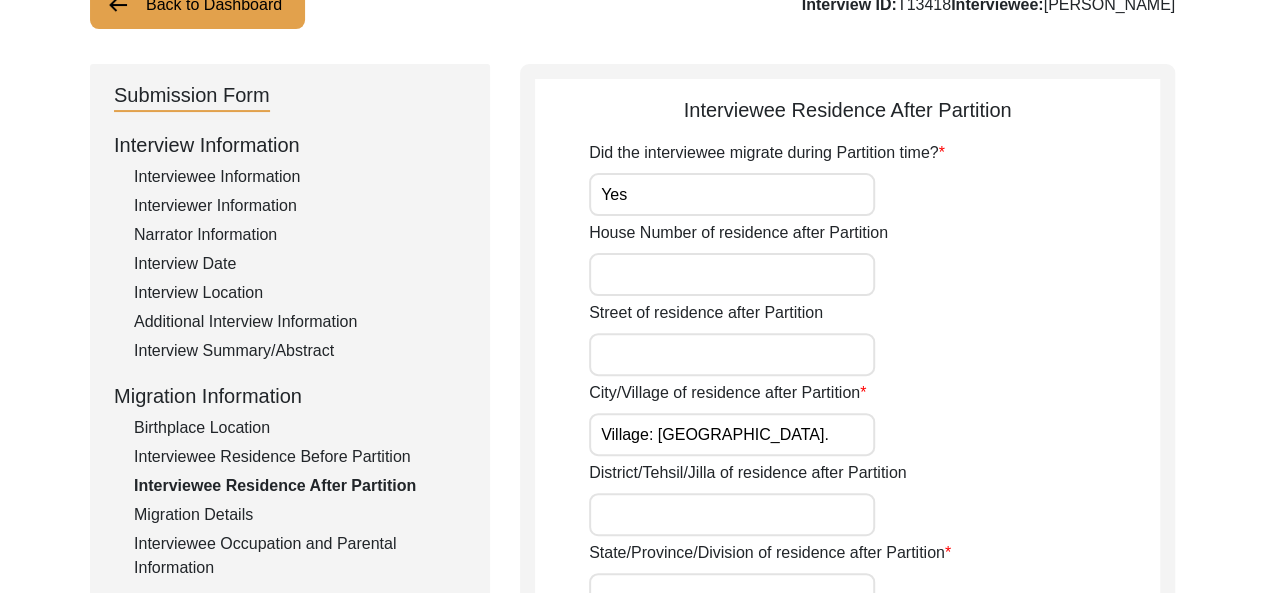type on "Yes" 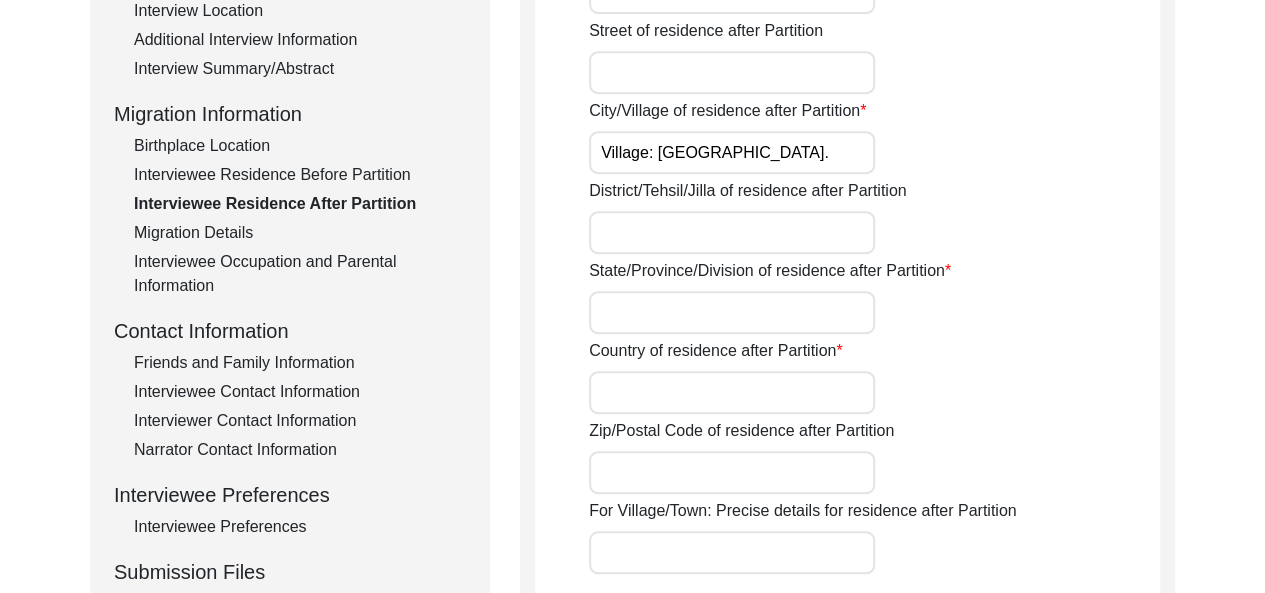 scroll, scrollTop: 446, scrollLeft: 0, axis: vertical 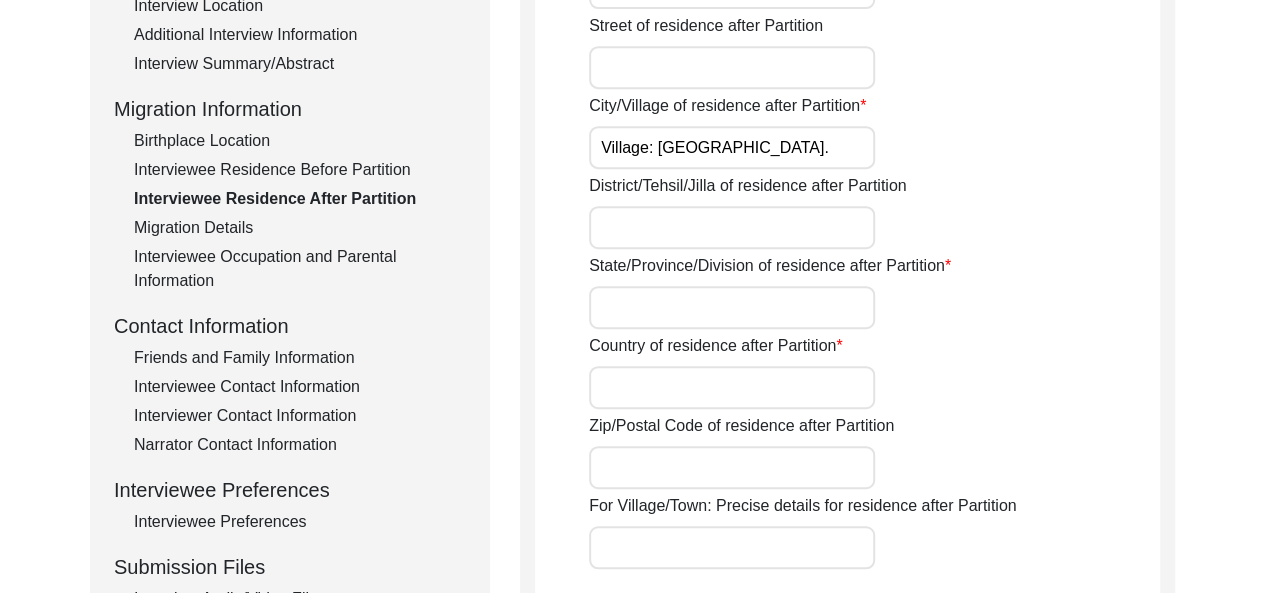 click on "State/Province/Division of residence after Partition" at bounding box center [732, 307] 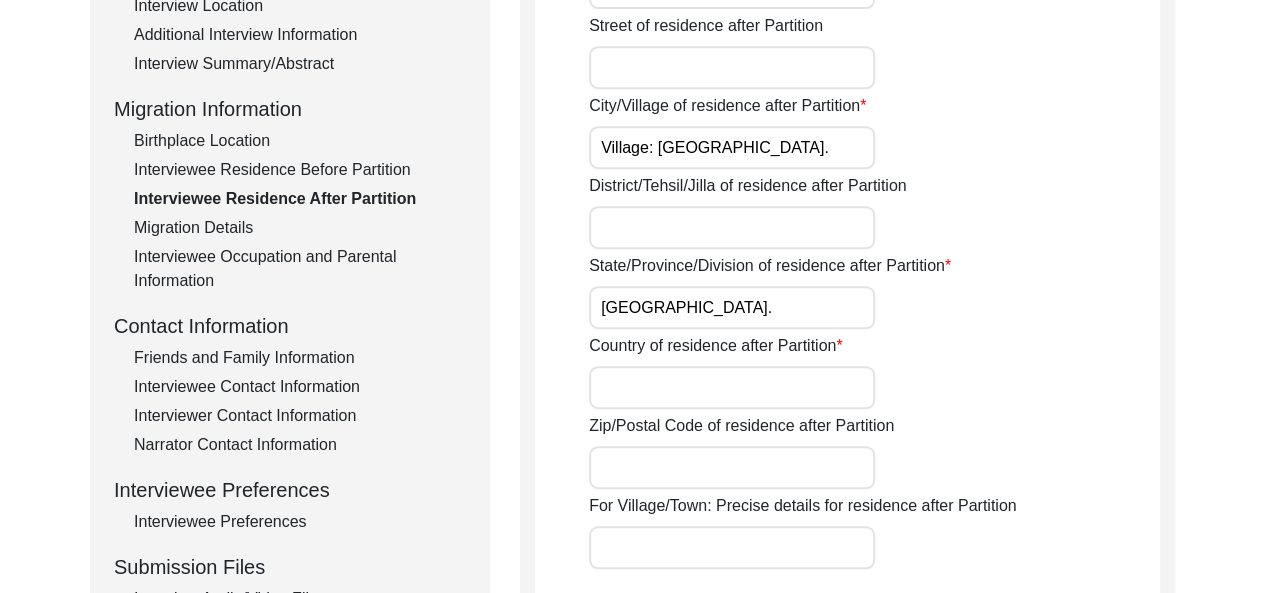 type on "[GEOGRAPHIC_DATA]." 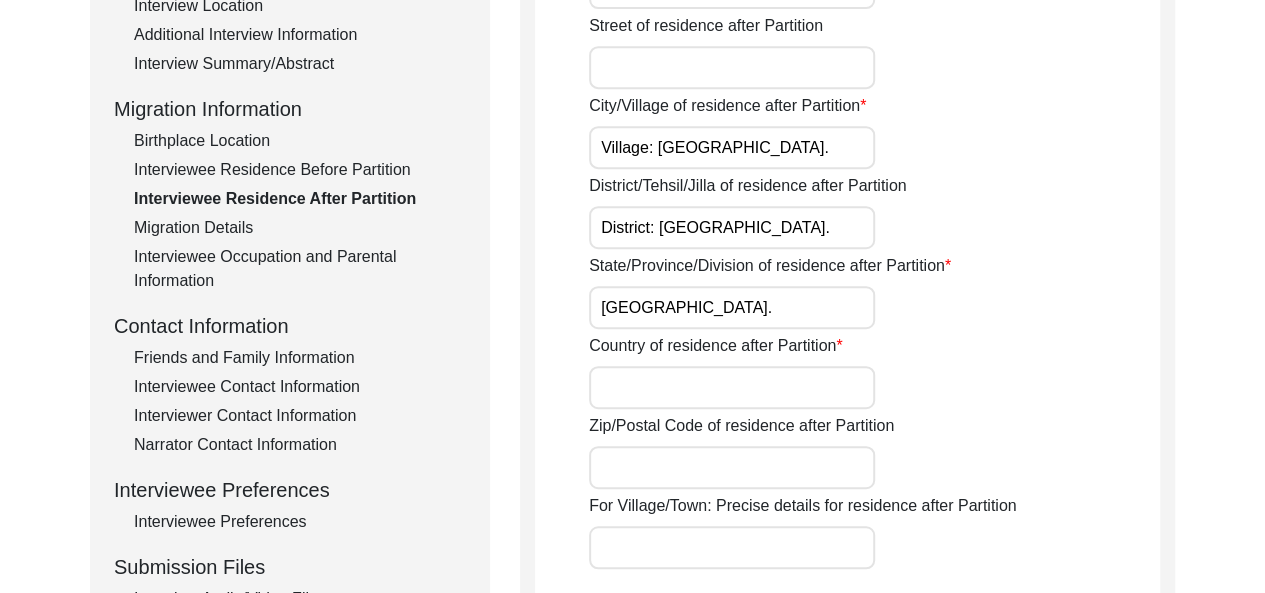 type on "District: [GEOGRAPHIC_DATA]." 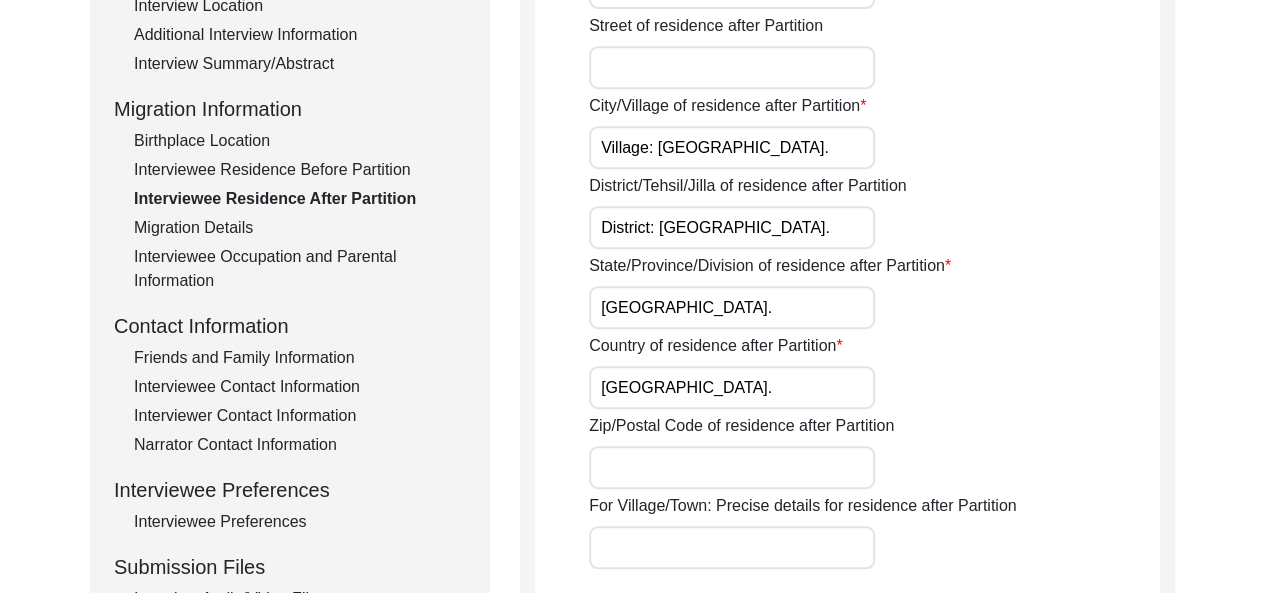 type on "[GEOGRAPHIC_DATA]." 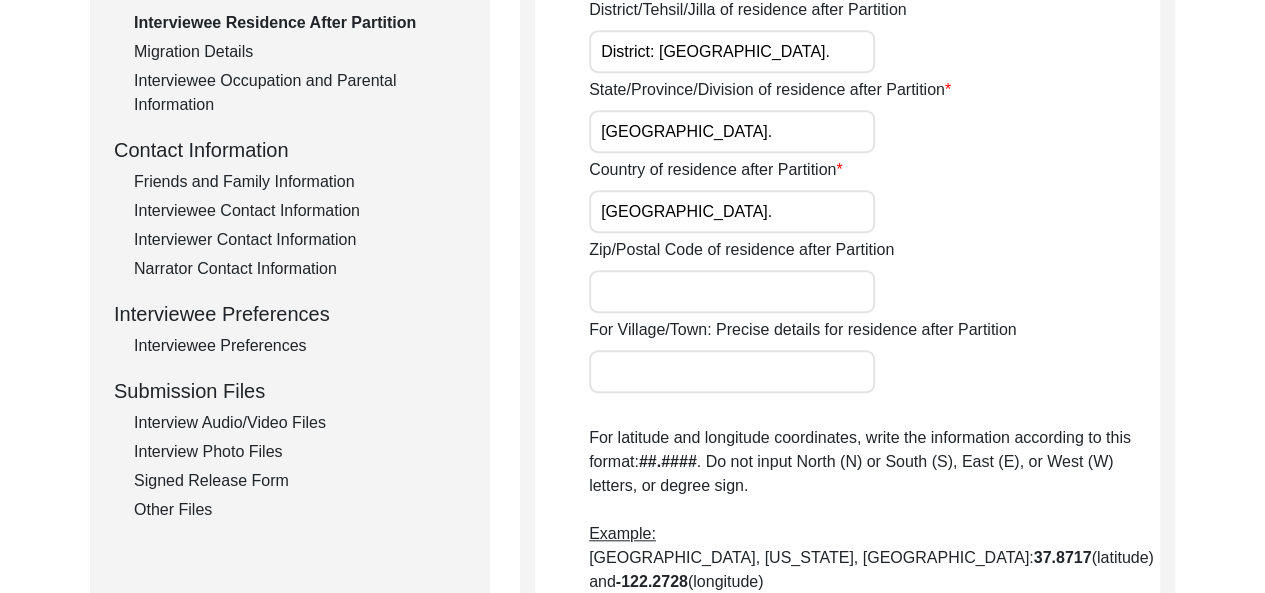 scroll, scrollTop: 619, scrollLeft: 0, axis: vertical 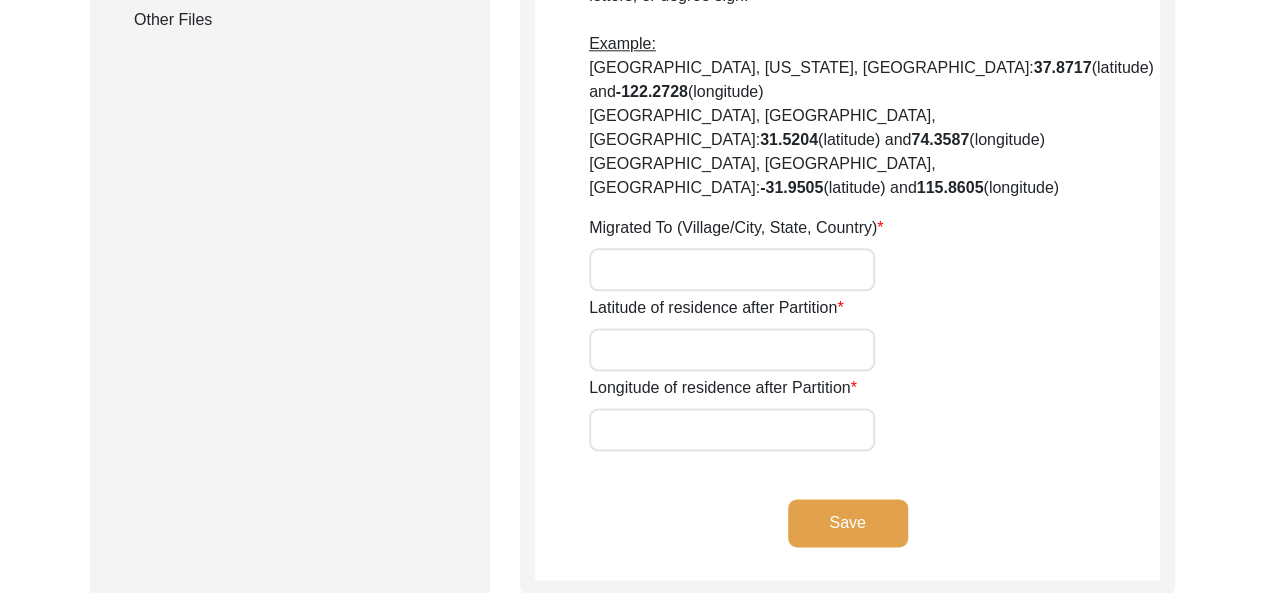 click on "Save" 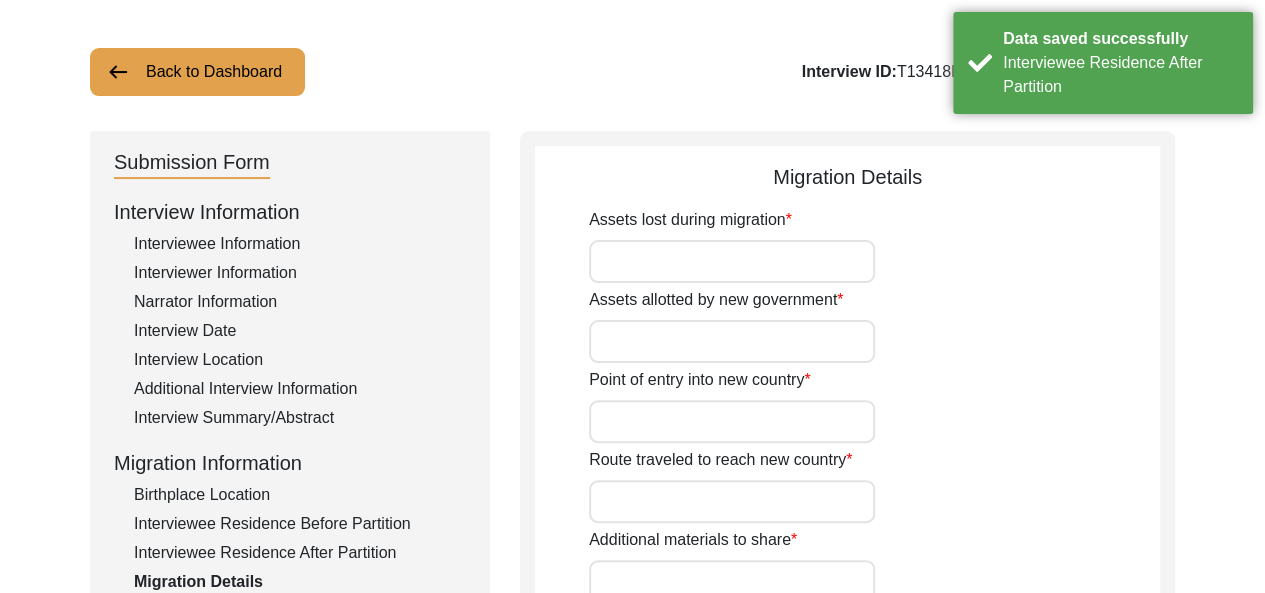 scroll, scrollTop: 94, scrollLeft: 0, axis: vertical 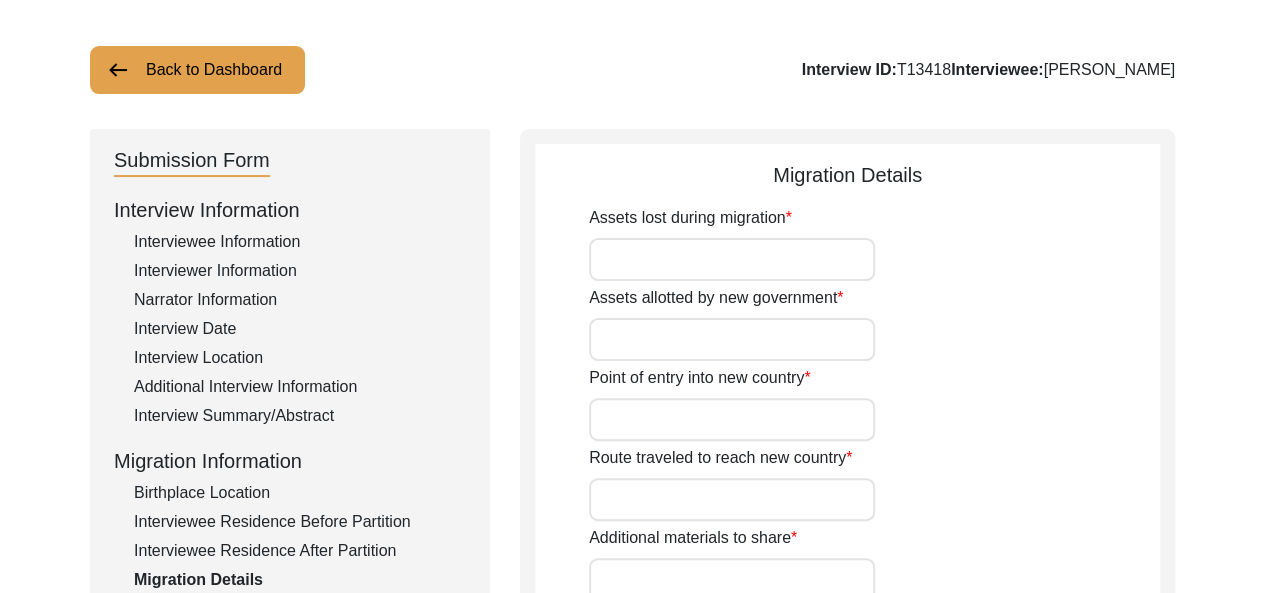 click on "Assets lost during migration" at bounding box center [732, 259] 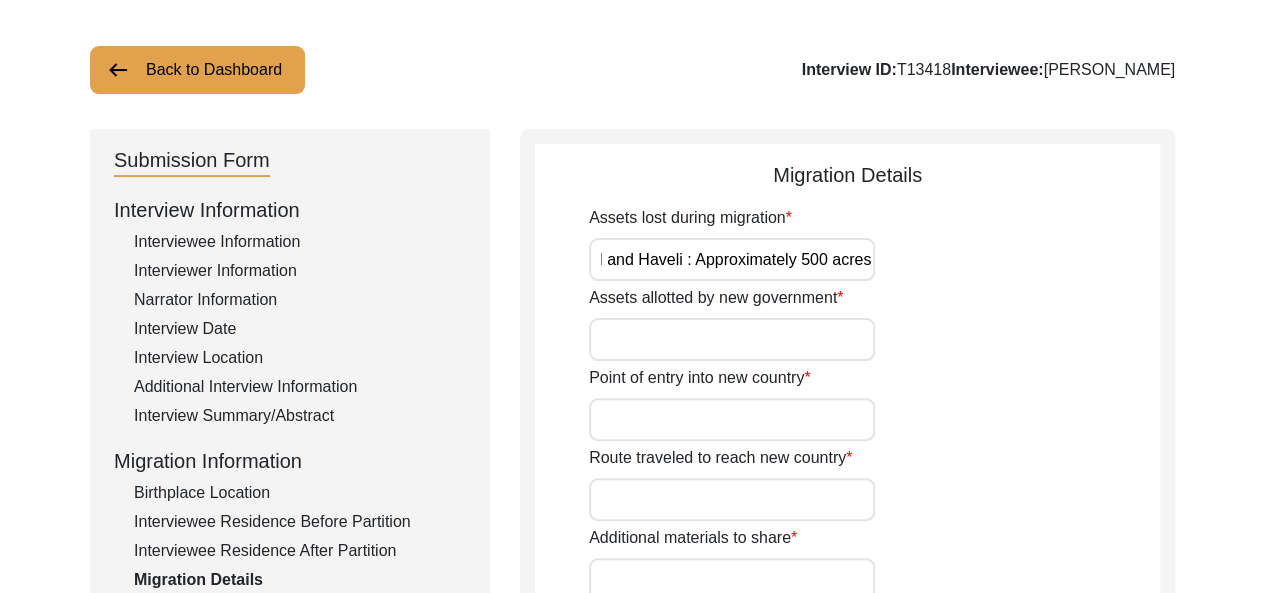 scroll, scrollTop: 0, scrollLeft: 38, axis: horizontal 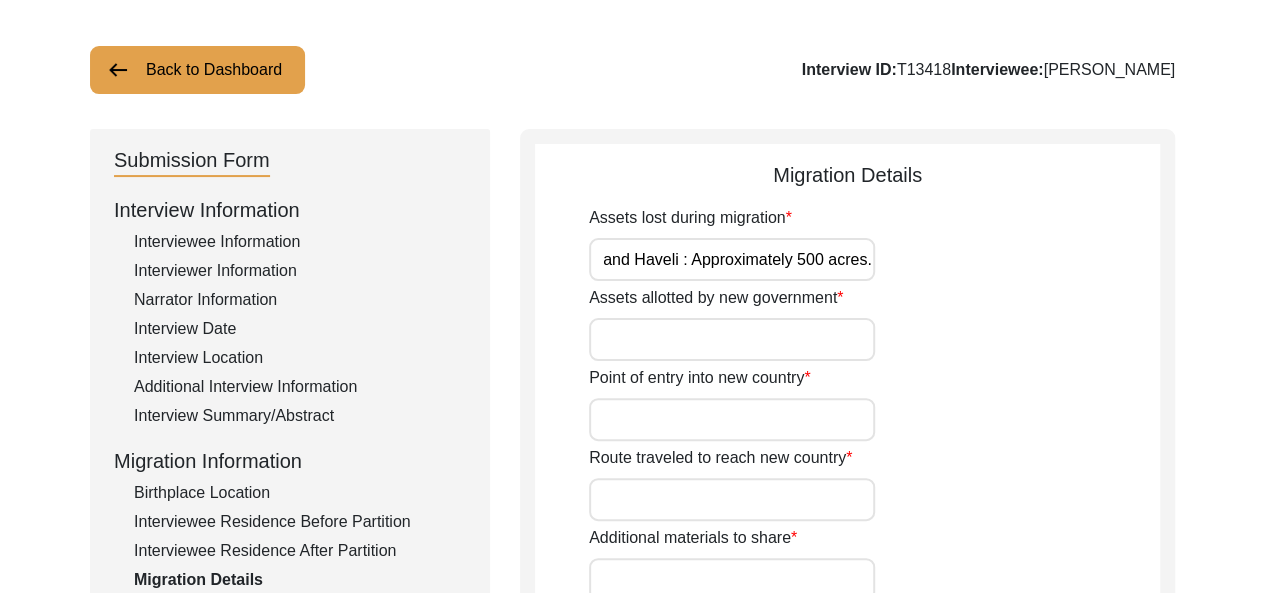 type on "Land and Haveli : Approximately 500 acres." 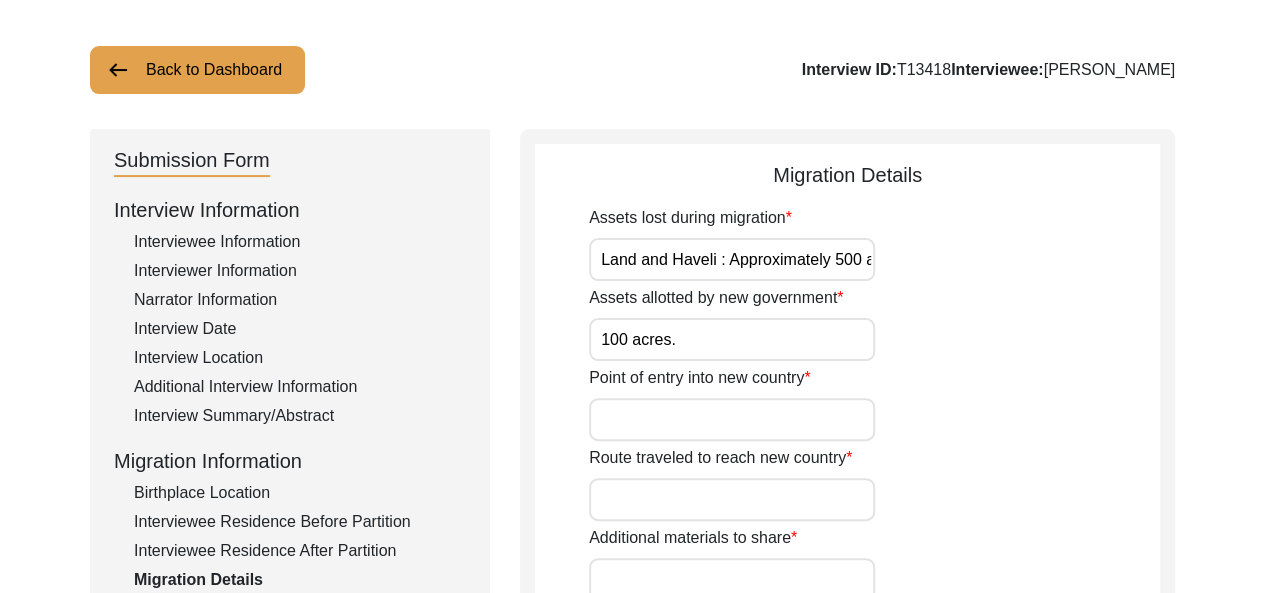 type on "100 acres." 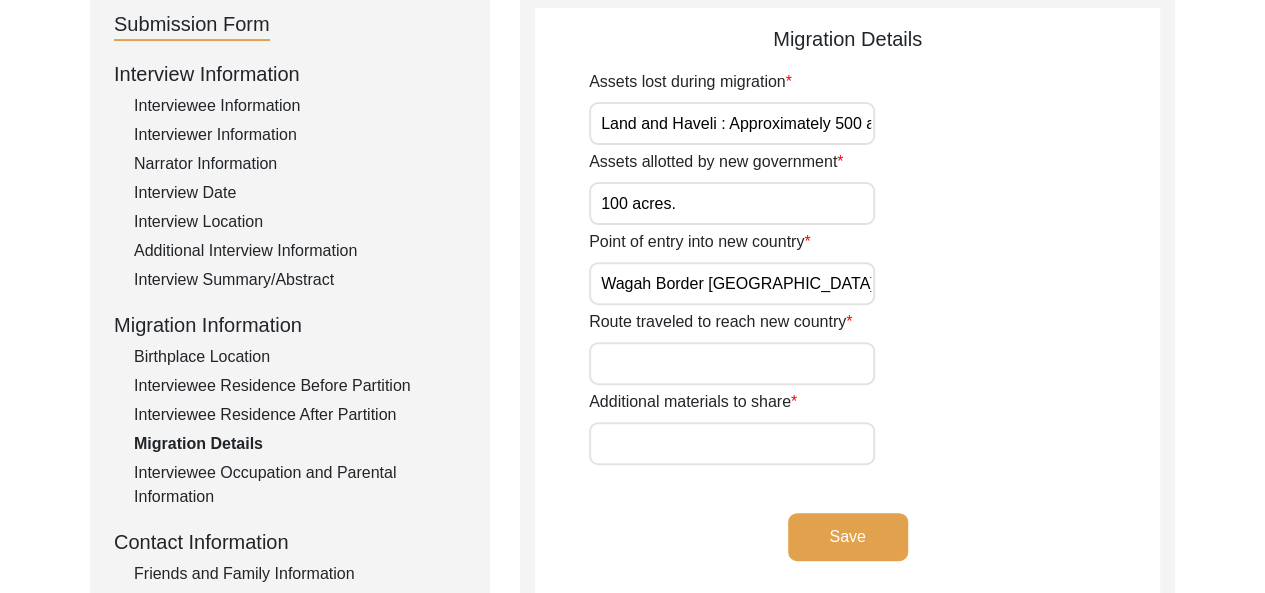 scroll, scrollTop: 228, scrollLeft: 0, axis: vertical 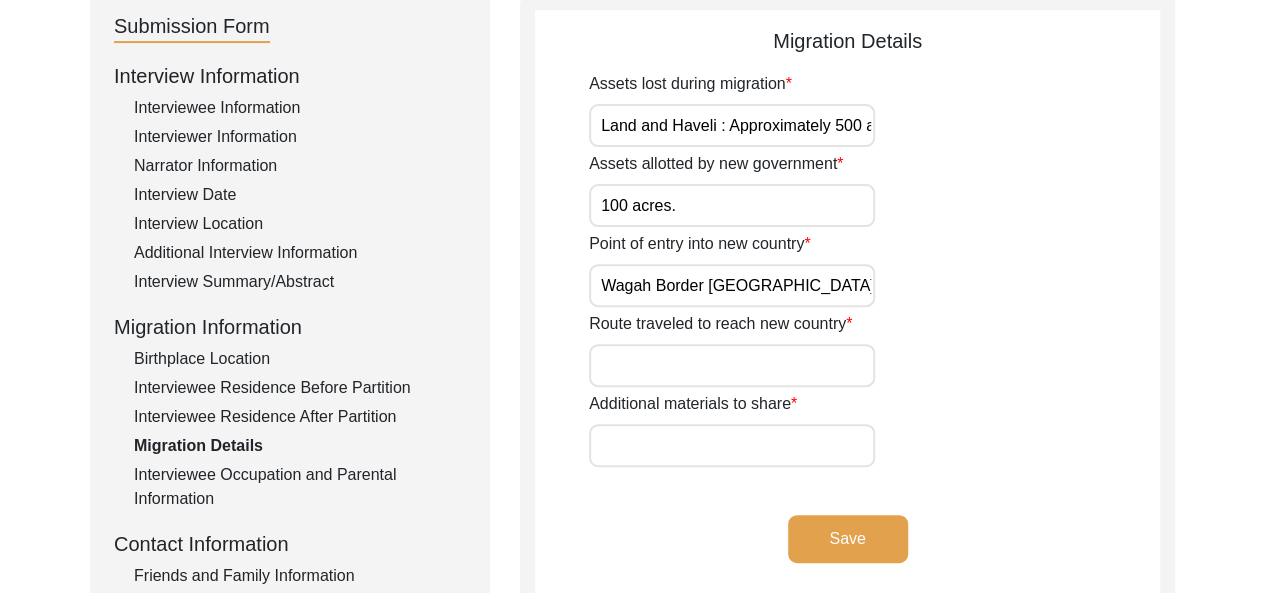 type on "Wagah Border [GEOGRAPHIC_DATA]." 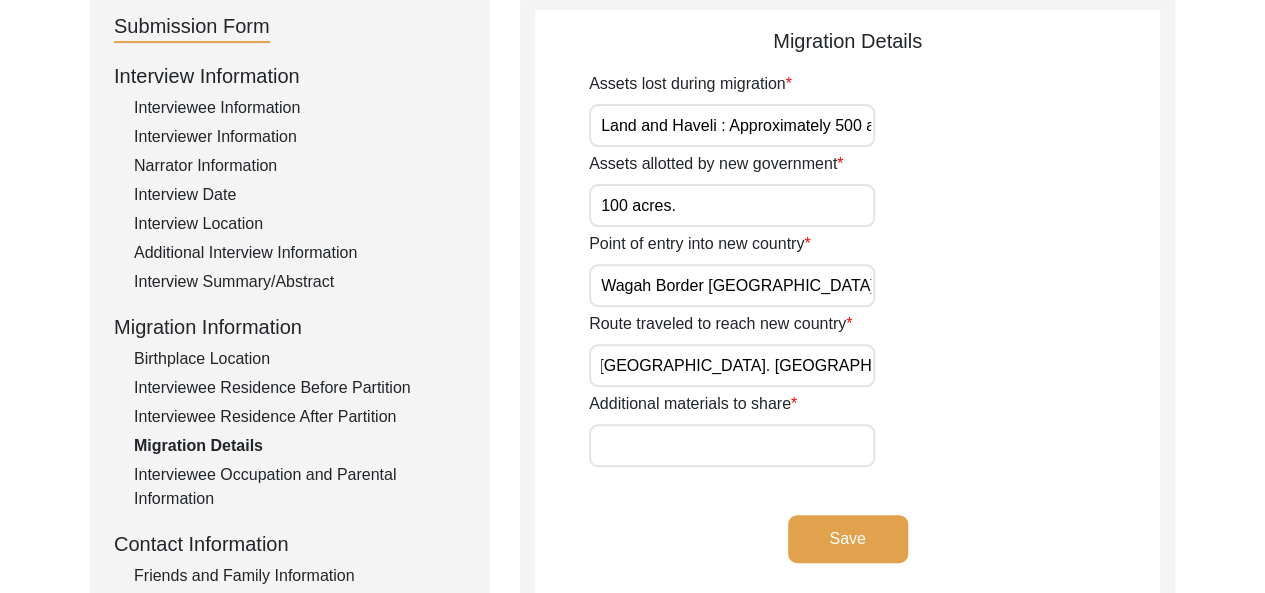 scroll, scrollTop: 0, scrollLeft: 464, axis: horizontal 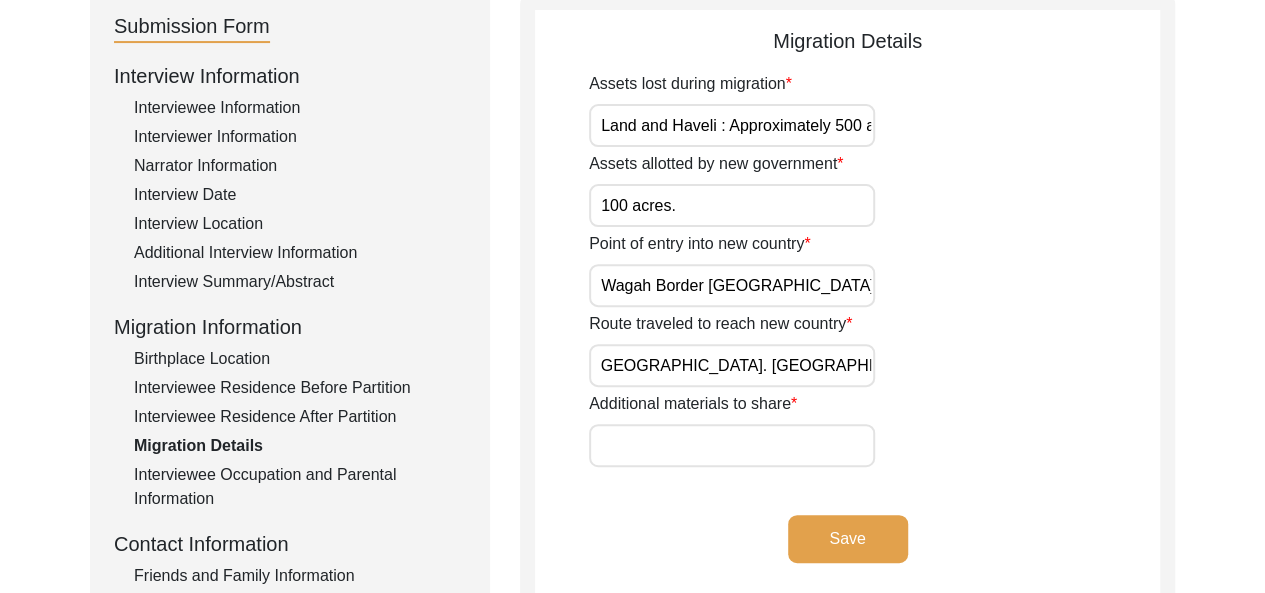 type on "Radiala to [GEOGRAPHIC_DATA] on foot; then in military car till [GEOGRAPHIC_DATA]. [GEOGRAPHIC_DATA] to [GEOGRAPHIC_DATA]. [GEOGRAPHIC_DATA] to [GEOGRAPHIC_DATA]." 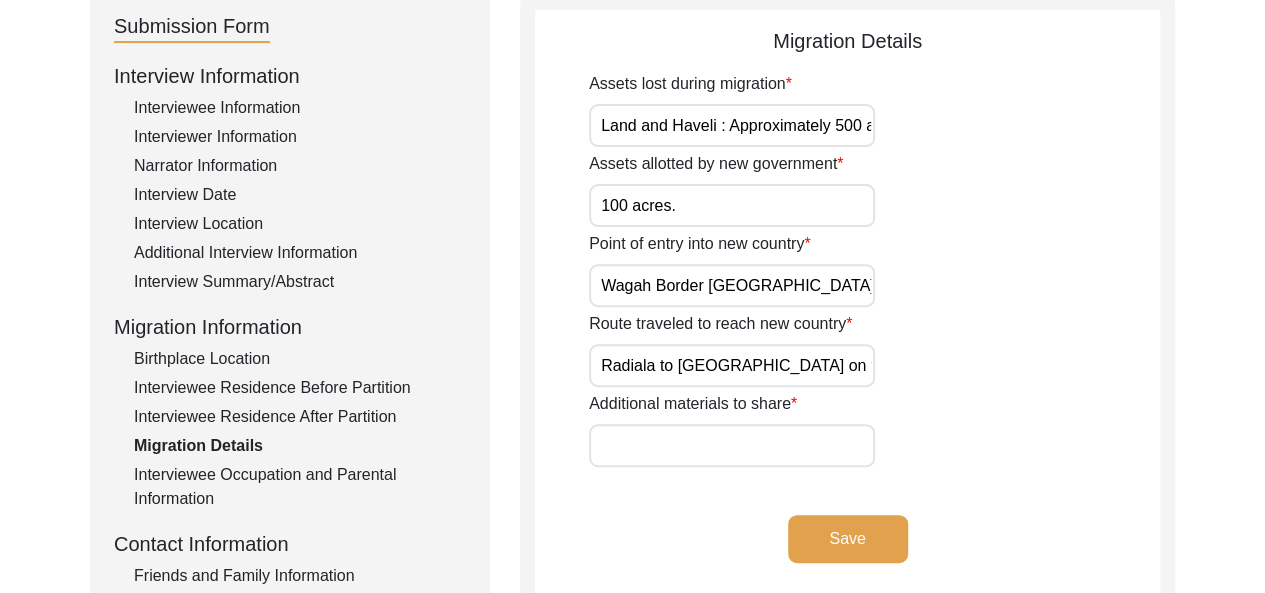 click on "Migration Details
Assets lost during migration Land and Haveli : Approximately 500 acres. Assets allotted by new government 100 acres. Point of entry into new country Wagah Border [GEOGRAPHIC_DATA]. Route traveled to reach new country [GEOGRAPHIC_DATA] to [GEOGRAPHIC_DATA] on foot; then in military car till [GEOGRAPHIC_DATA]. [GEOGRAPHIC_DATA] to [GEOGRAPHIC_DATA]. [GEOGRAPHIC_DATA] to [GEOGRAPHIC_DATA]. Additional materials to share Save" 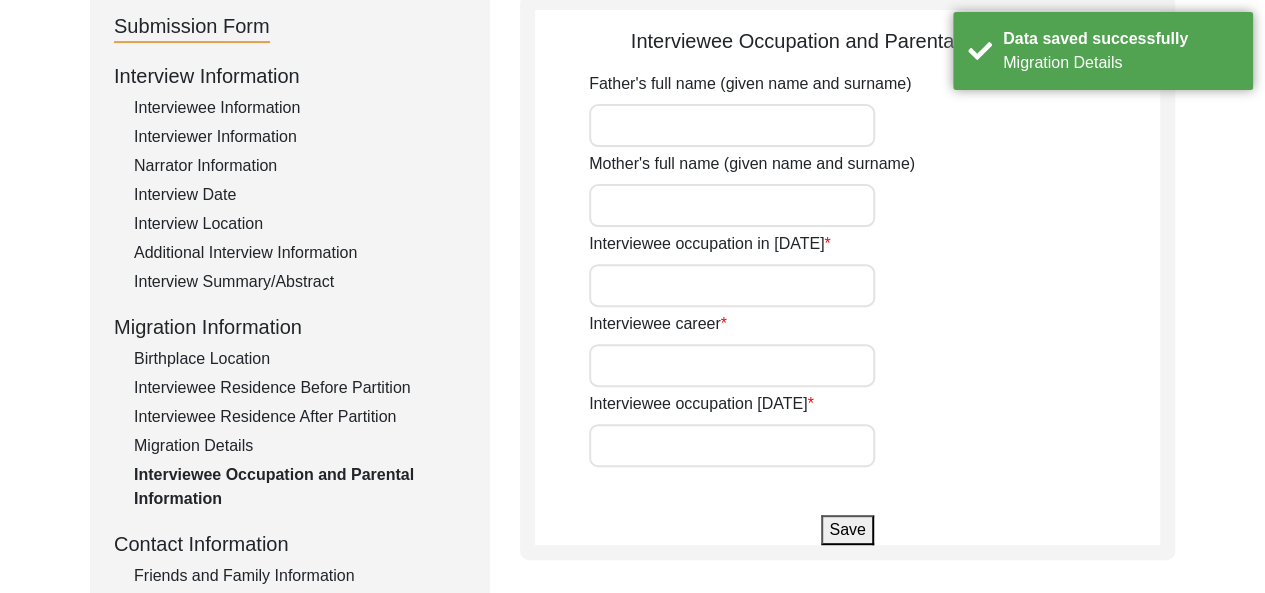 click on "Father's full name (given name and surname)" at bounding box center [732, 125] 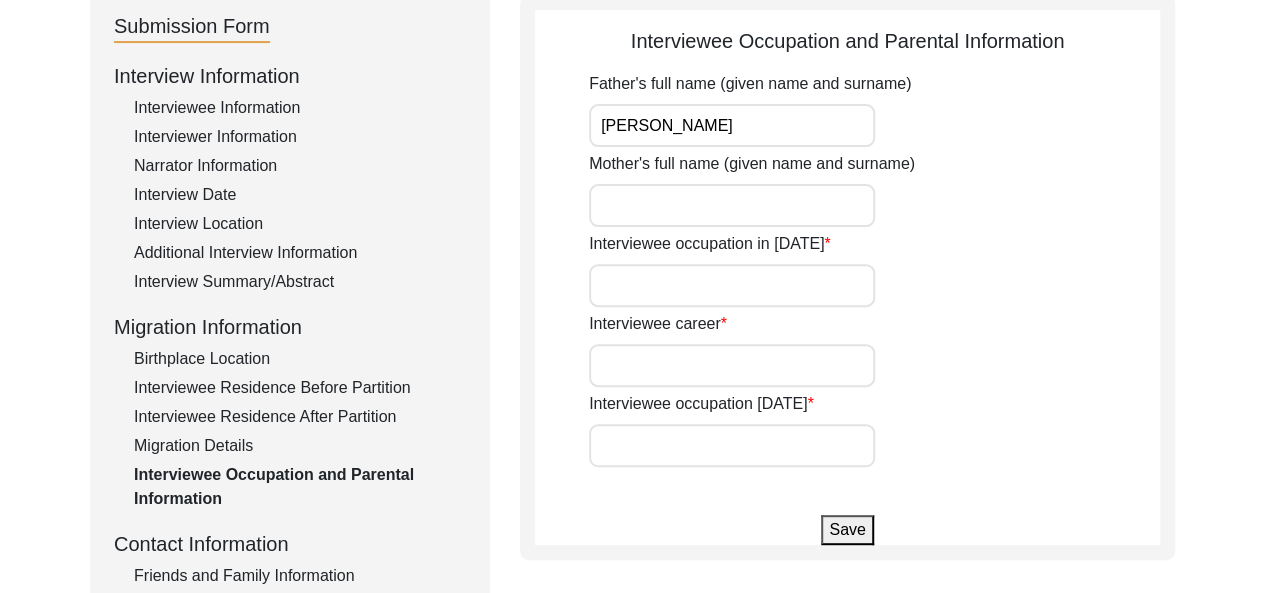 type on "[PERSON_NAME]" 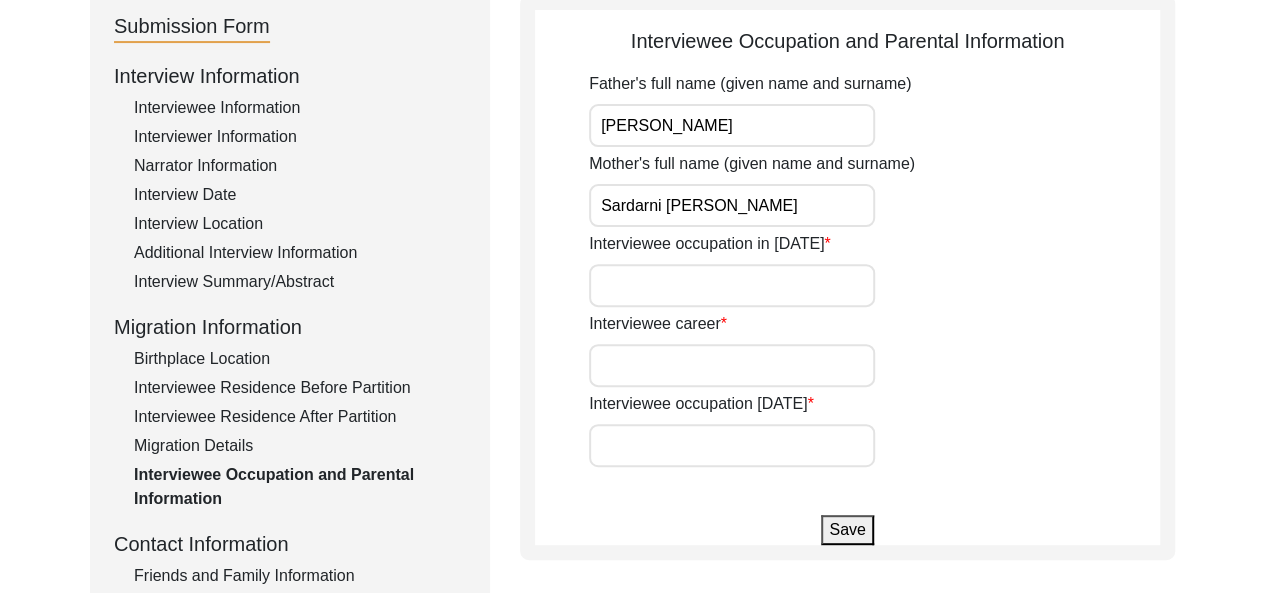 type on "Sardarni [PERSON_NAME]" 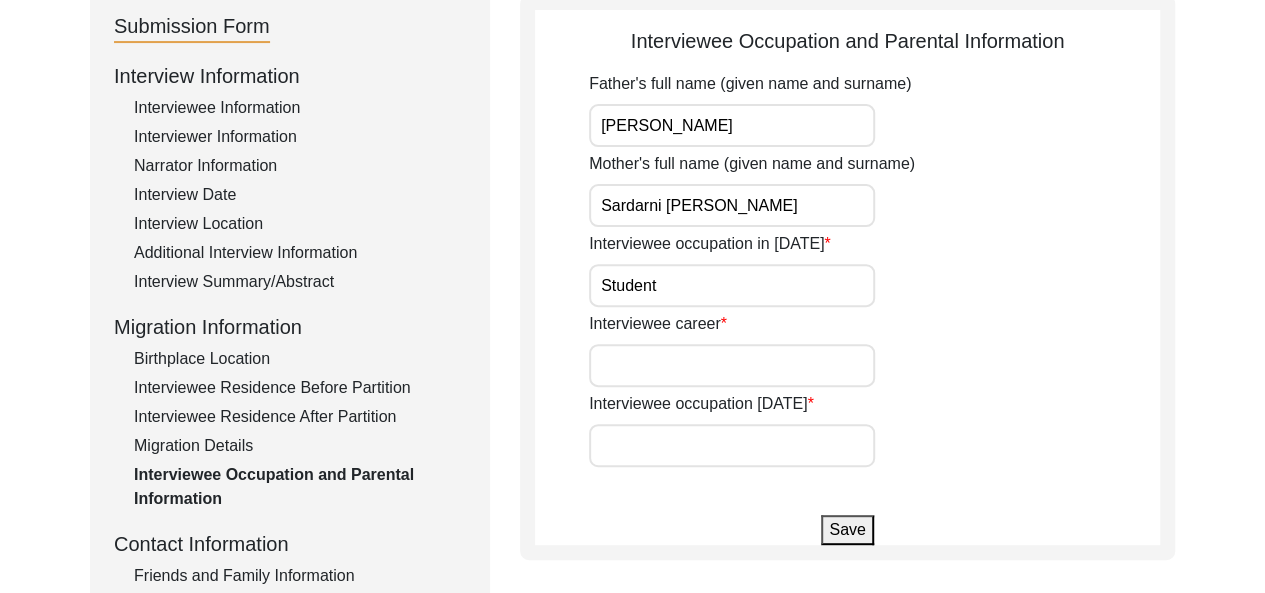 type on "Student" 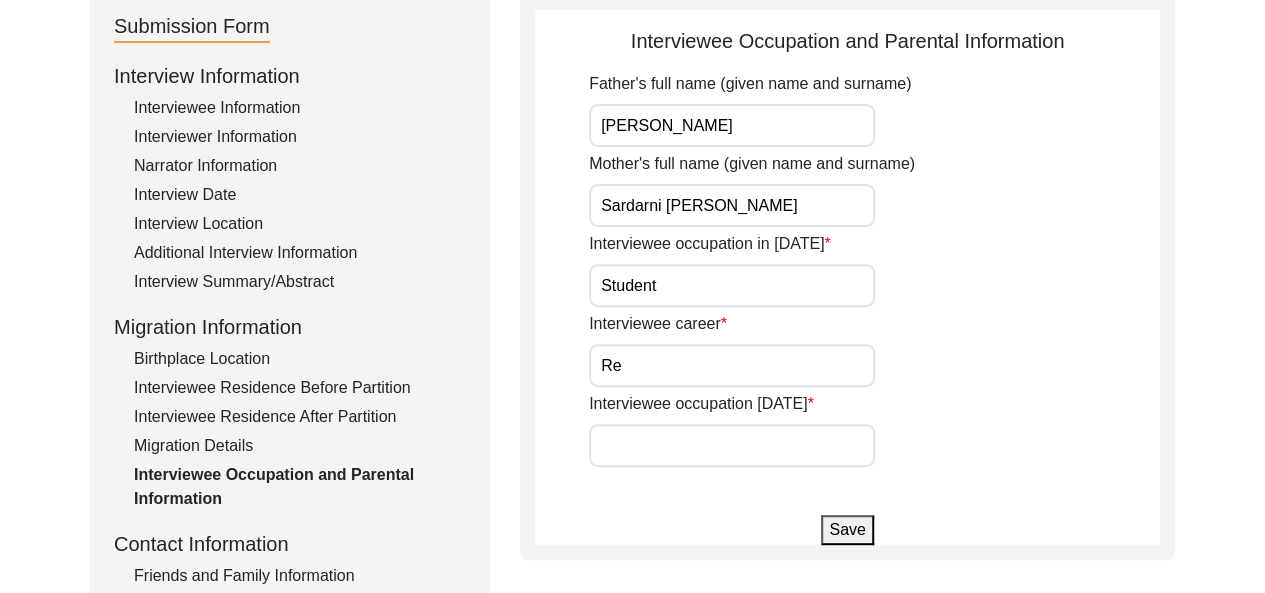 type on "R" 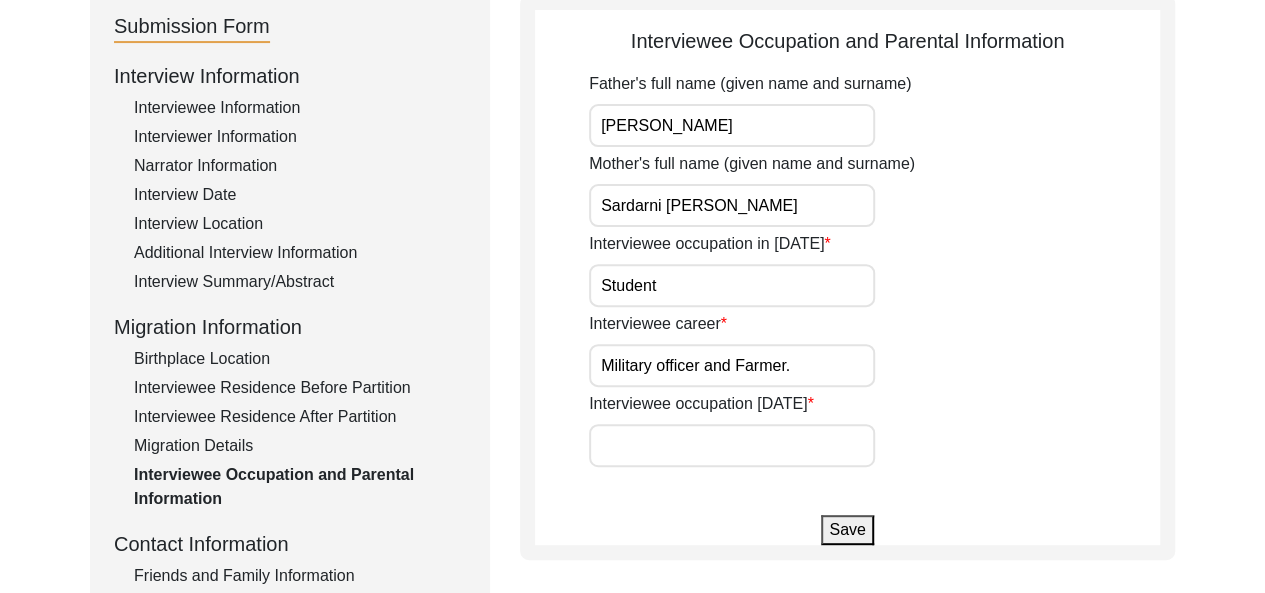 type on "Military officer and Farmer." 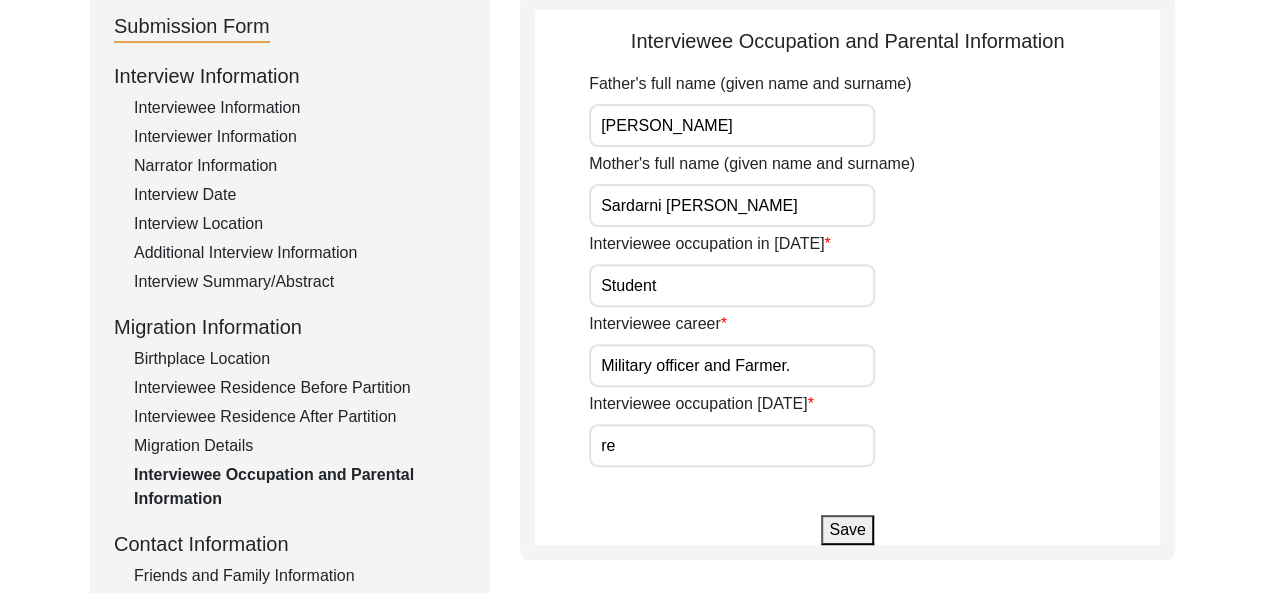 type on "r" 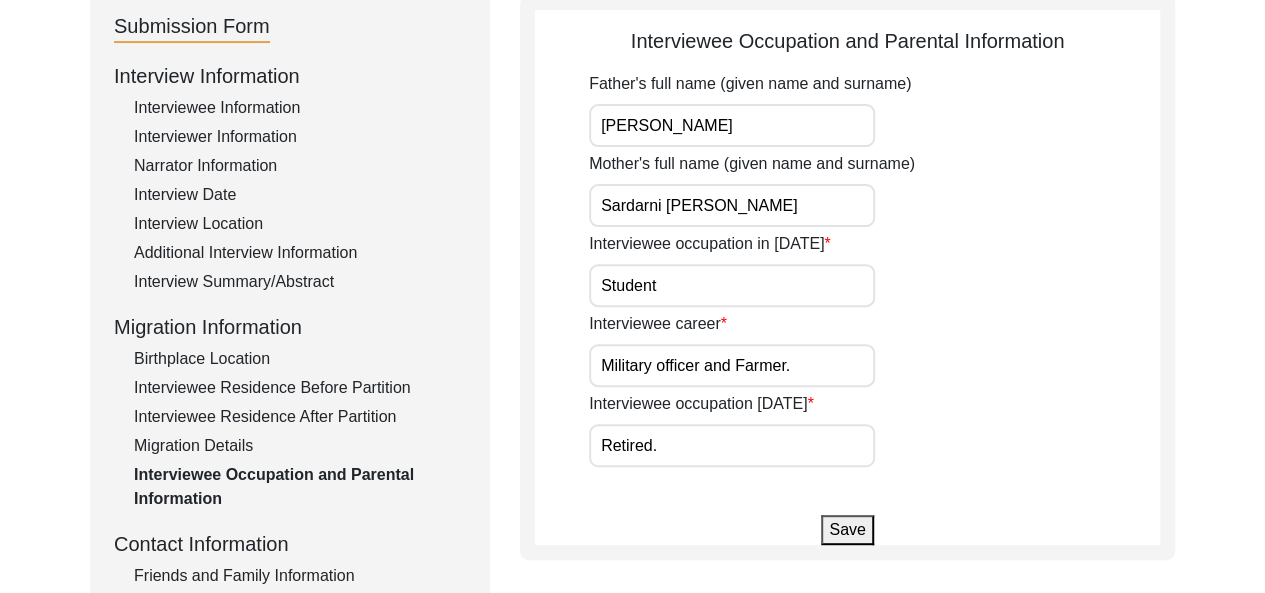 type on "Retired." 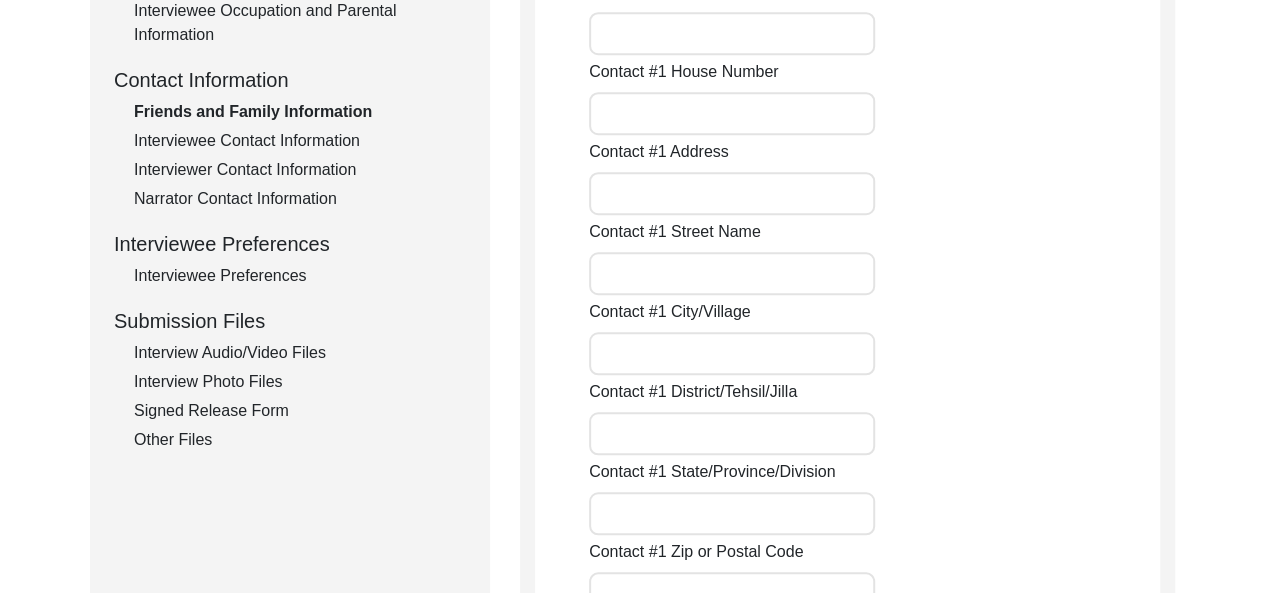 scroll, scrollTop: 704, scrollLeft: 0, axis: vertical 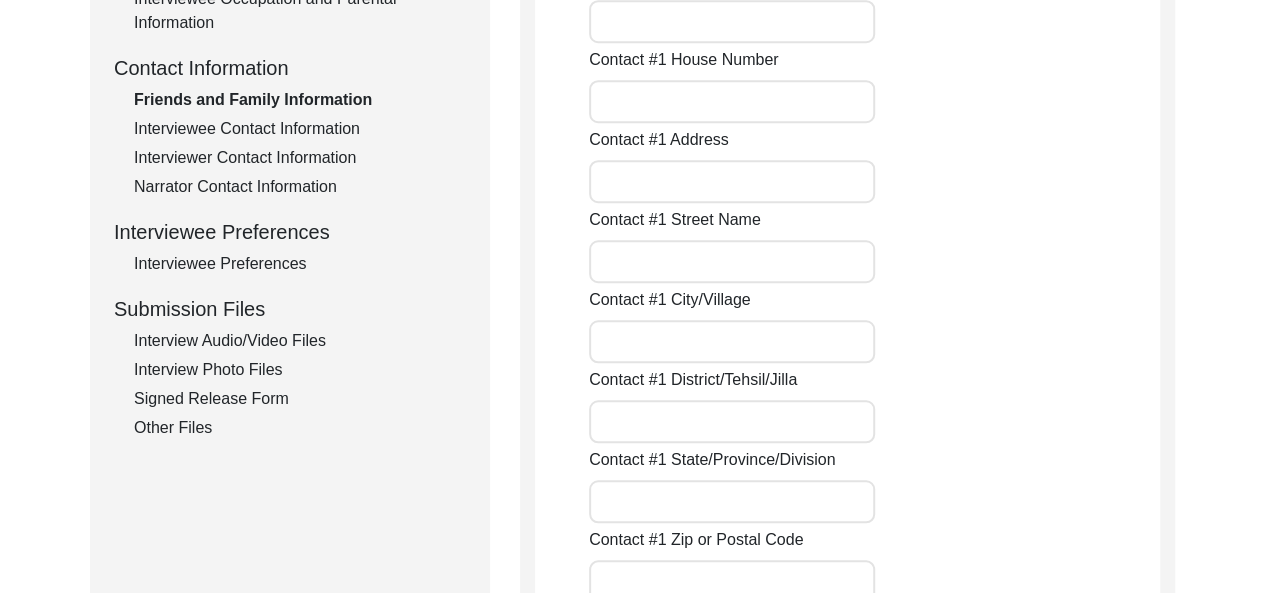 click on "Interviewee Preferences" 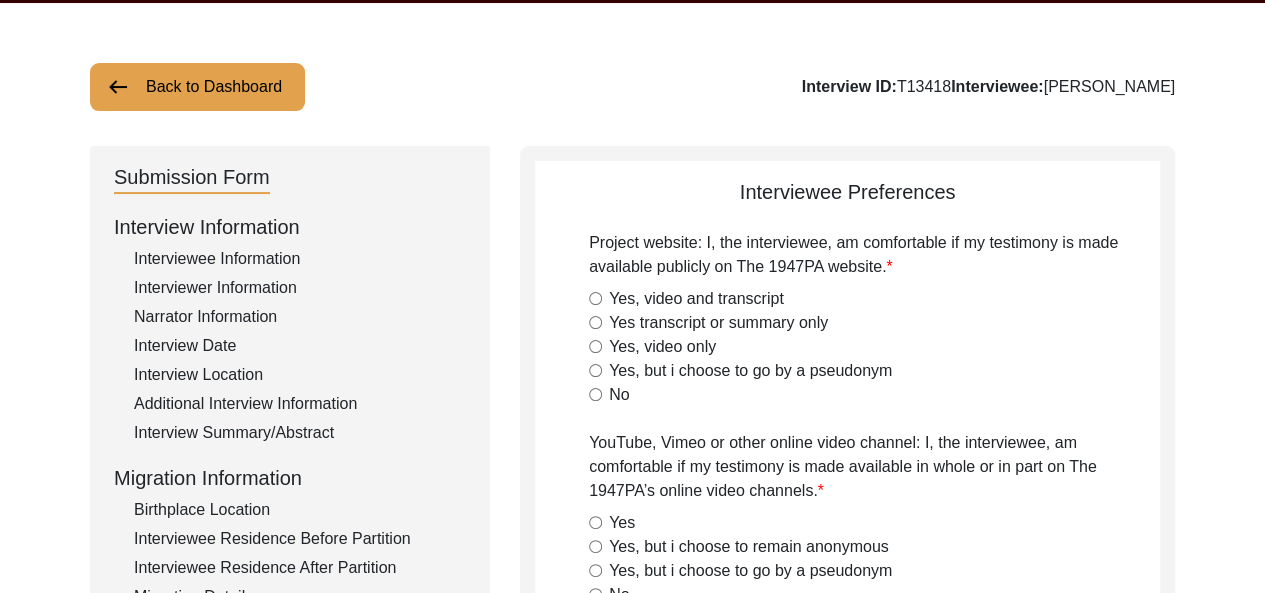 scroll, scrollTop: 0, scrollLeft: 0, axis: both 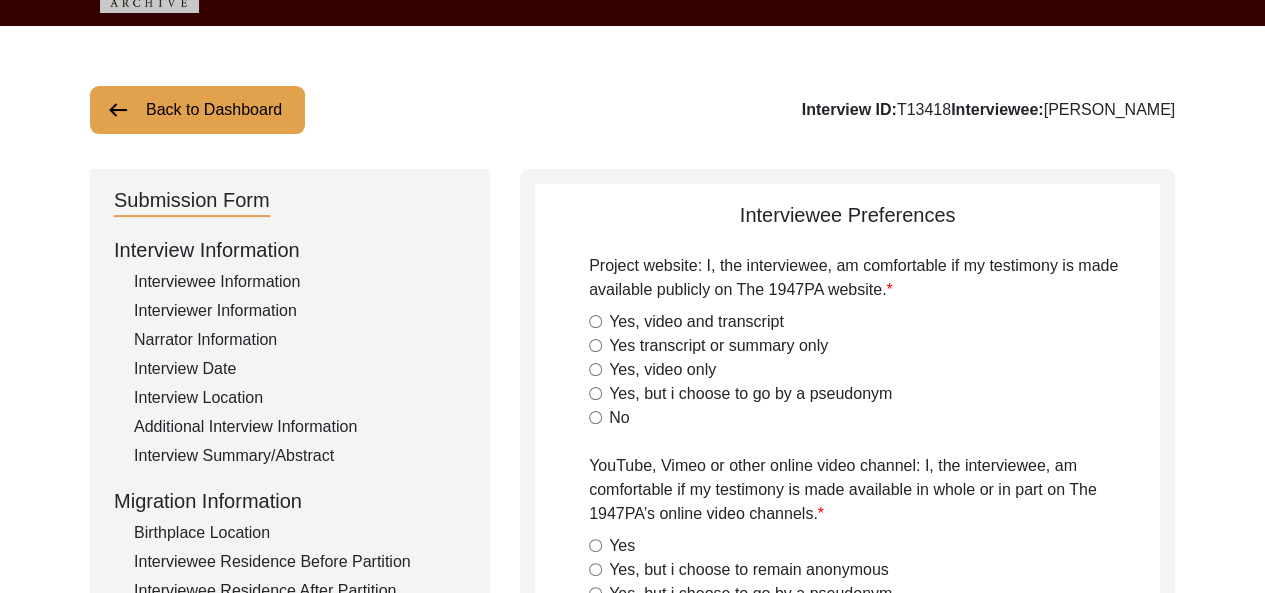 click on "Yes, video and transcript" at bounding box center (595, 321) 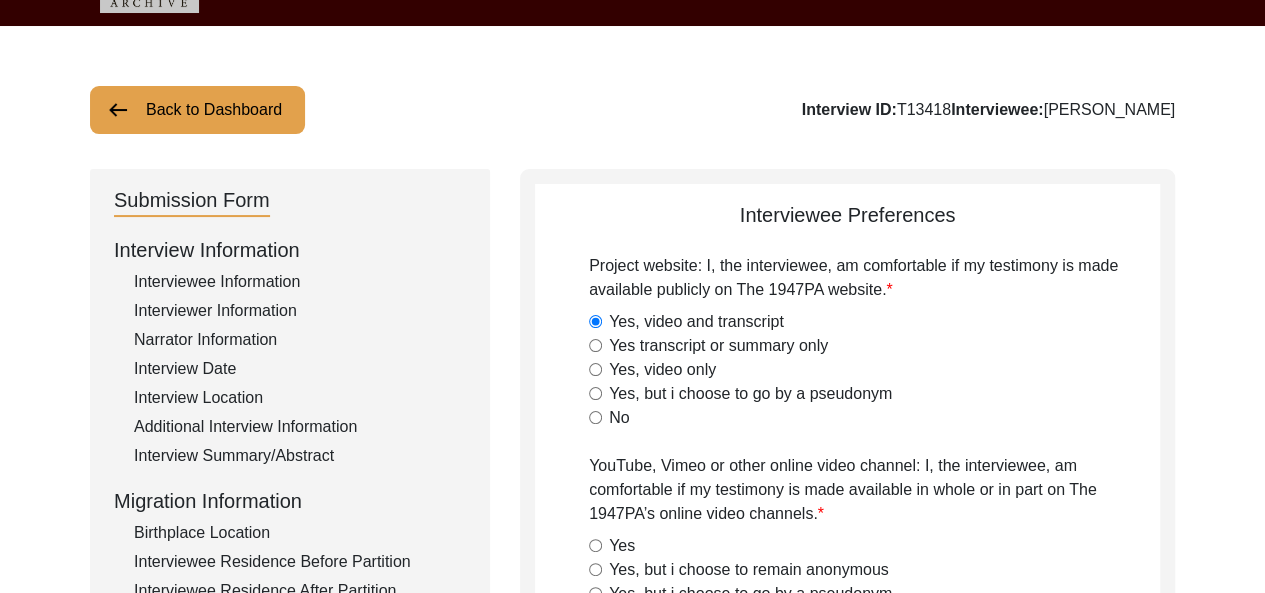 click on "Yes transcript or summary only" at bounding box center (595, 345) 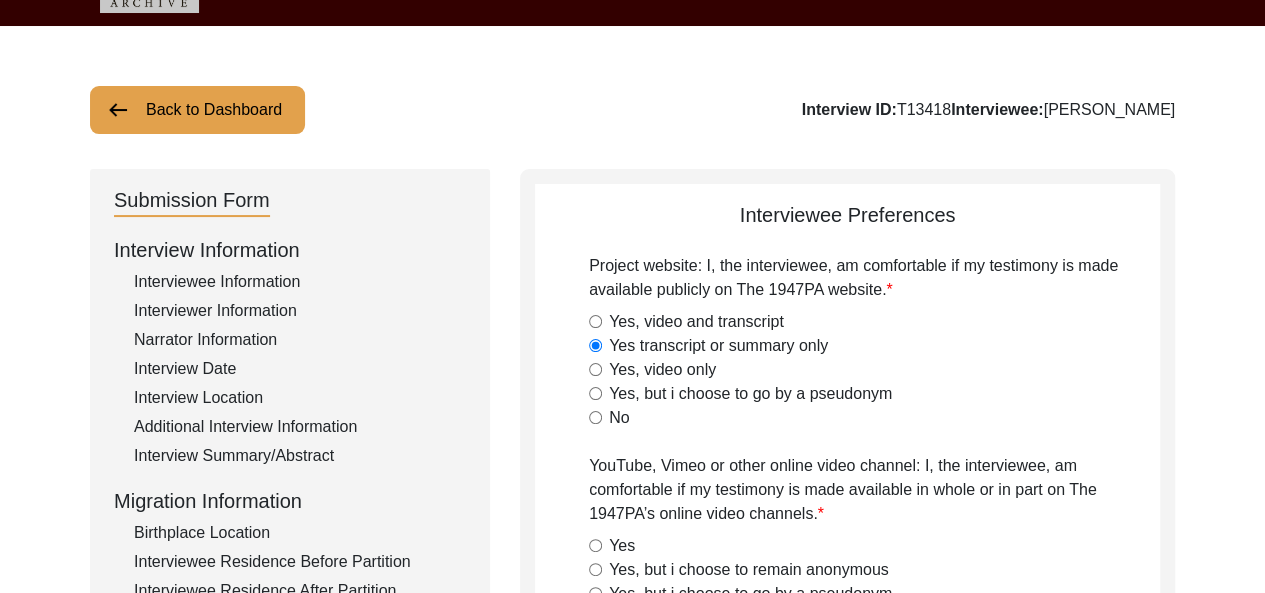click on "Yes, video only" at bounding box center [595, 369] 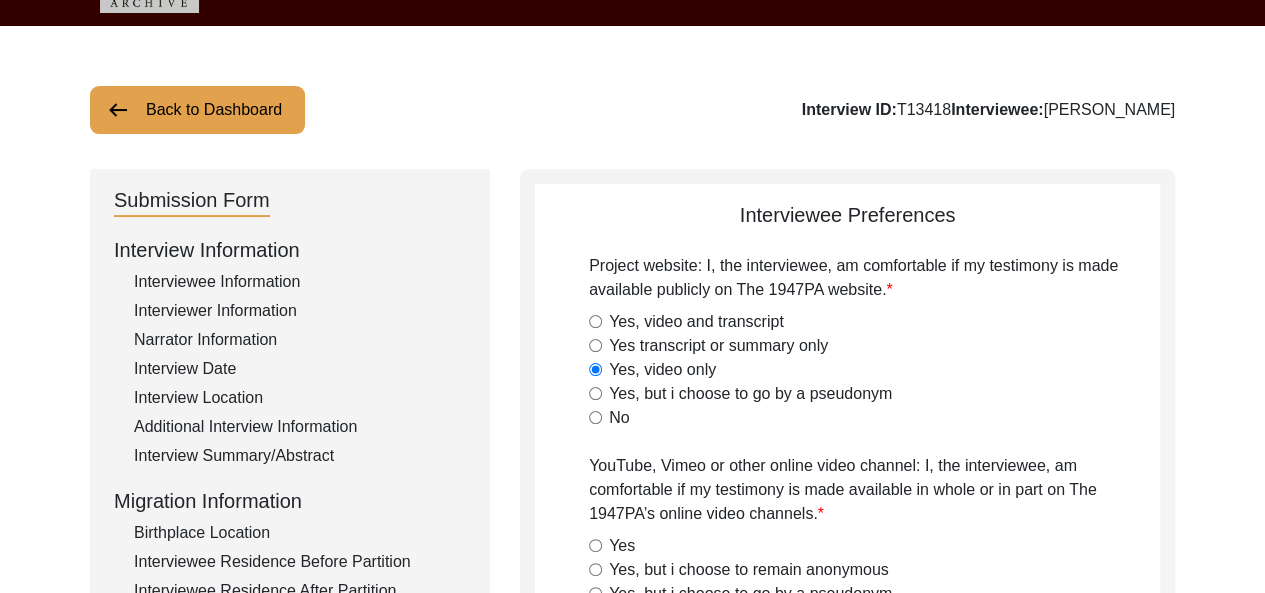 click on "Yes, video and transcript" at bounding box center [595, 321] 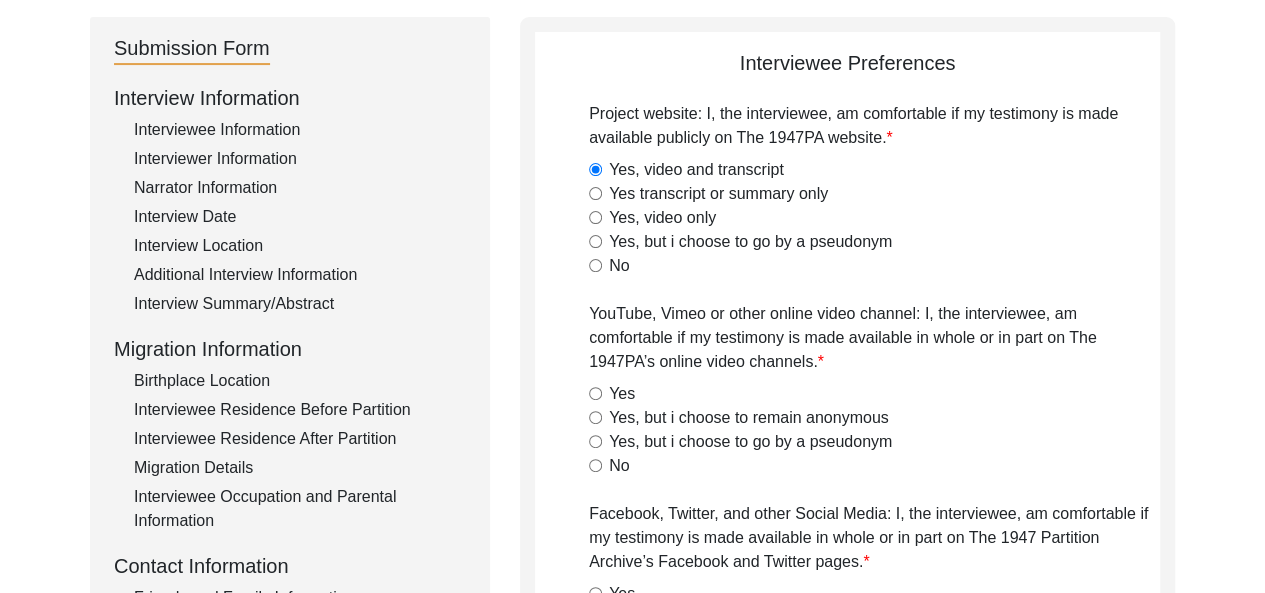 scroll, scrollTop: 250, scrollLeft: 0, axis: vertical 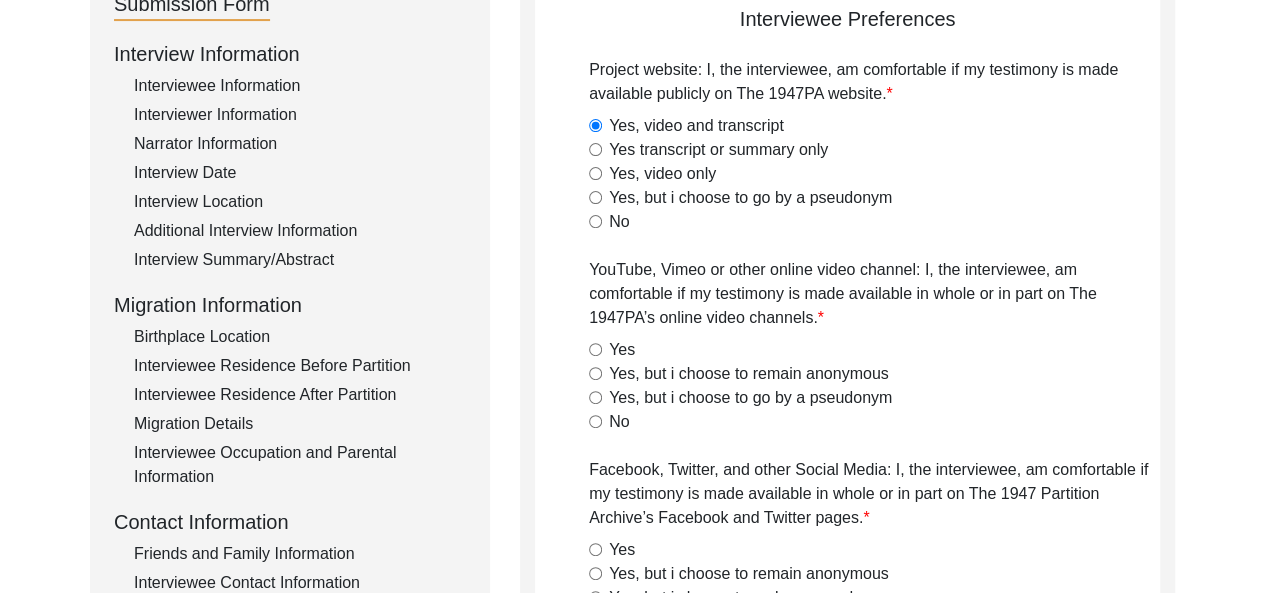 click on "Yes" at bounding box center (595, 349) 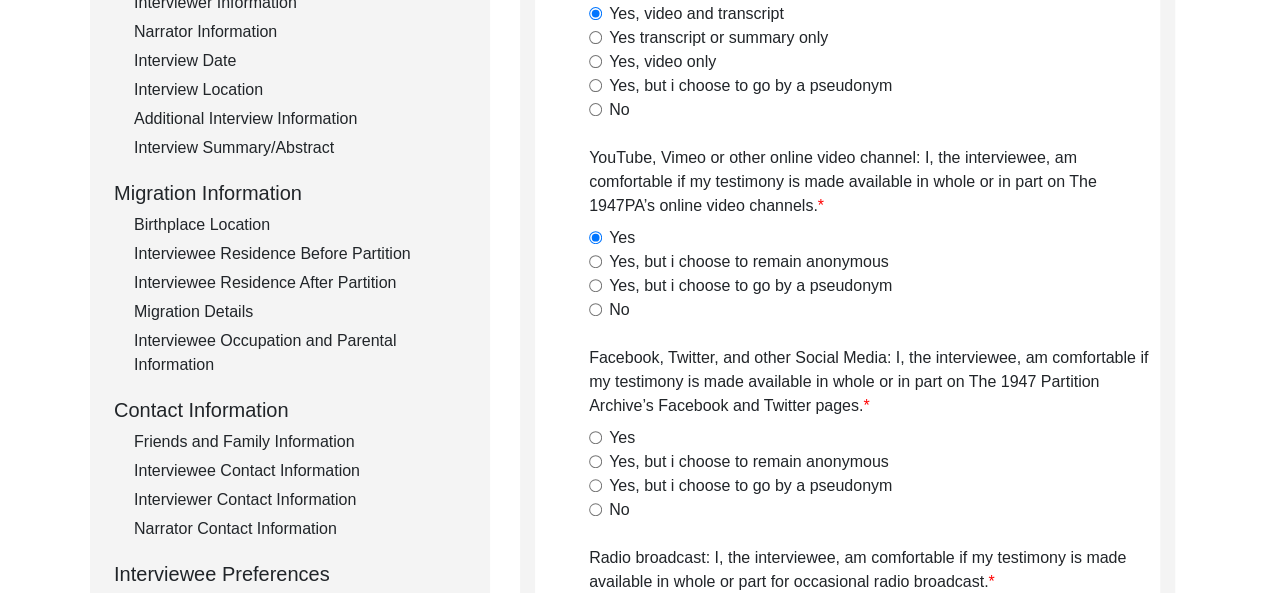 scroll, scrollTop: 371, scrollLeft: 0, axis: vertical 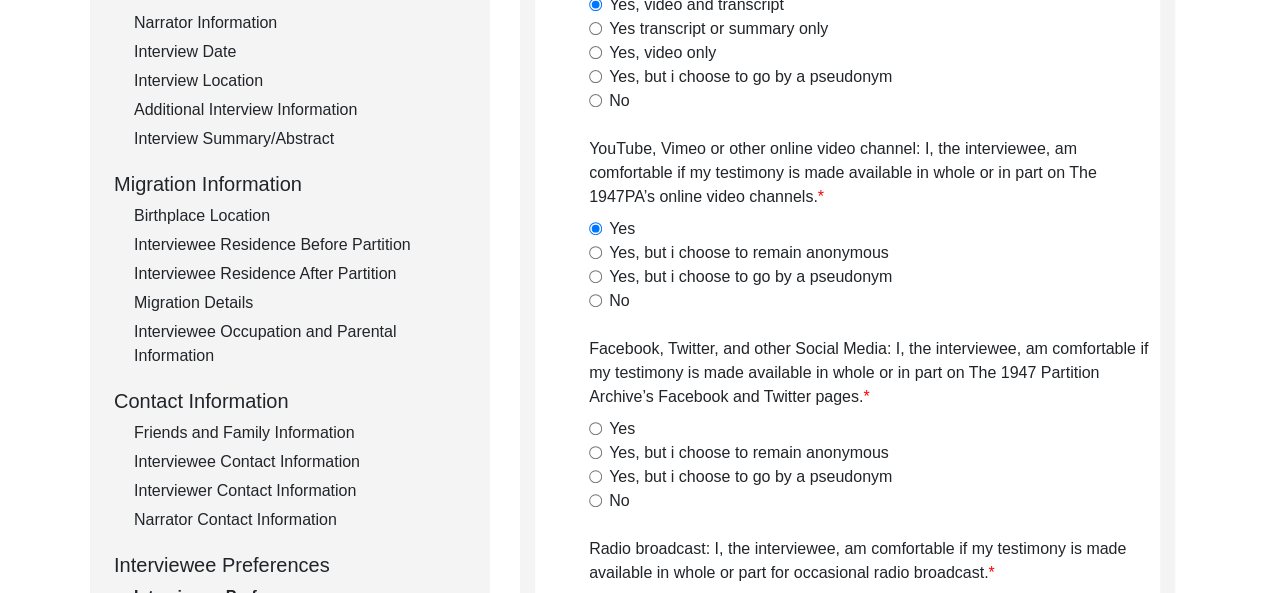 click on "Yes" at bounding box center [595, 428] 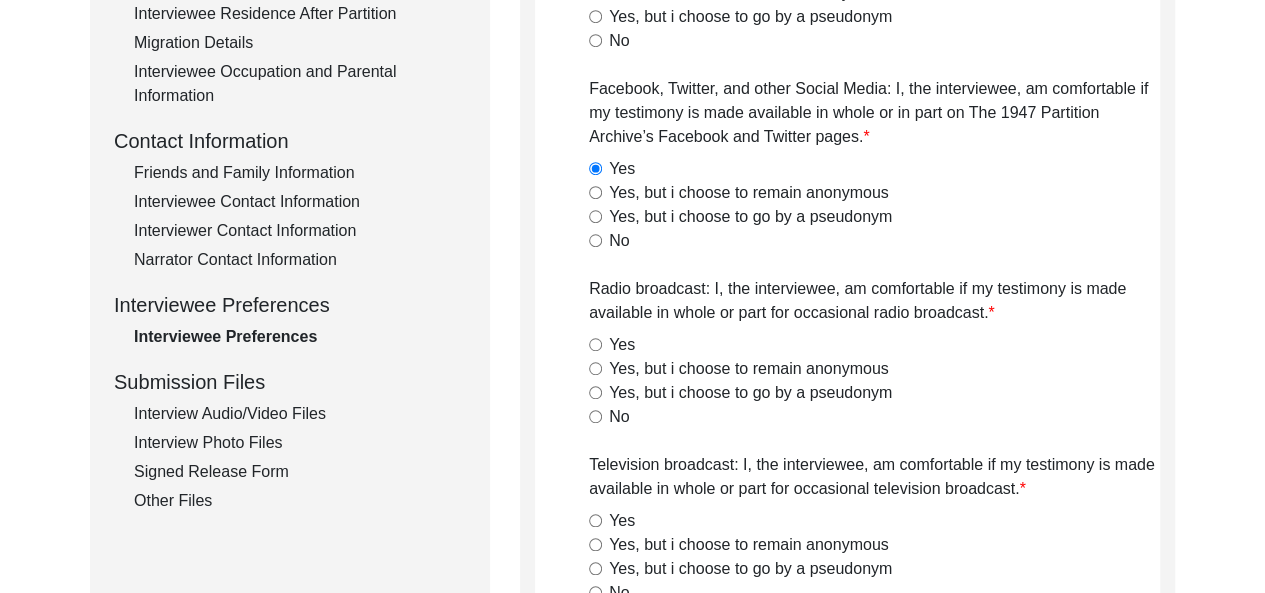 scroll, scrollTop: 631, scrollLeft: 0, axis: vertical 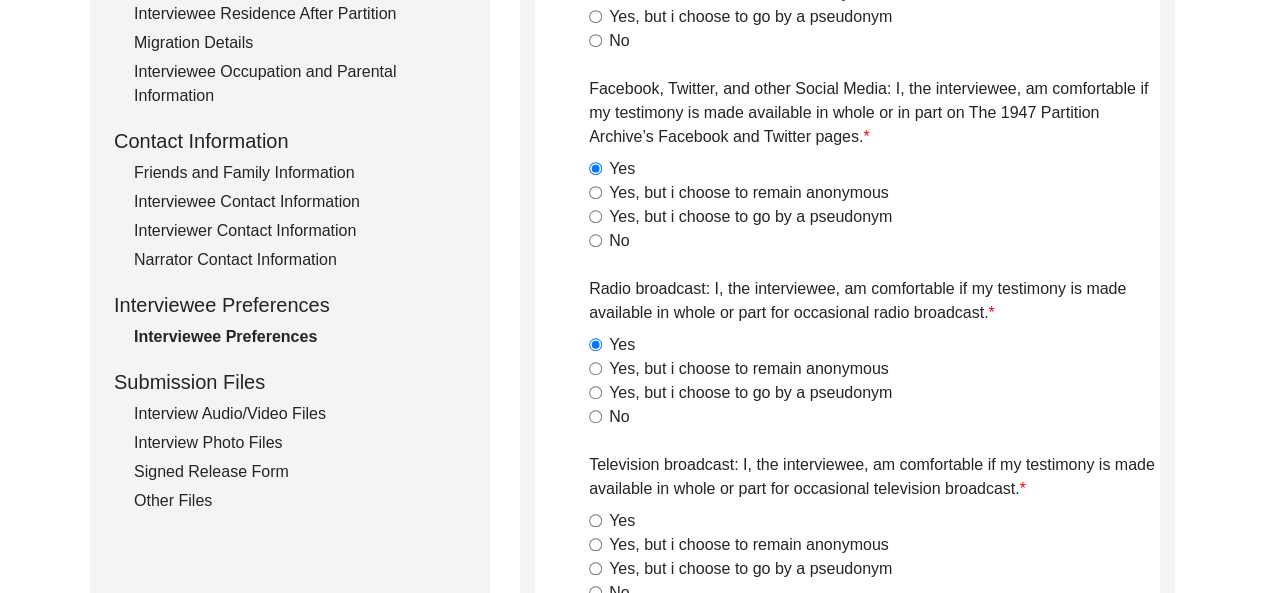 click on "Yes" at bounding box center [595, 520] 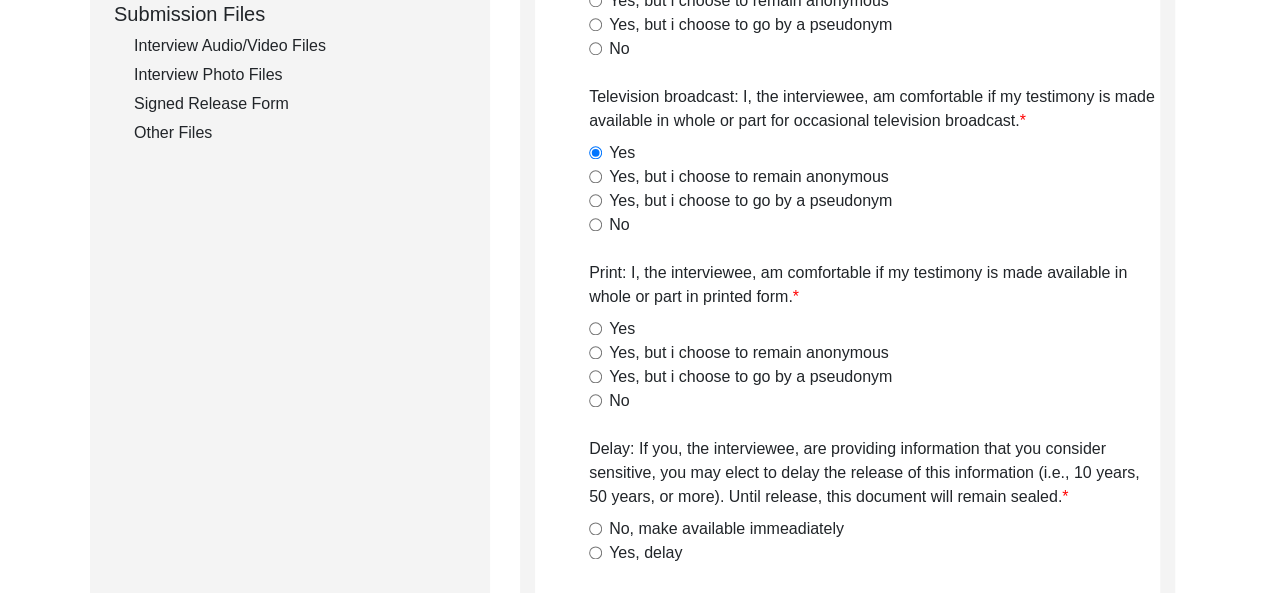 scroll, scrollTop: 1002, scrollLeft: 0, axis: vertical 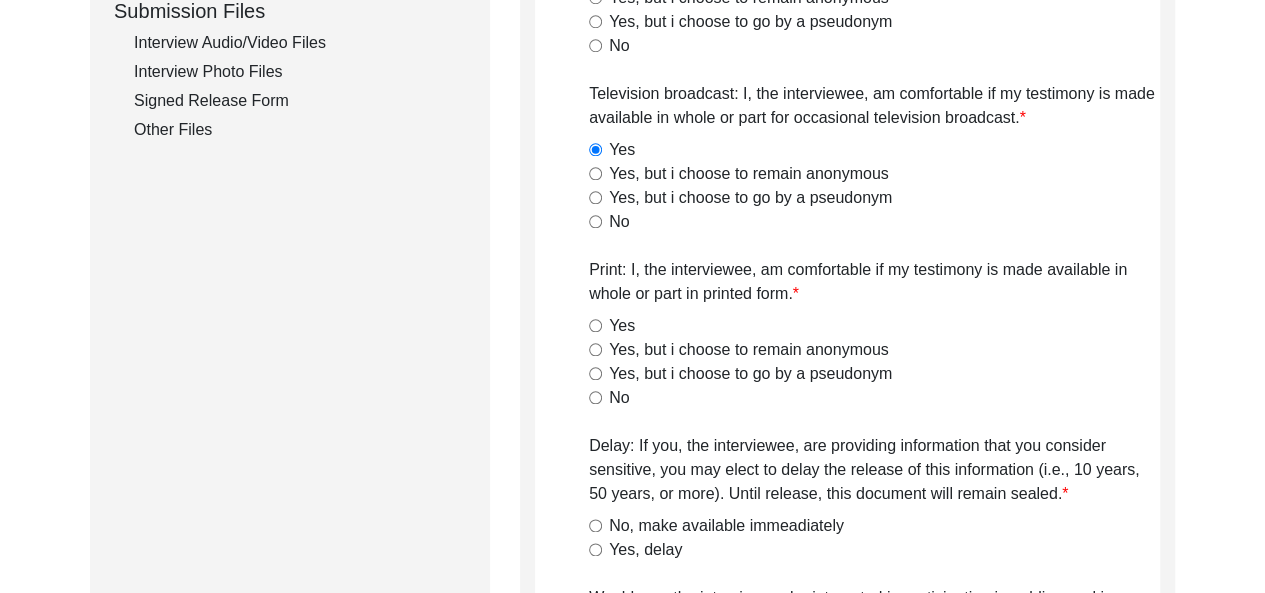 click on "Interviewee Preferences
Project website: I, the interviewee, am comfortable if my testimony is made available publicly on The 1947PA website.  Yes, video and transcript   Yes transcript or summary only   Yes, video only   Yes, but i choose to go by a pseudonym   No  YouTube, Vimeo or other online video channel: I, the interviewee, am comfortable if my testimony is made available in whole or in part on The 1947PA’s online video channels.  Yes   Yes, but i choose to remain anonymous   Yes, but i choose to go by a pseudonym   No  Facebook, Twitter, and other Social Media: I, the interviewee, am comfortable if my testimony is made available in whole or in part on The 1947 Partition Archive’s Facebook and Twitter pages.  Yes   Yes, but i choose to remain anonymous   Yes, but i choose to go by a pseudonym   No  Radio broadcast: I, the interviewee, am comfortable if my testimony is made available in whole or part for occasional radio broadcast.  Yes   Yes, but i choose to remain anonymous   No   Yes   No   No" 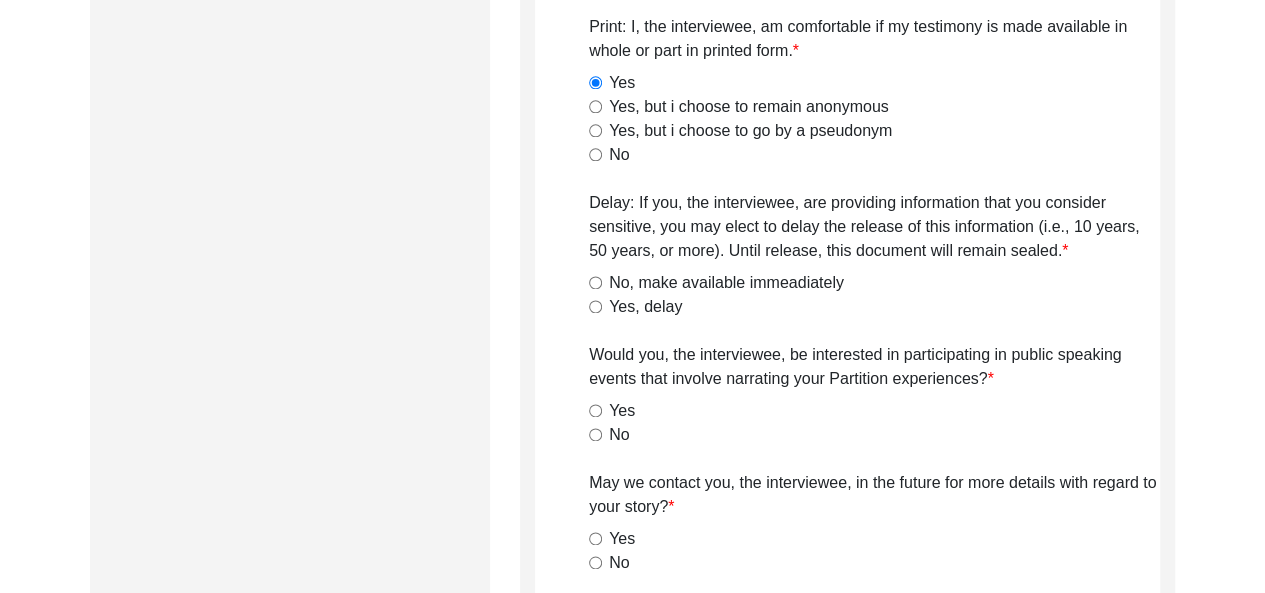 scroll, scrollTop: 1224, scrollLeft: 0, axis: vertical 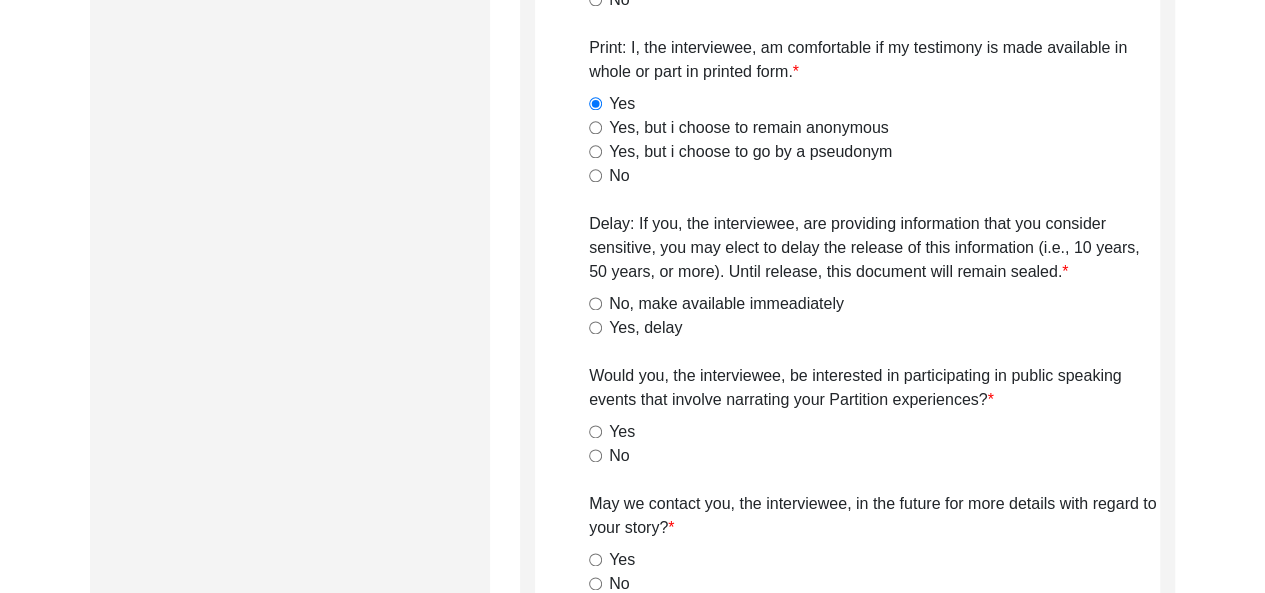 click on "No, make available immeadiately" at bounding box center [595, 303] 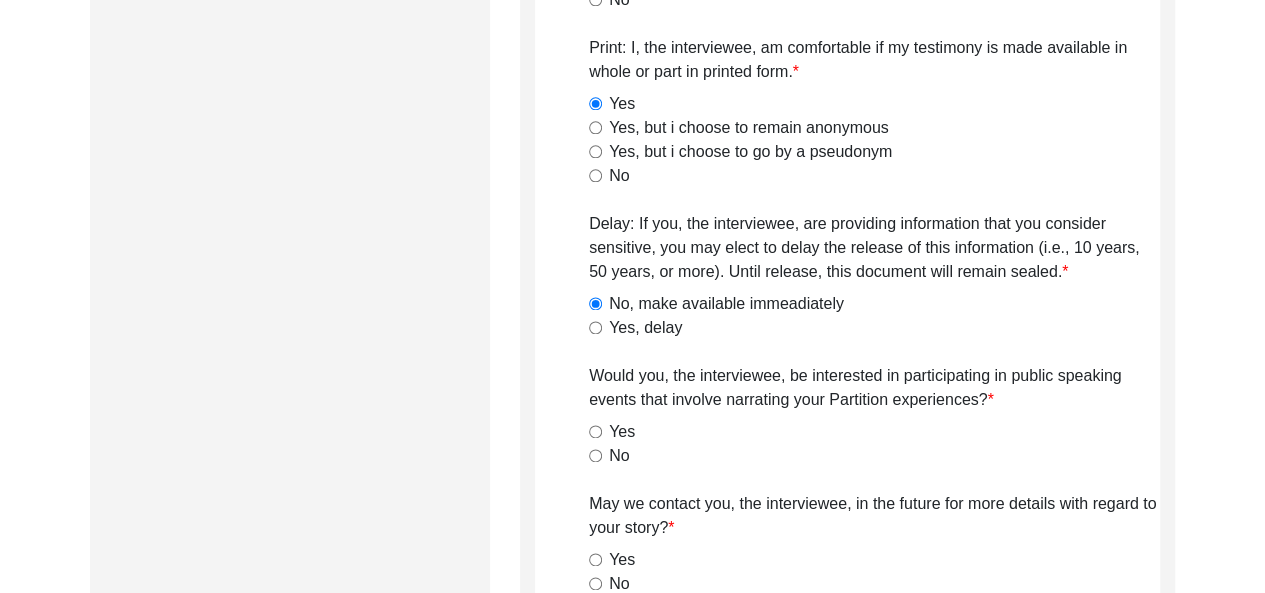 click on "Yes" 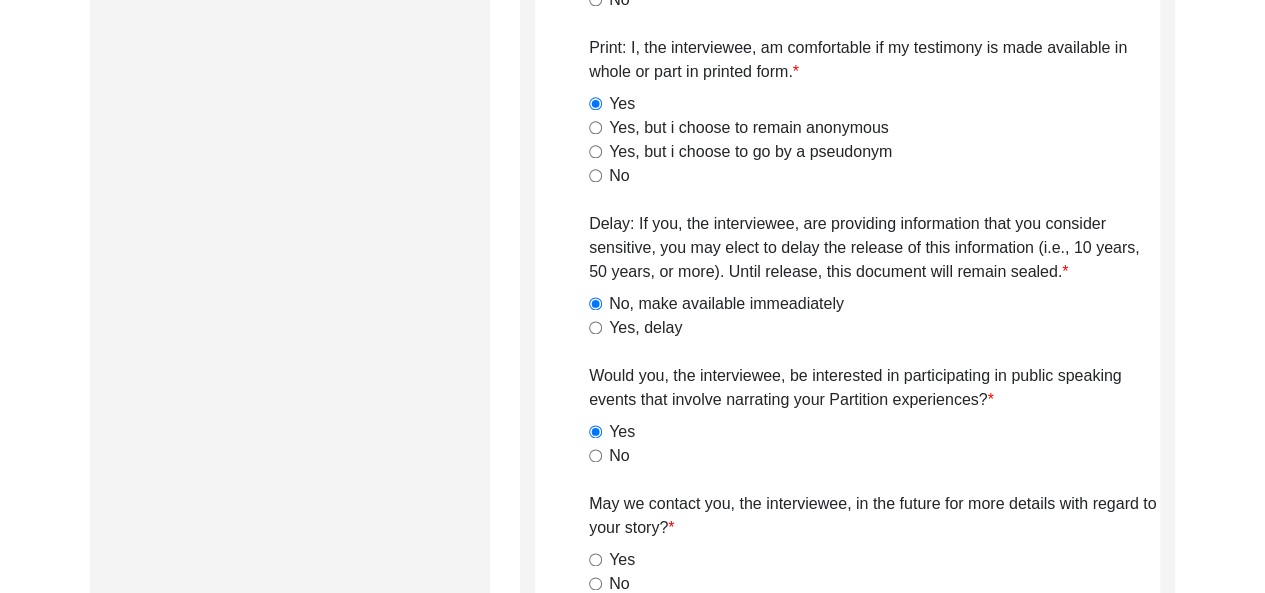 click on "Yes" at bounding box center (595, 559) 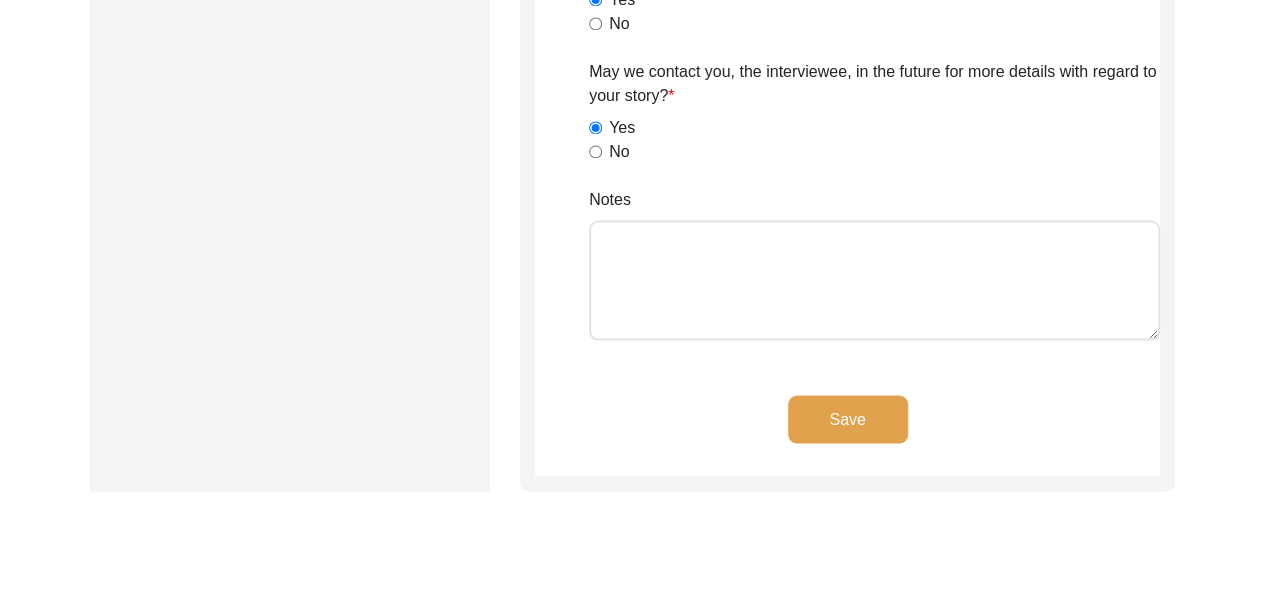 scroll, scrollTop: 1648, scrollLeft: 0, axis: vertical 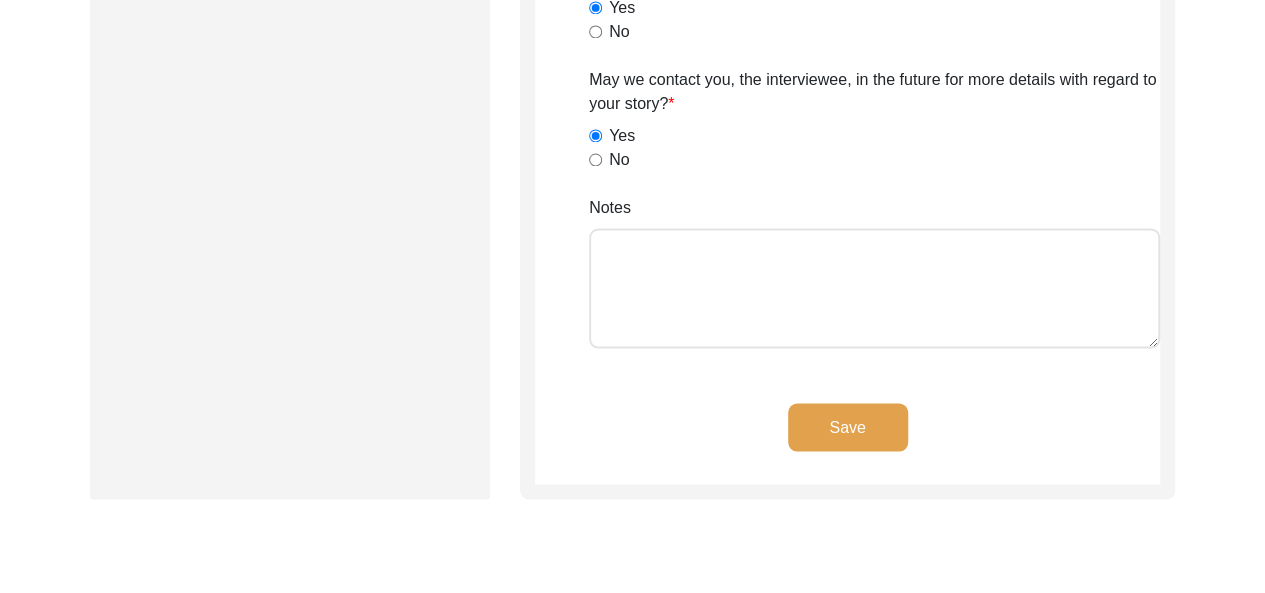 click on "Save" 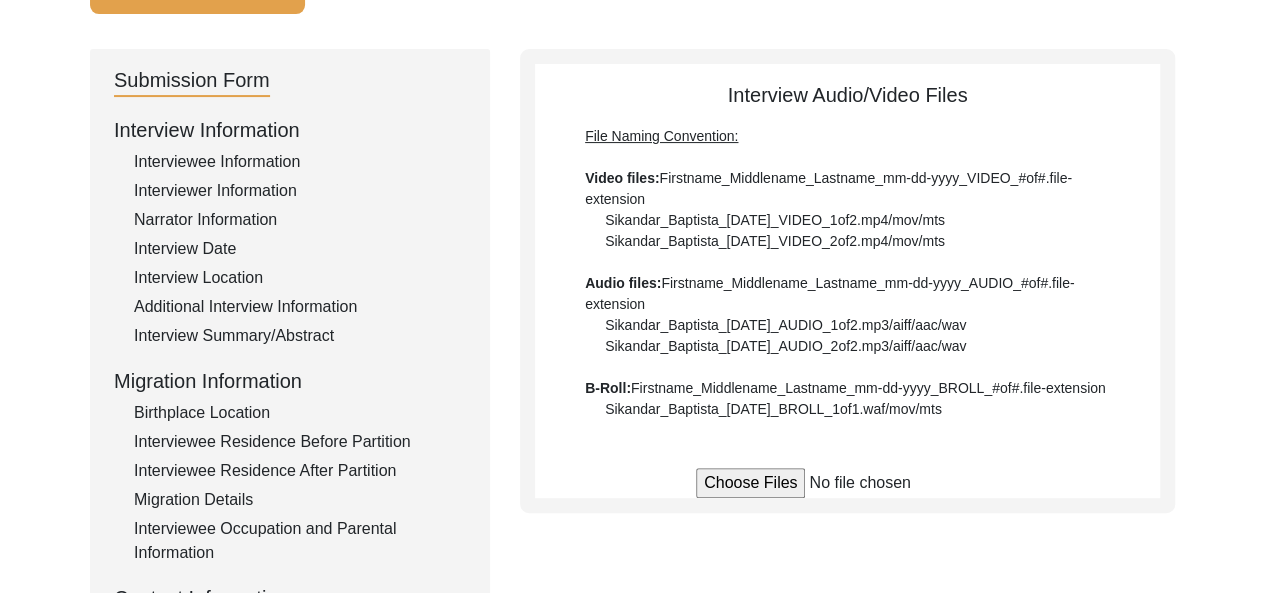 scroll, scrollTop: 166, scrollLeft: 0, axis: vertical 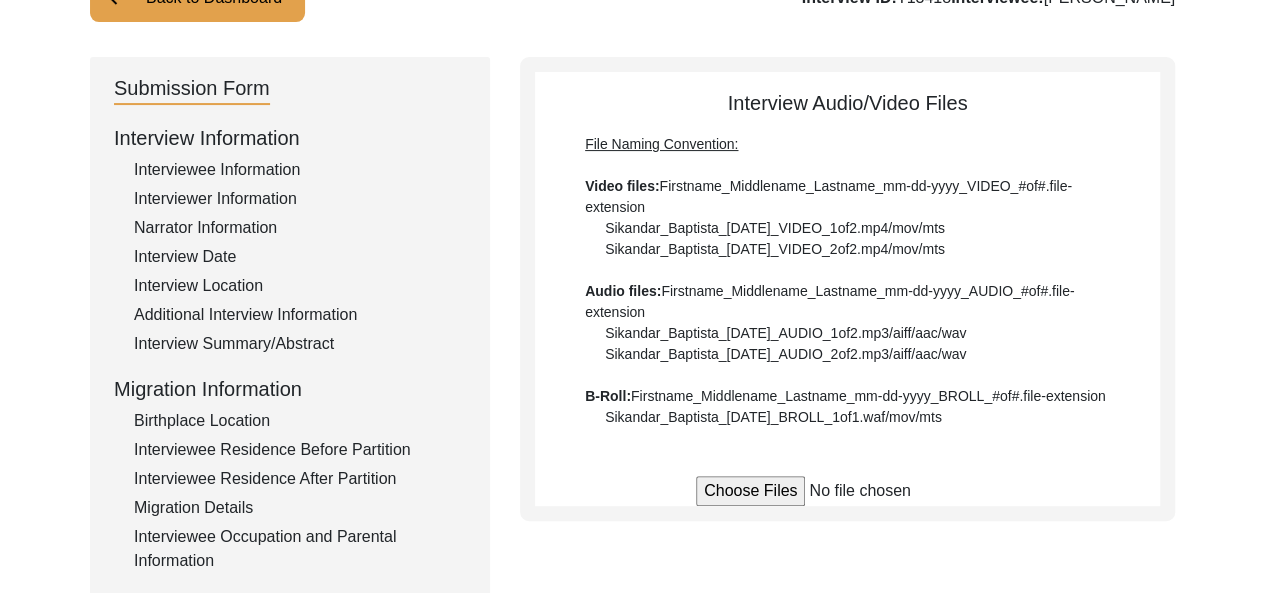 click on "Interviewee Information" 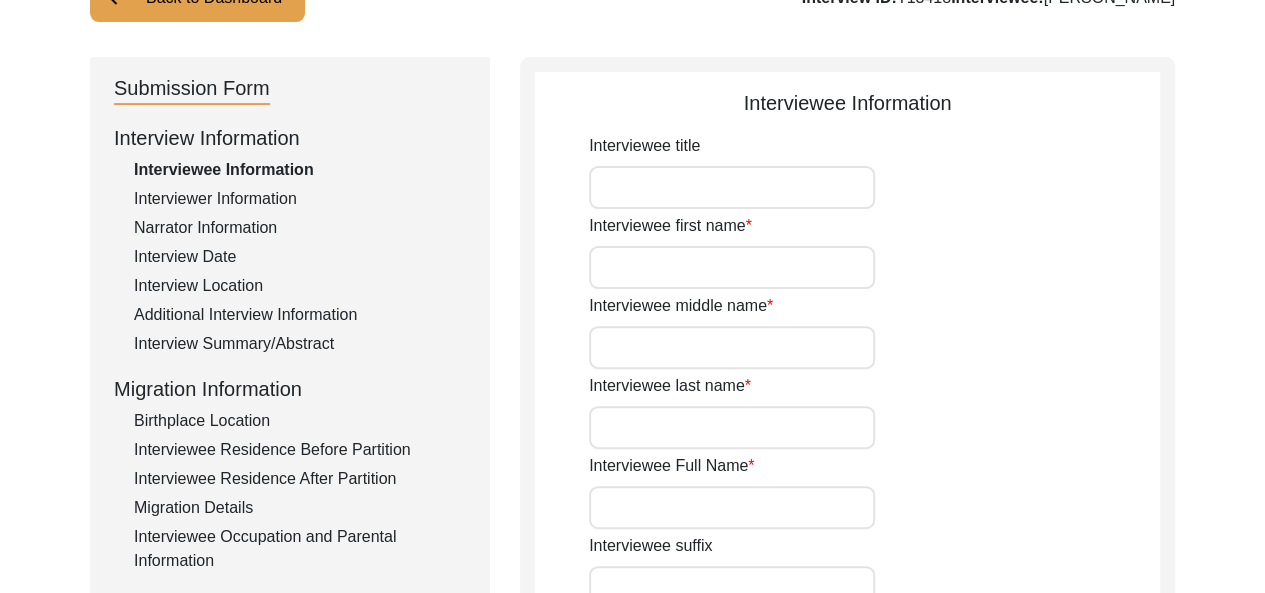 type on "Mr." 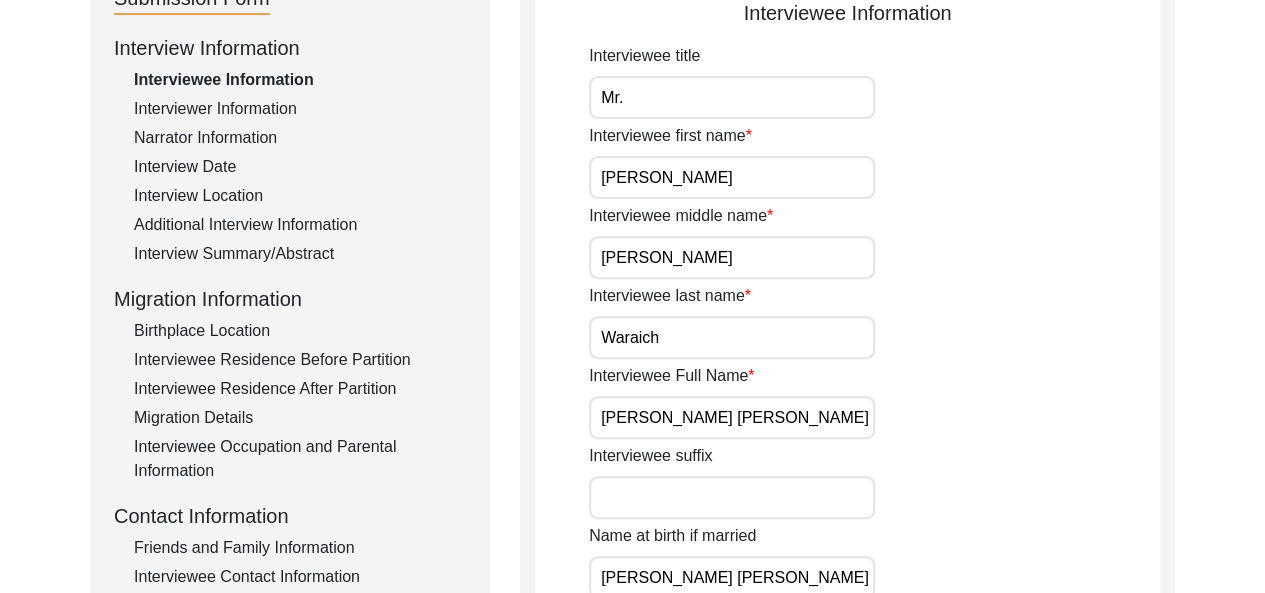 scroll, scrollTop: 253, scrollLeft: 0, axis: vertical 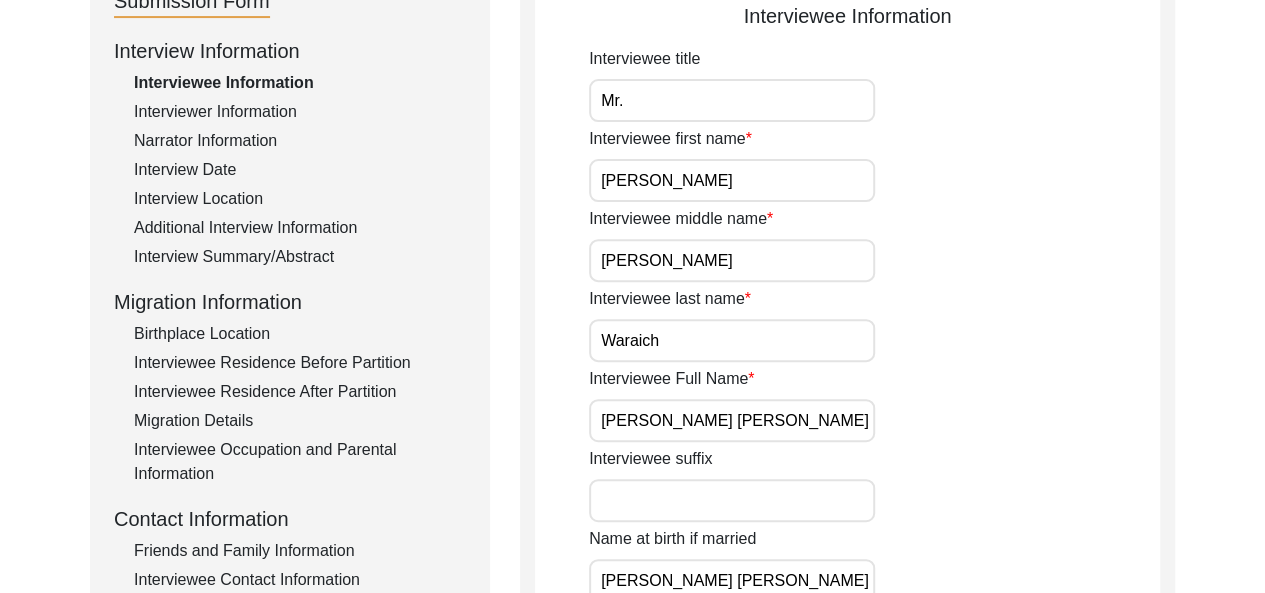 click on "Narrator Information" 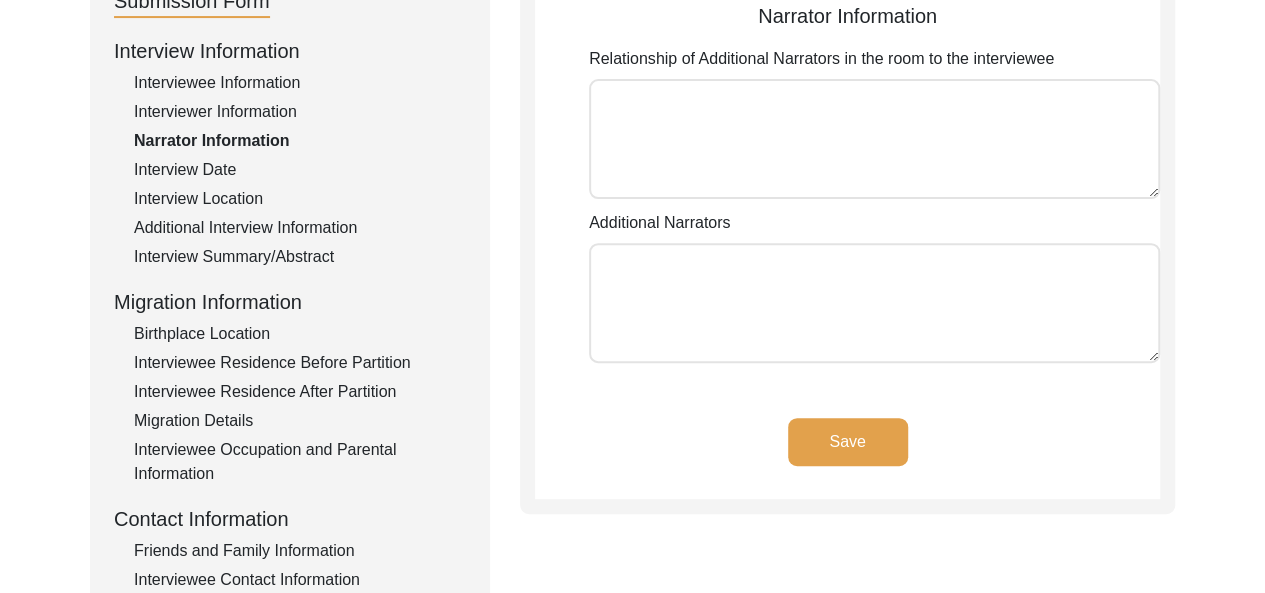 type on "1. [PERSON_NAME] is the cousin of the interviewee i.e [PERSON_NAME].
2. [PERSON_NAME] is the son of the interviewee i.e [PERSON_NAME]." 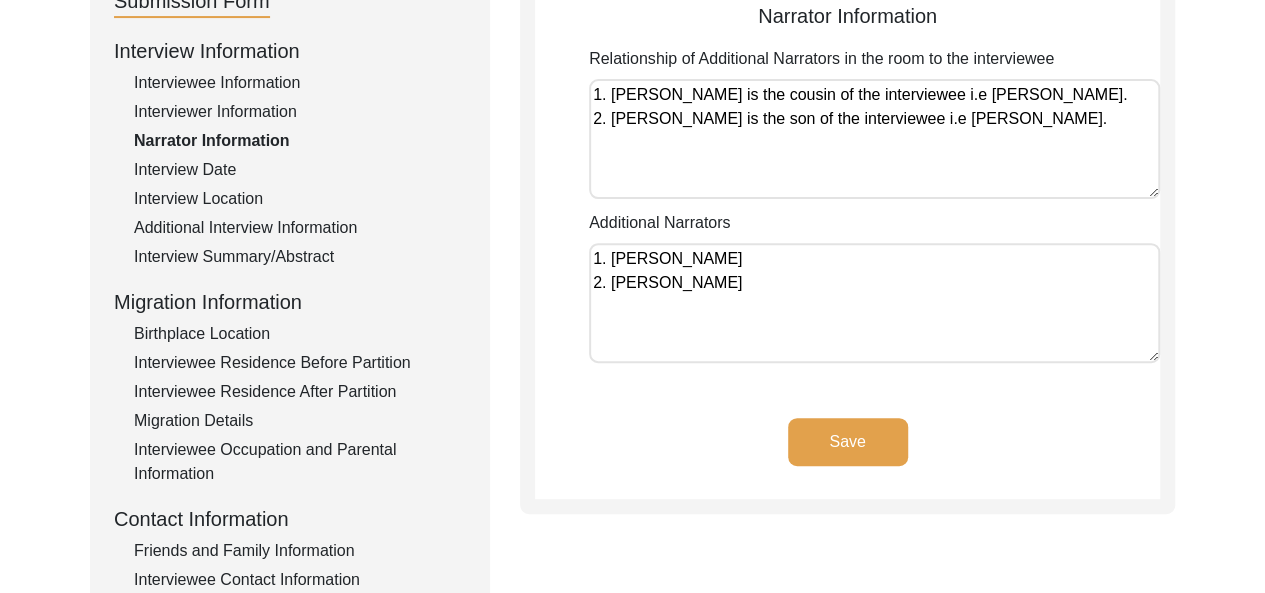 click on "Interviewer Information" 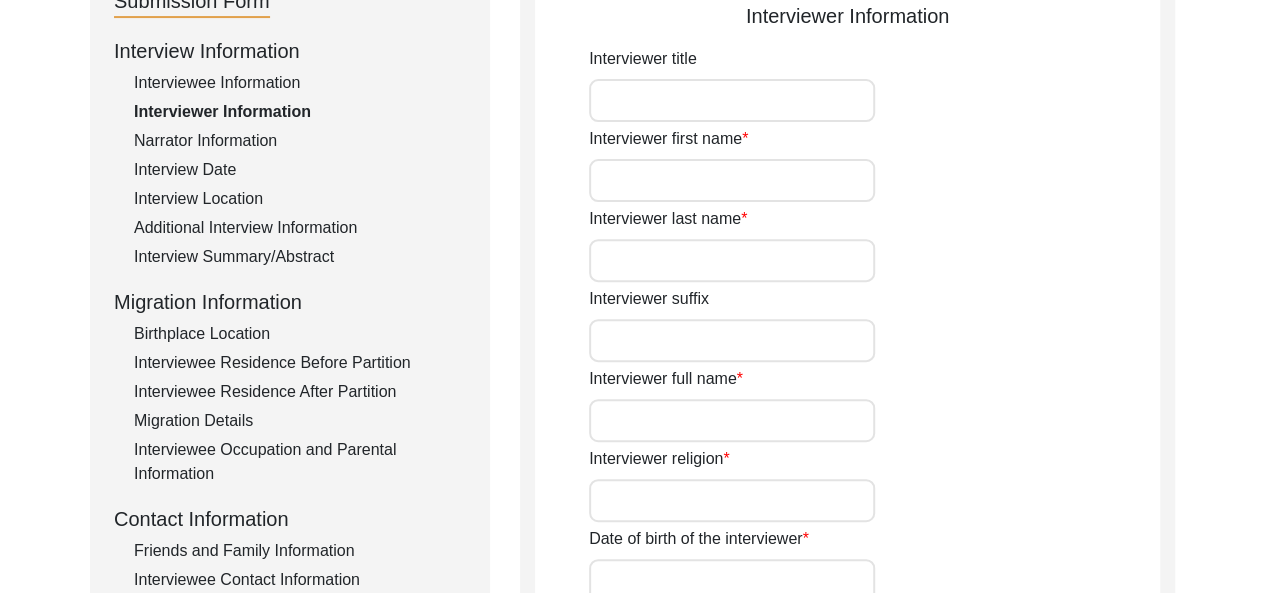 type on "Miss" 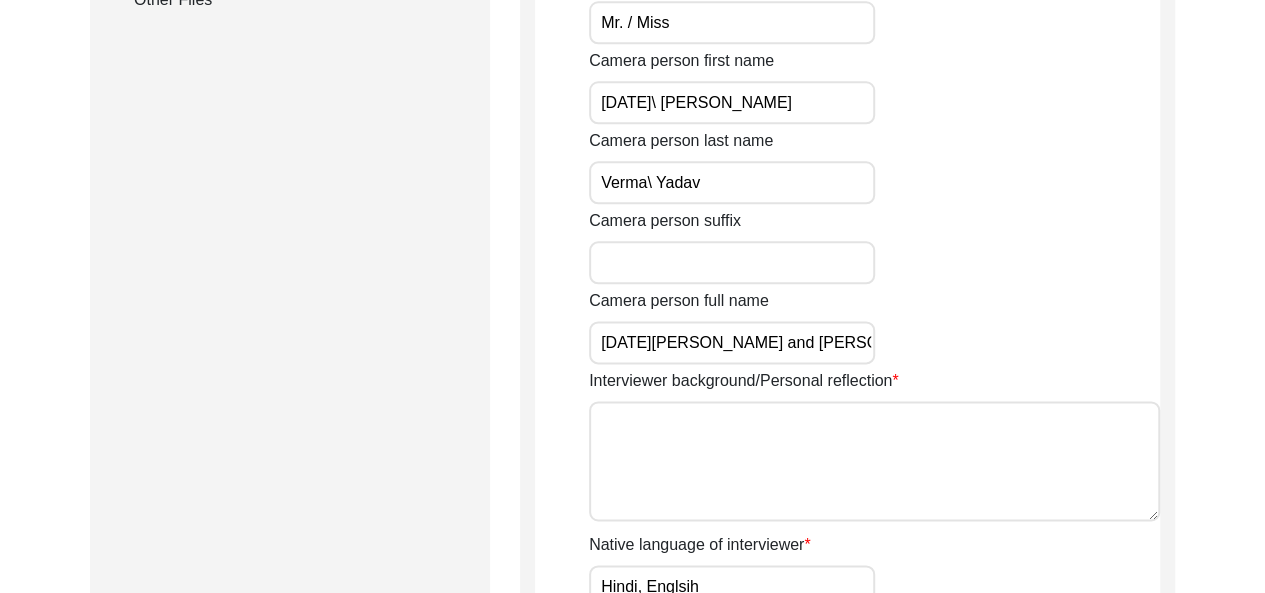 scroll, scrollTop: 1141, scrollLeft: 0, axis: vertical 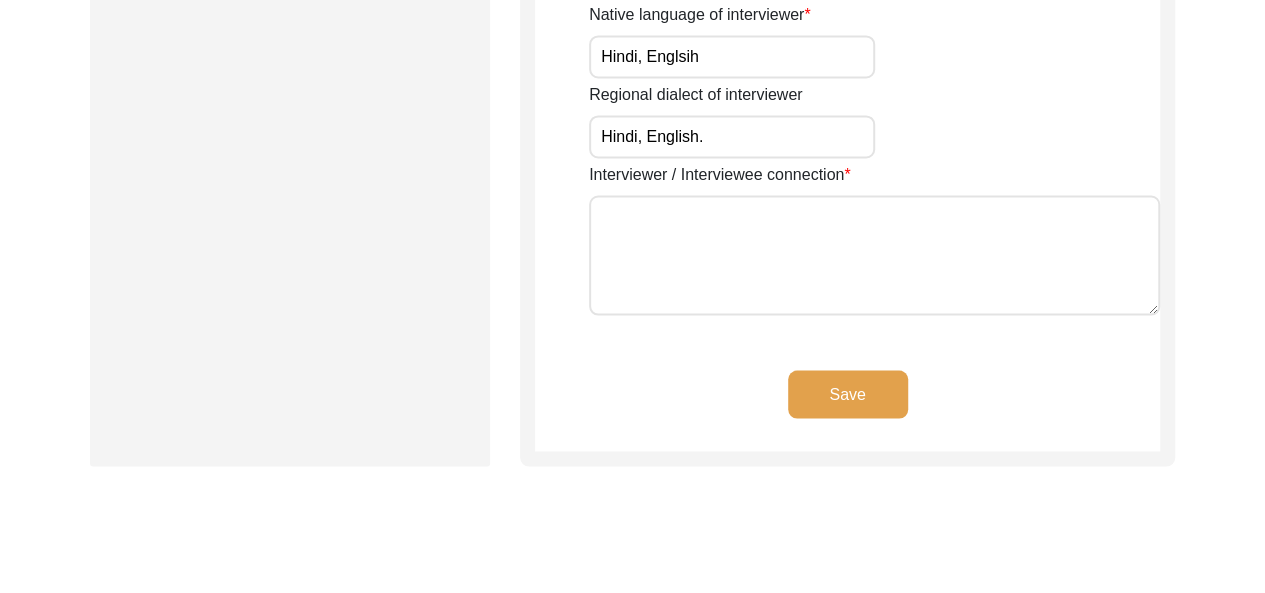 click on "Save" 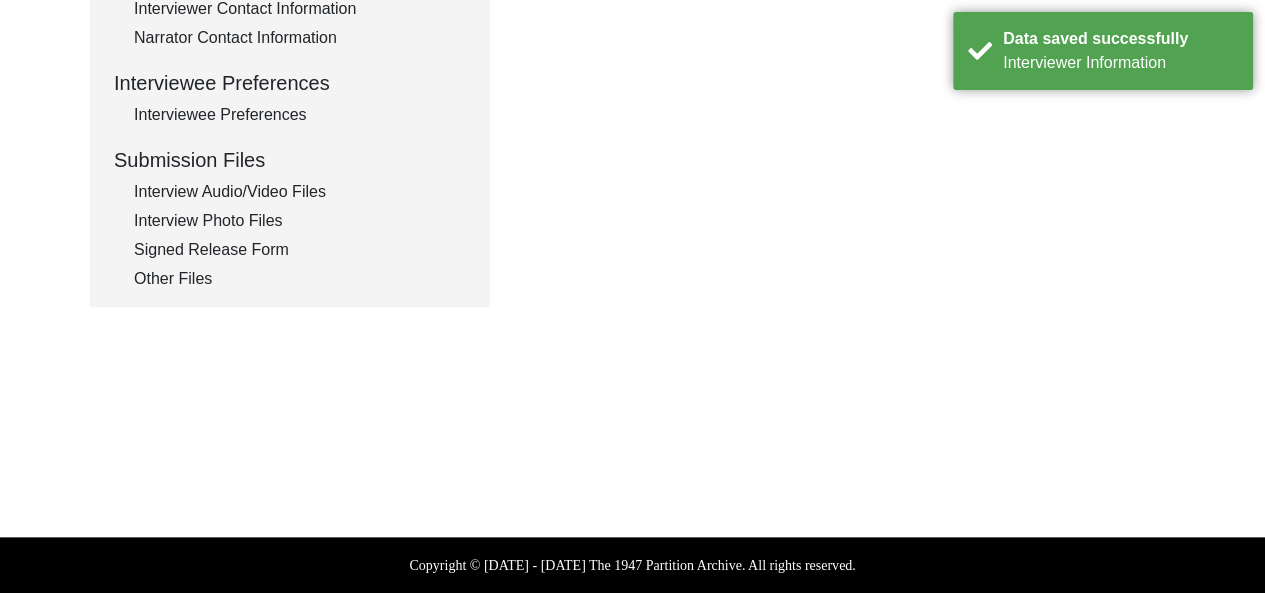 scroll, scrollTop: 852, scrollLeft: 0, axis: vertical 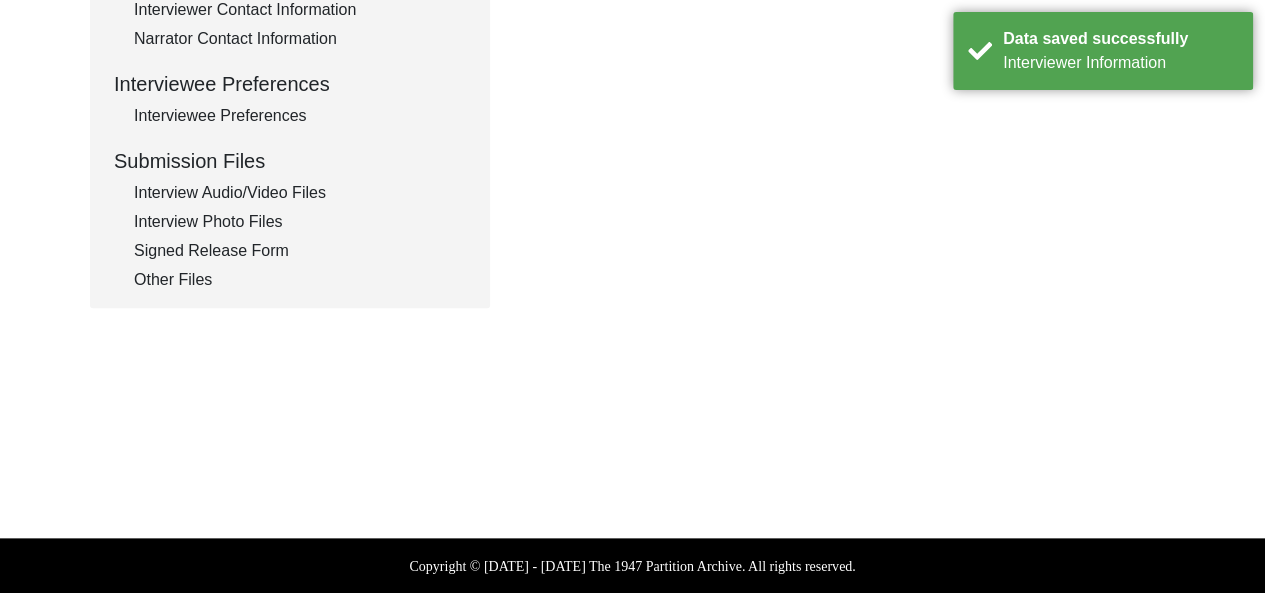 type on "1. [PERSON_NAME] is the cousin of the interviewee i.e [PERSON_NAME].
2. [PERSON_NAME] is the son of the interviewee i.e [PERSON_NAME]." 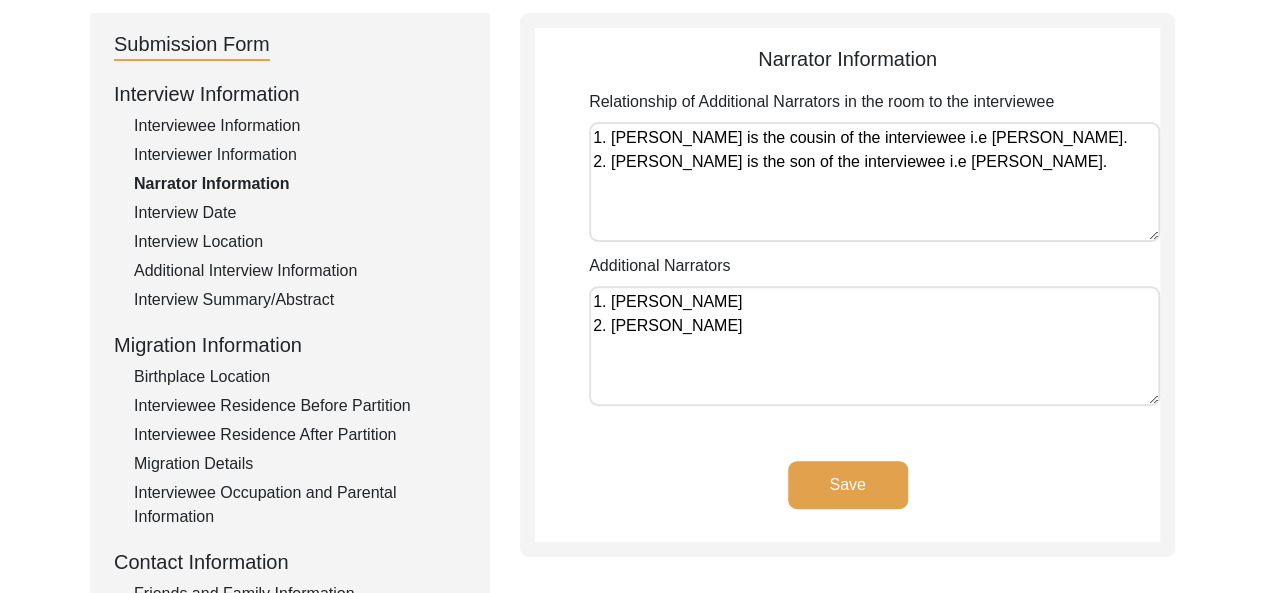 scroll, scrollTop: 211, scrollLeft: 0, axis: vertical 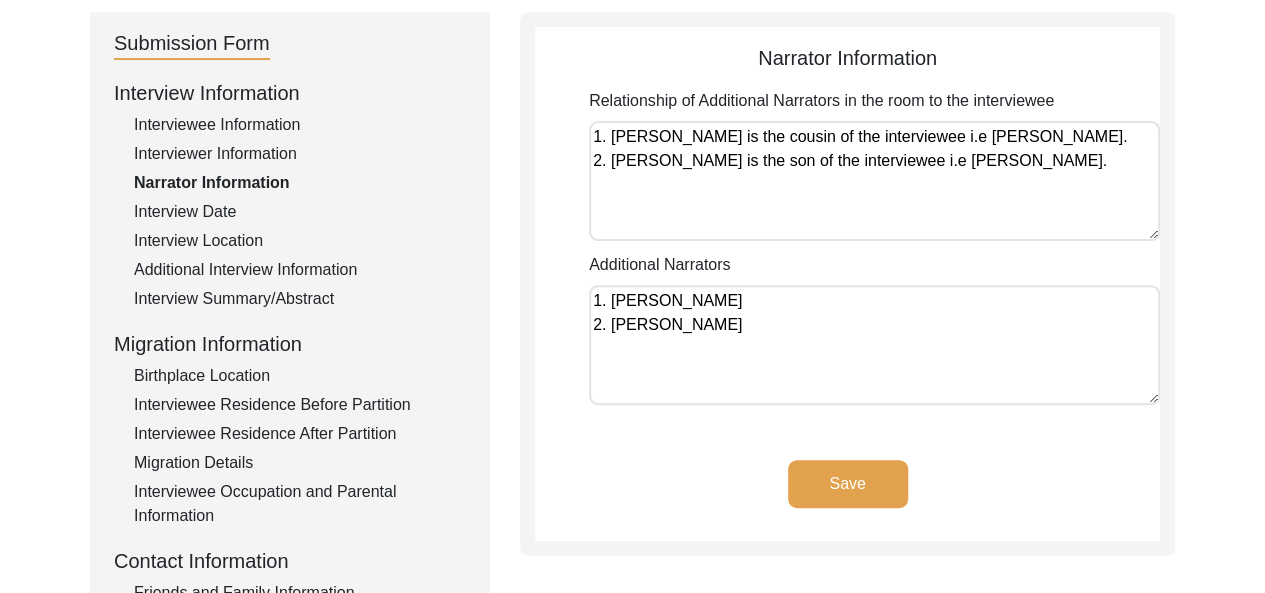 click on "Interview Date" 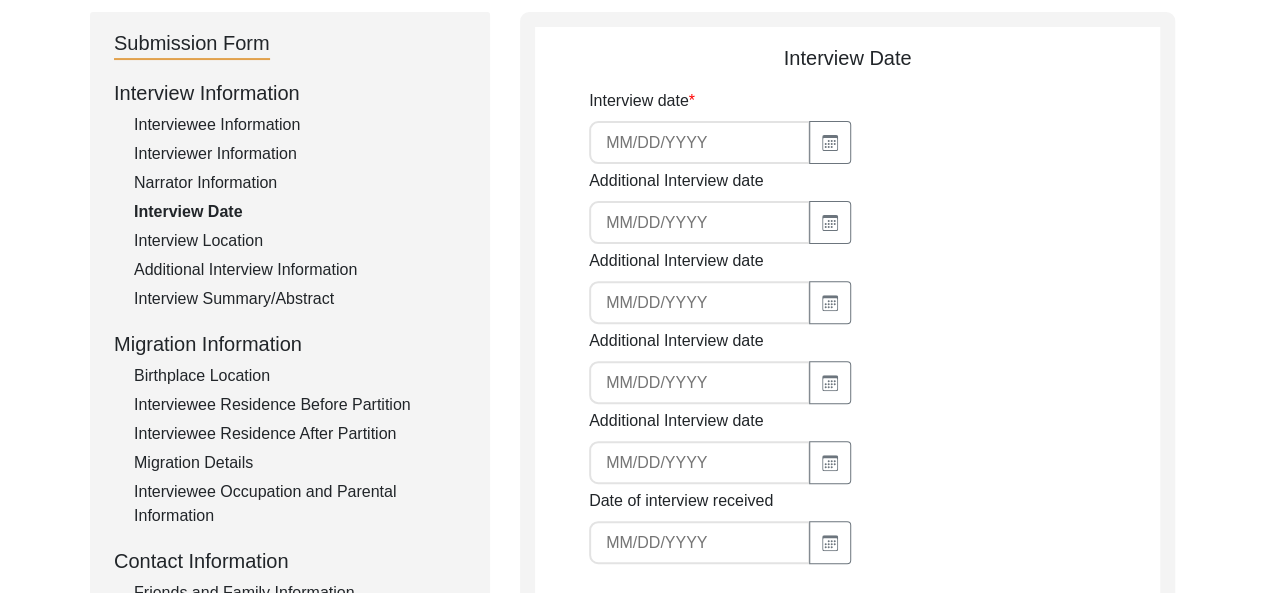 type on "[DATE]" 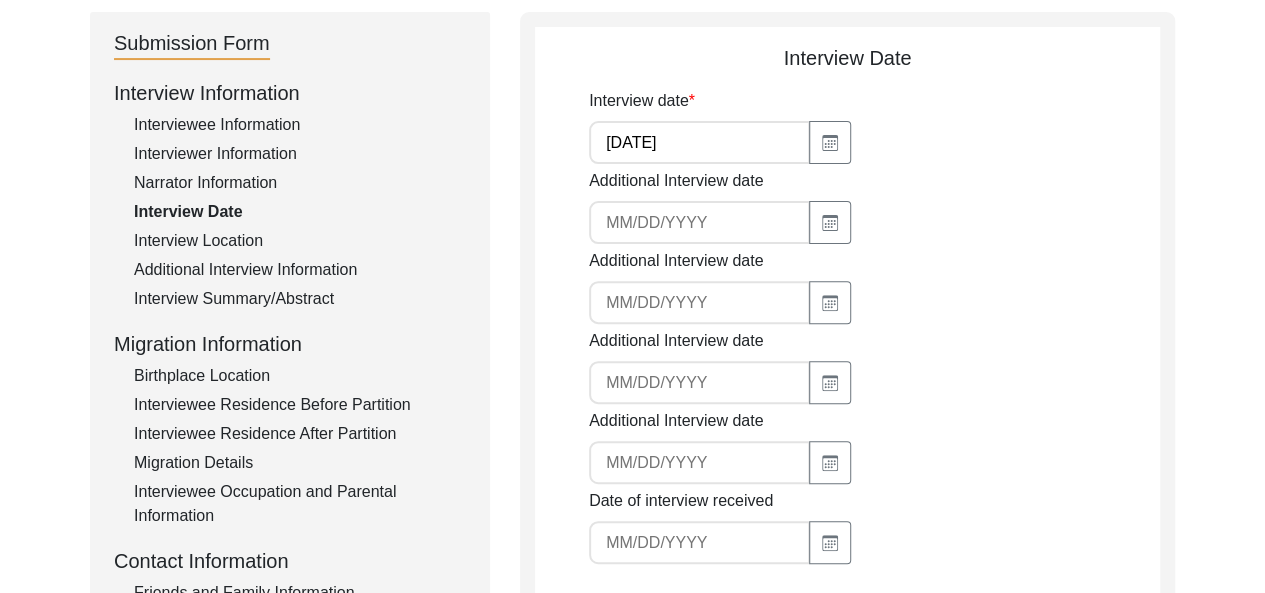 click on "Interview Location" 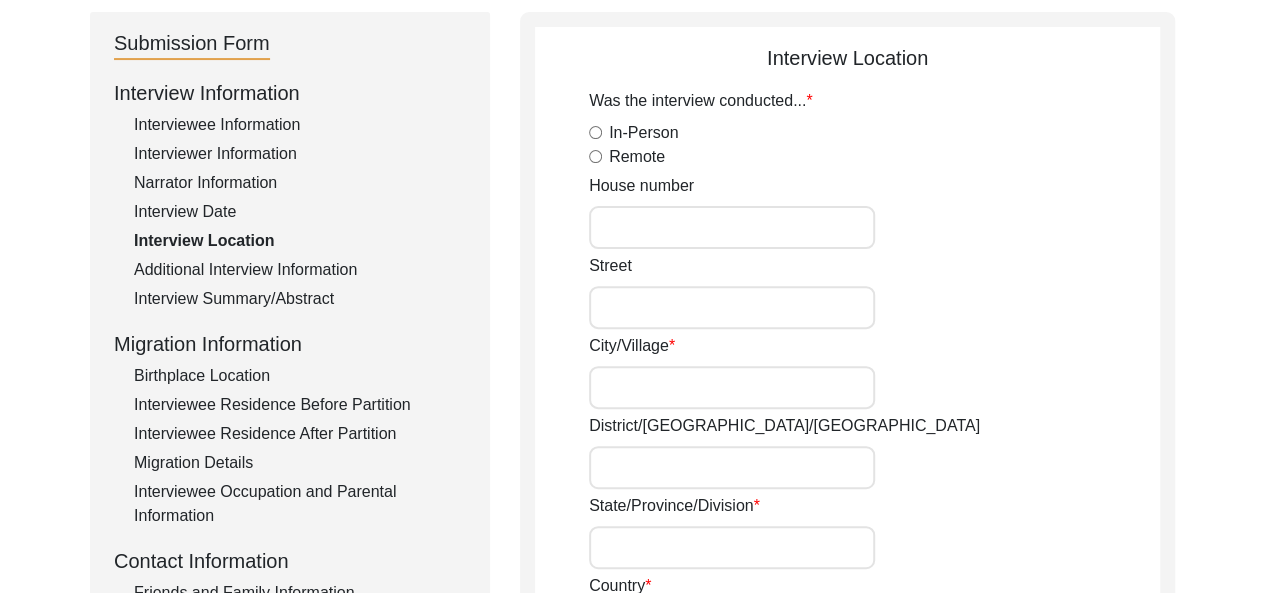radio on "true" 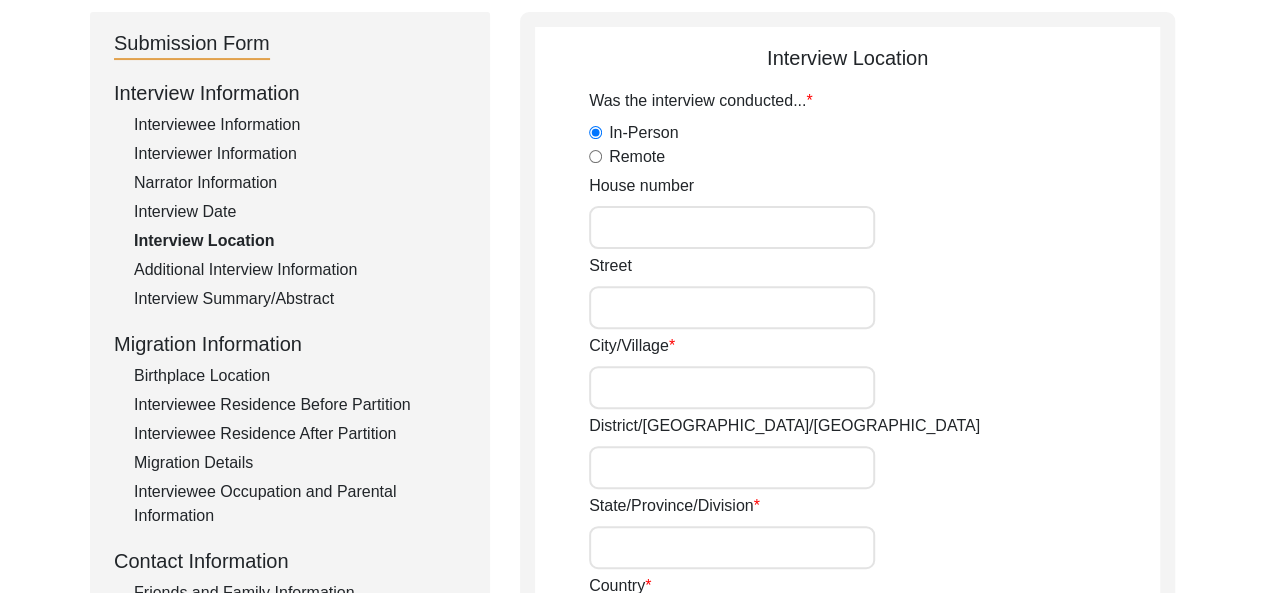 type on "961" 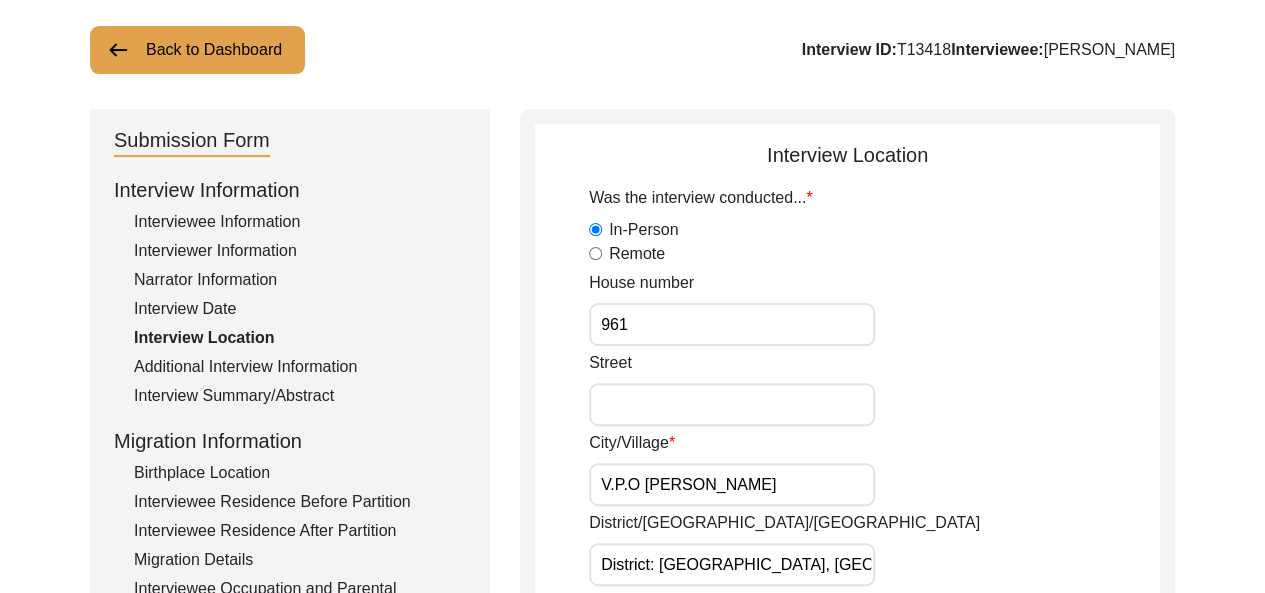 scroll, scrollTop: 109, scrollLeft: 0, axis: vertical 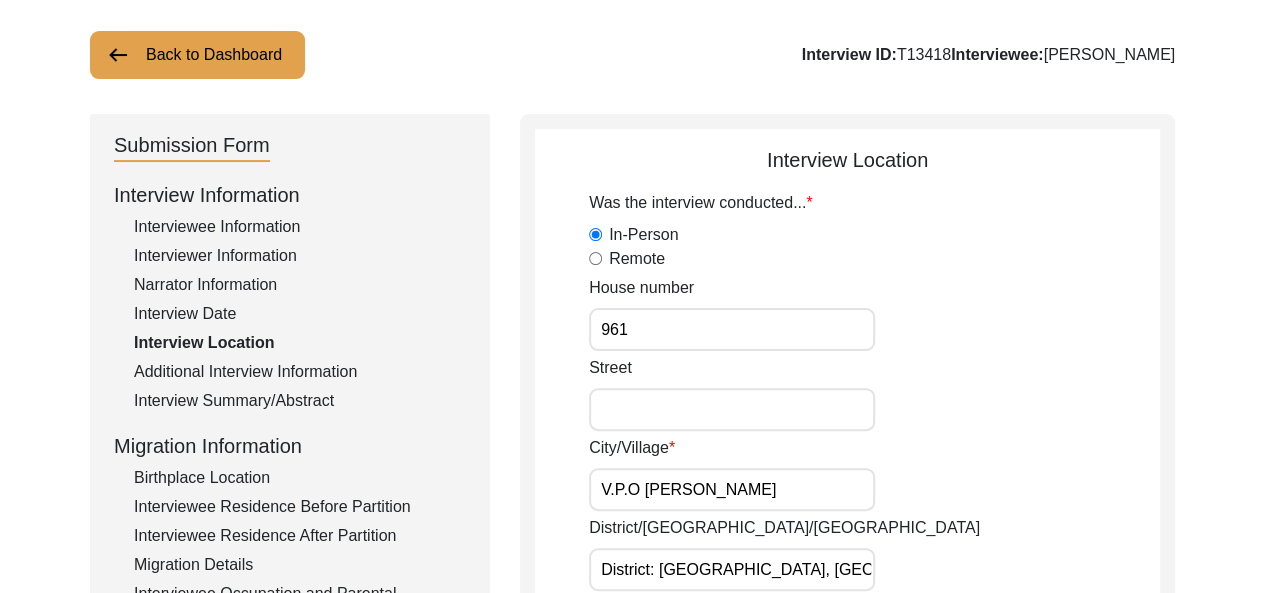 click on "Additional Interview Information" 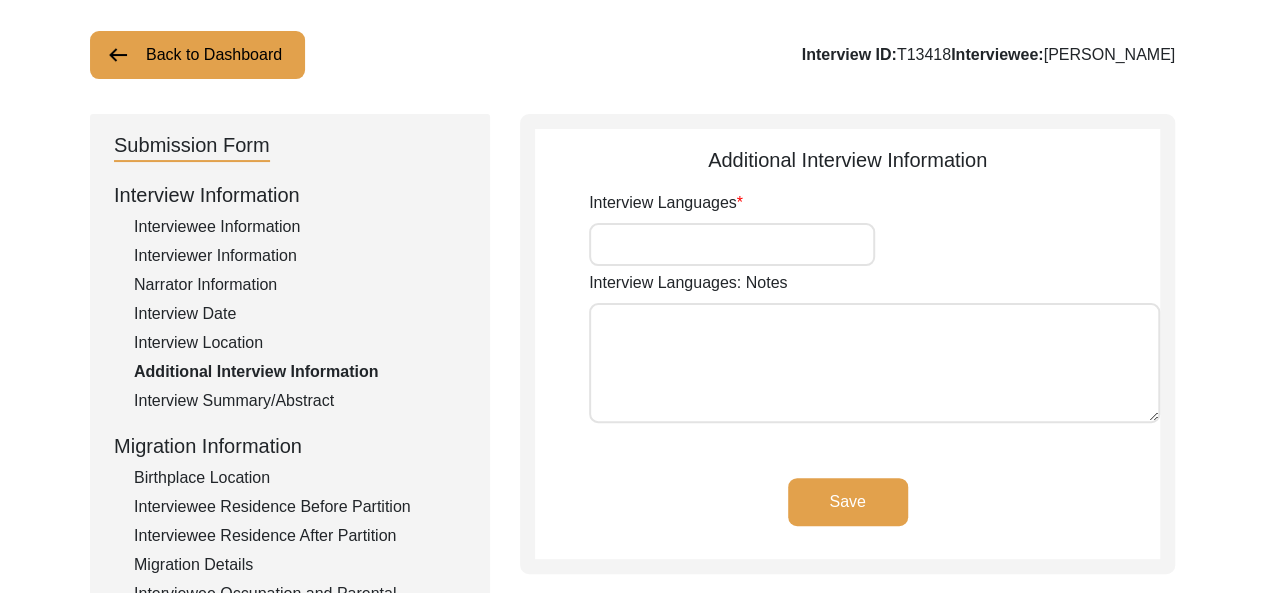 type on "Hindi & Englsih" 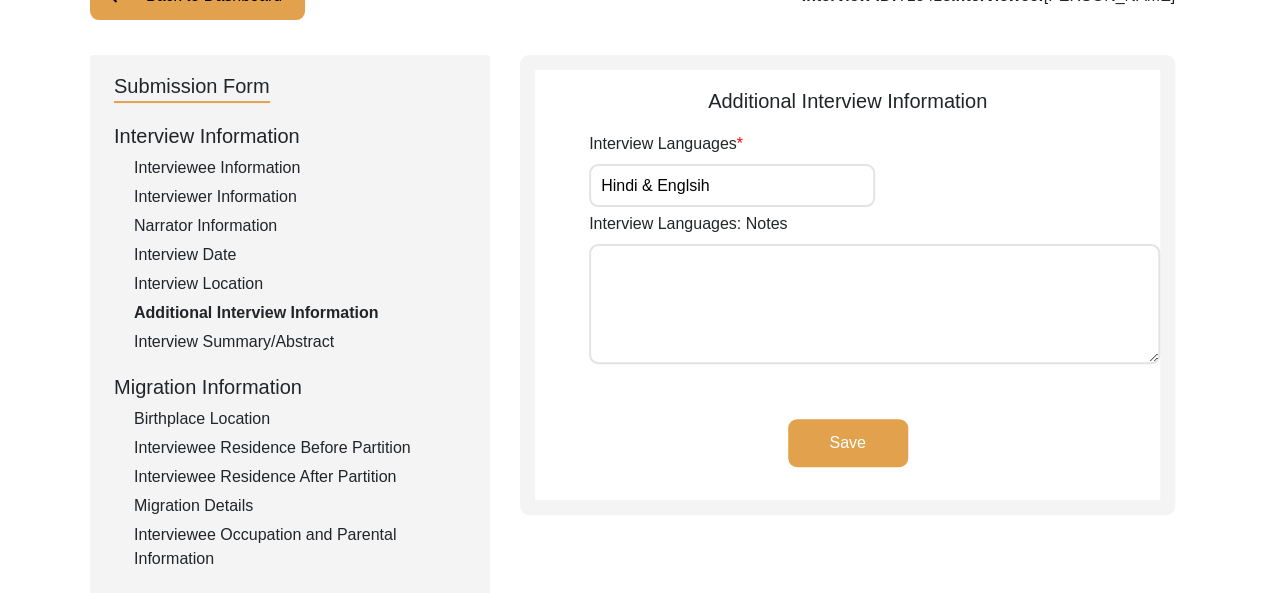 scroll, scrollTop: 196, scrollLeft: 0, axis: vertical 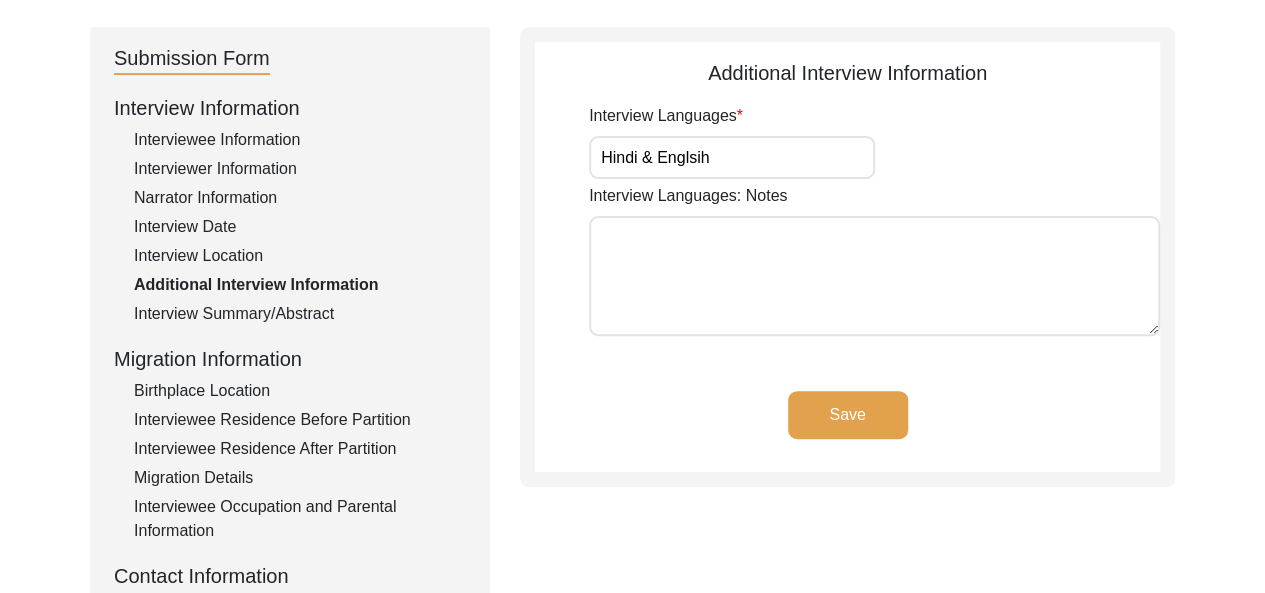 click on "Birthplace Location" 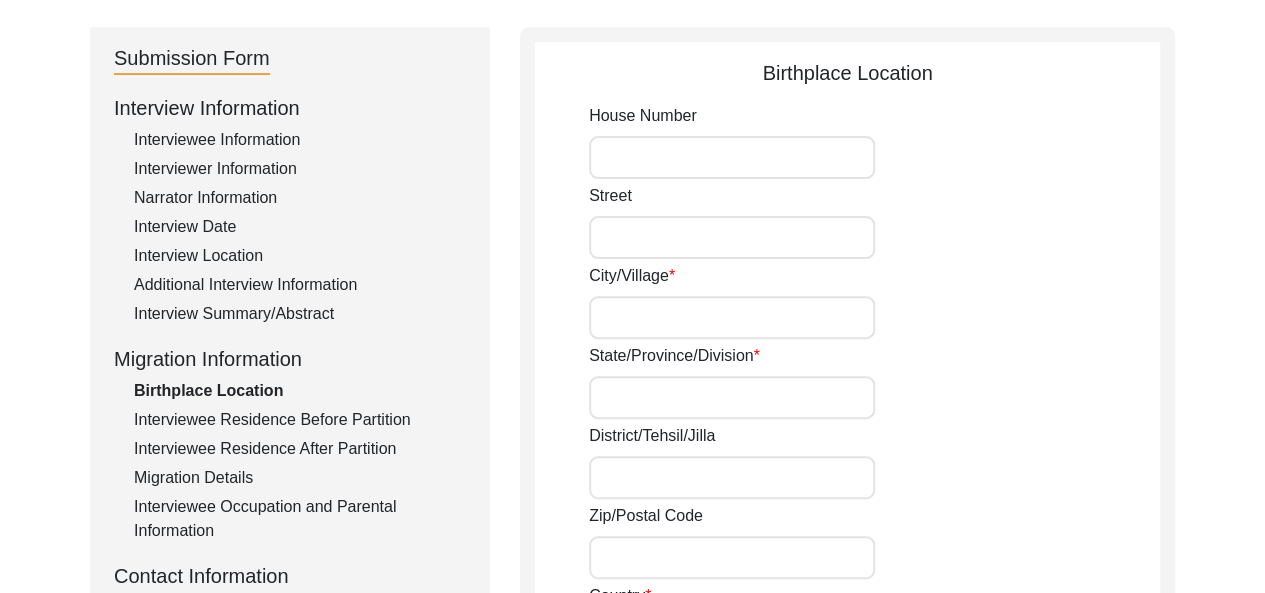 type on "Village : [GEOGRAPHIC_DATA]" 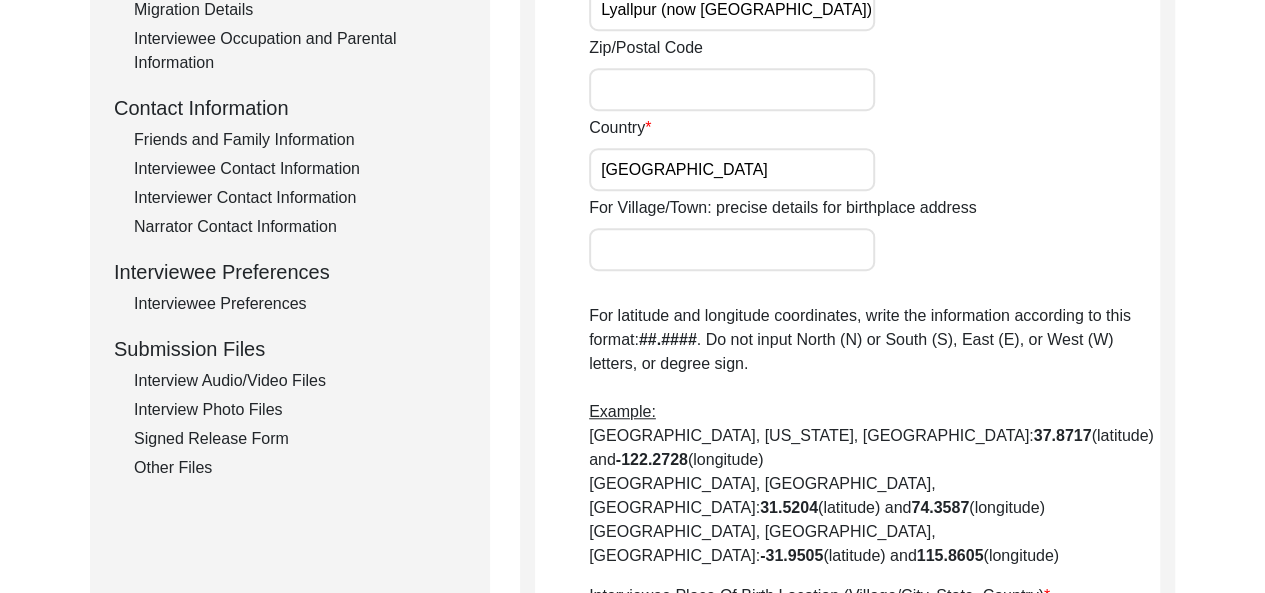 scroll, scrollTop: 652, scrollLeft: 0, axis: vertical 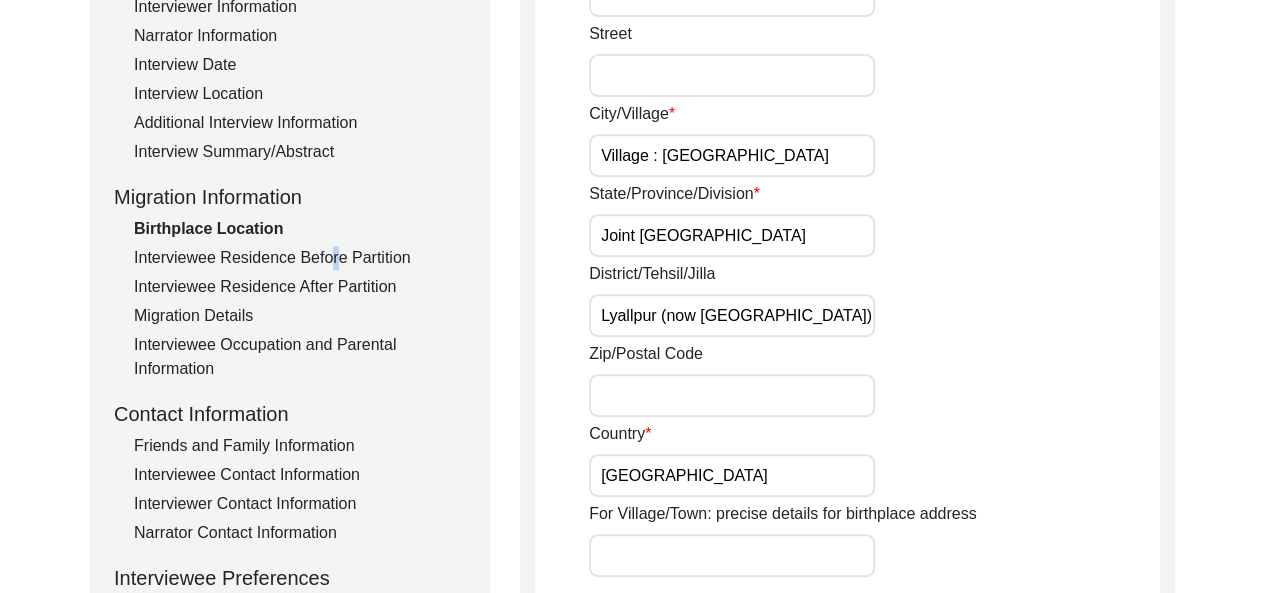 click on "Interviewee Residence Before Partition" 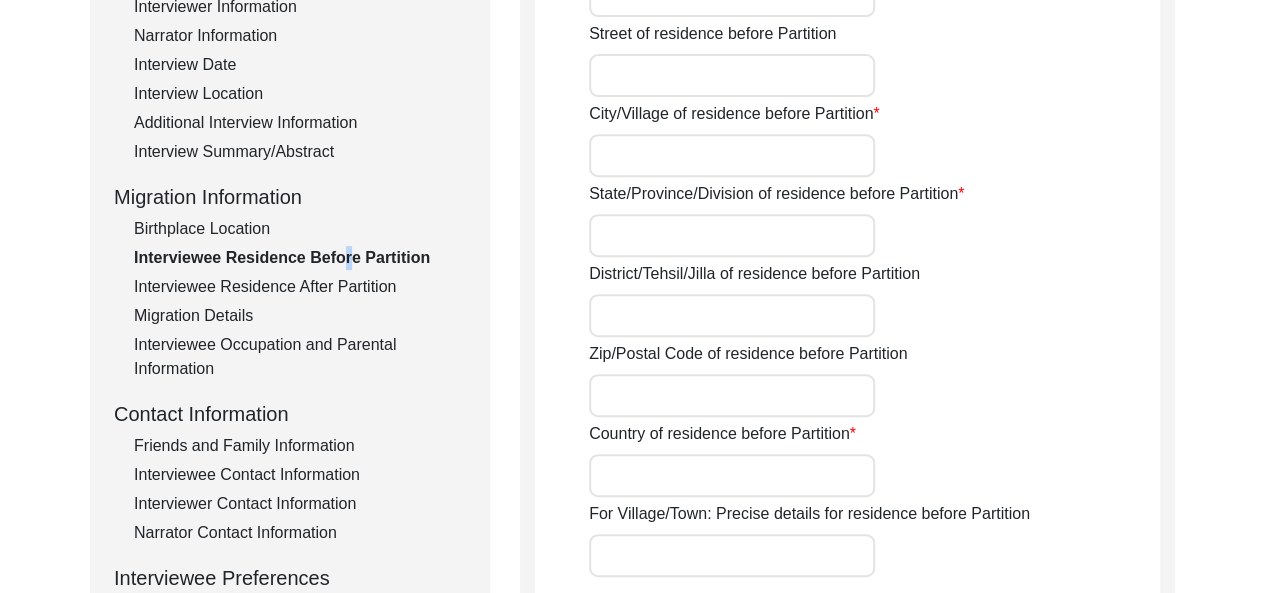 type on "Village: [GEOGRAPHIC_DATA] (post Mandiala)" 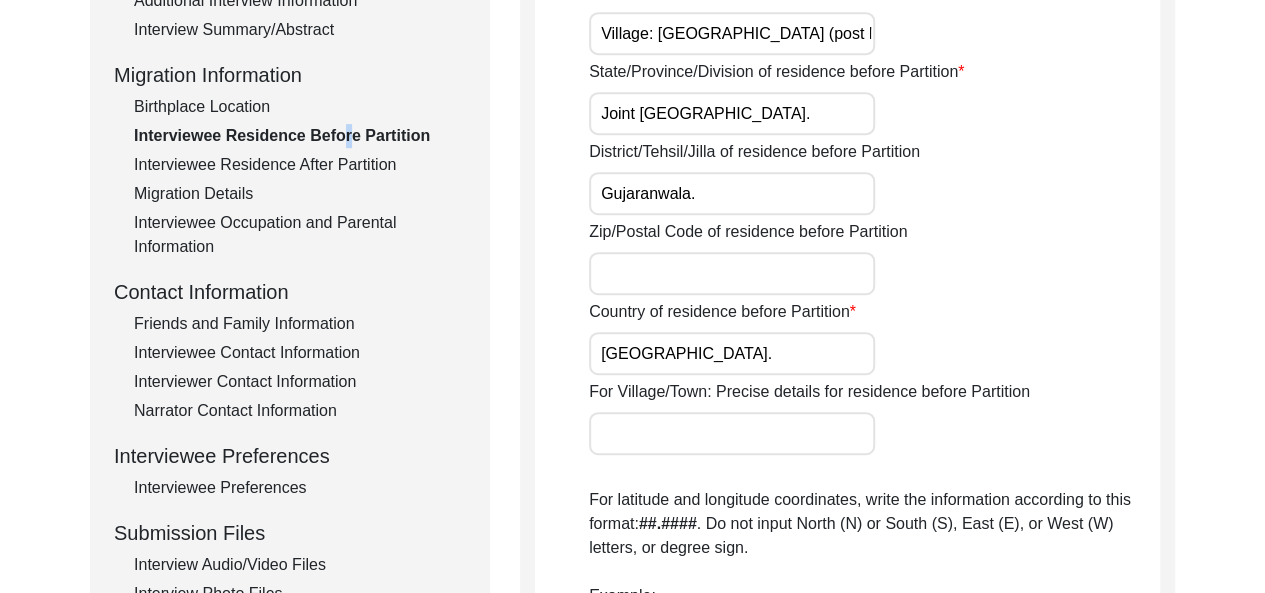 scroll, scrollTop: 390, scrollLeft: 0, axis: vertical 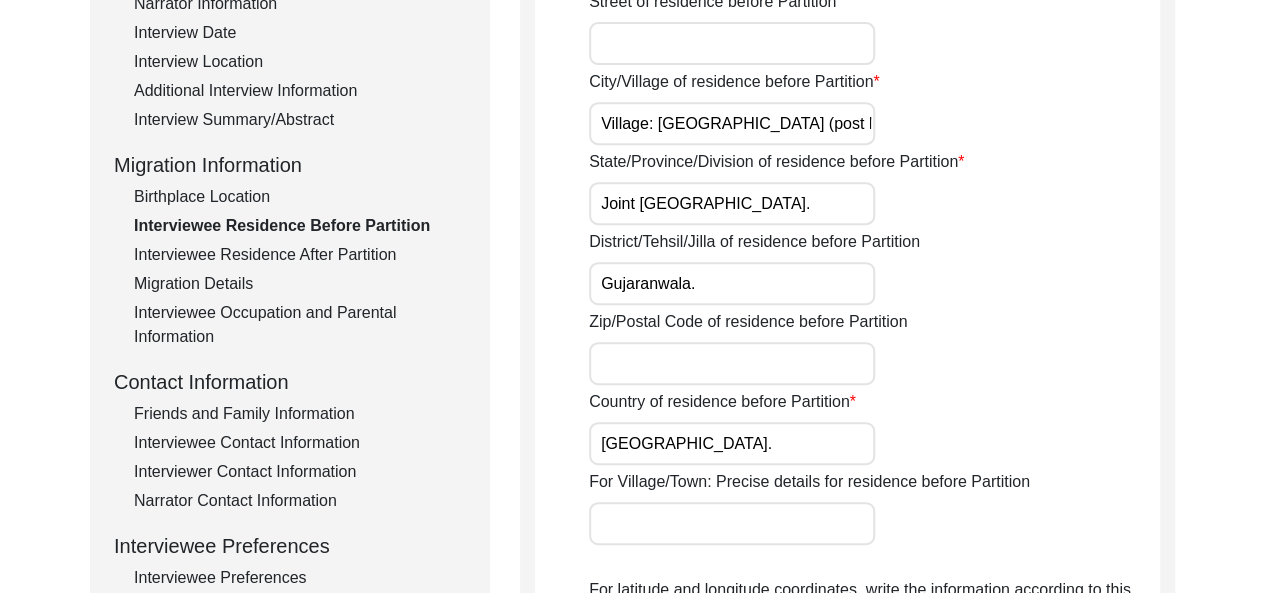 click on "Interviewee Residence After Partition" 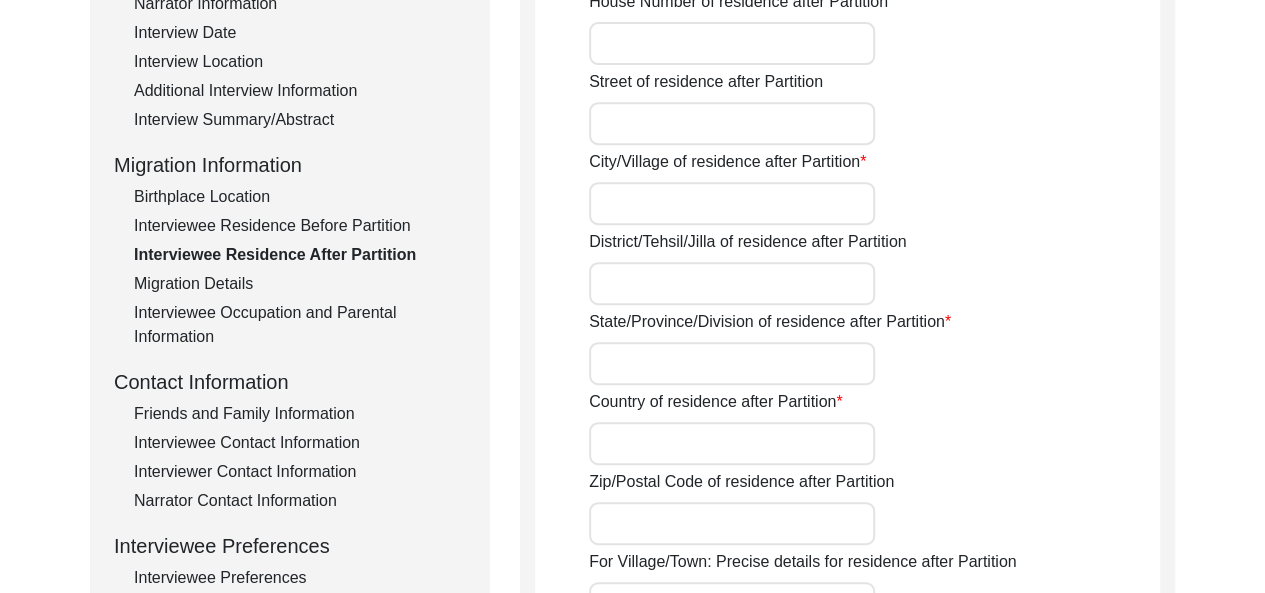 type on "Yes" 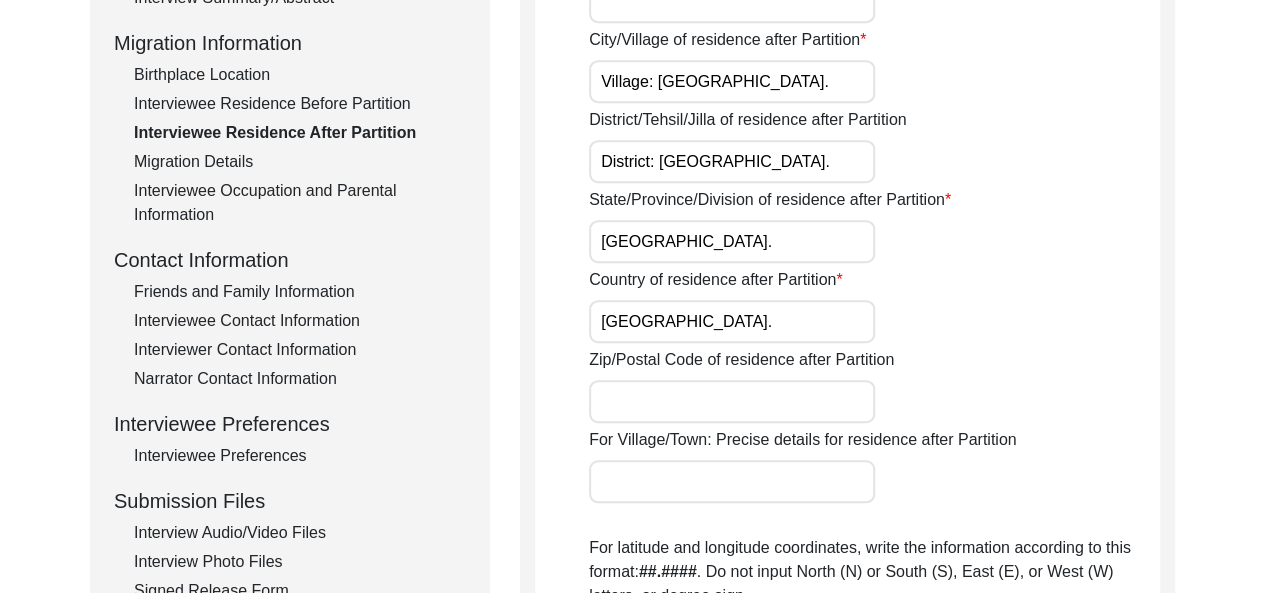 scroll, scrollTop: 520, scrollLeft: 0, axis: vertical 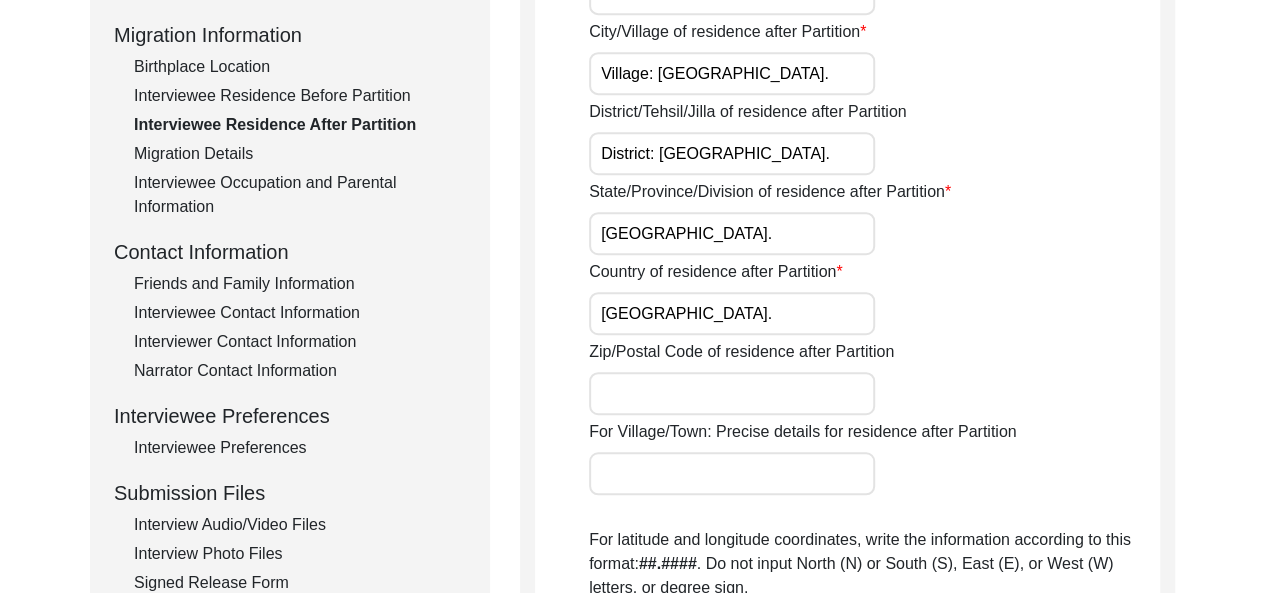click on "Migration Details" 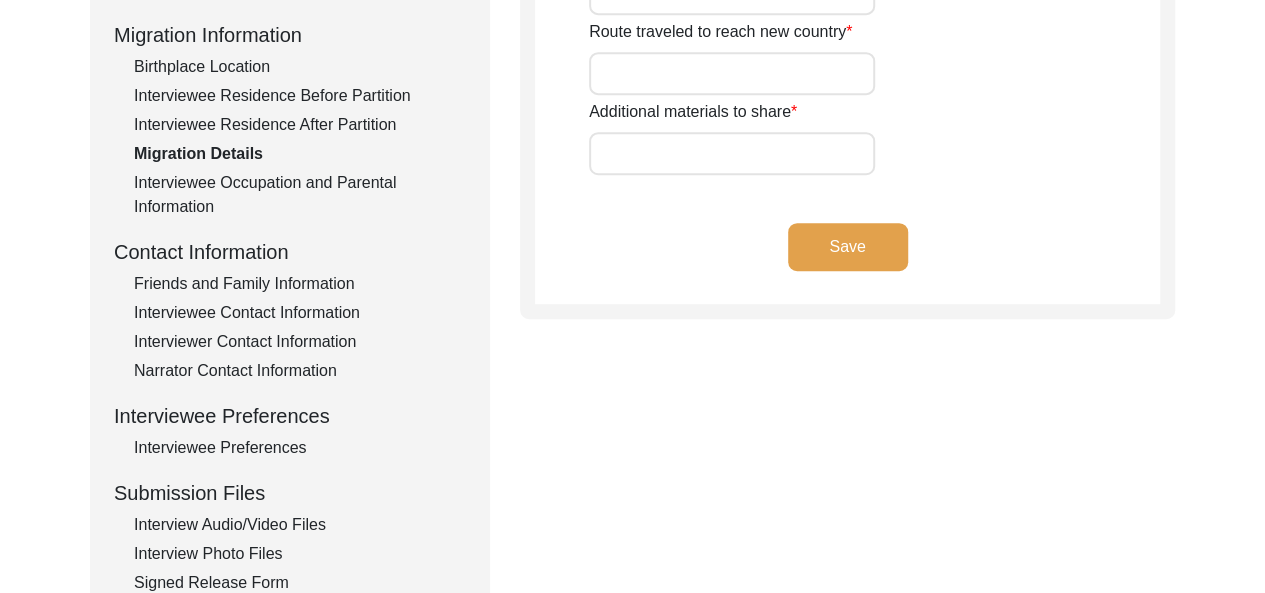 type on "Land and Haveli : Approximately 500 acres." 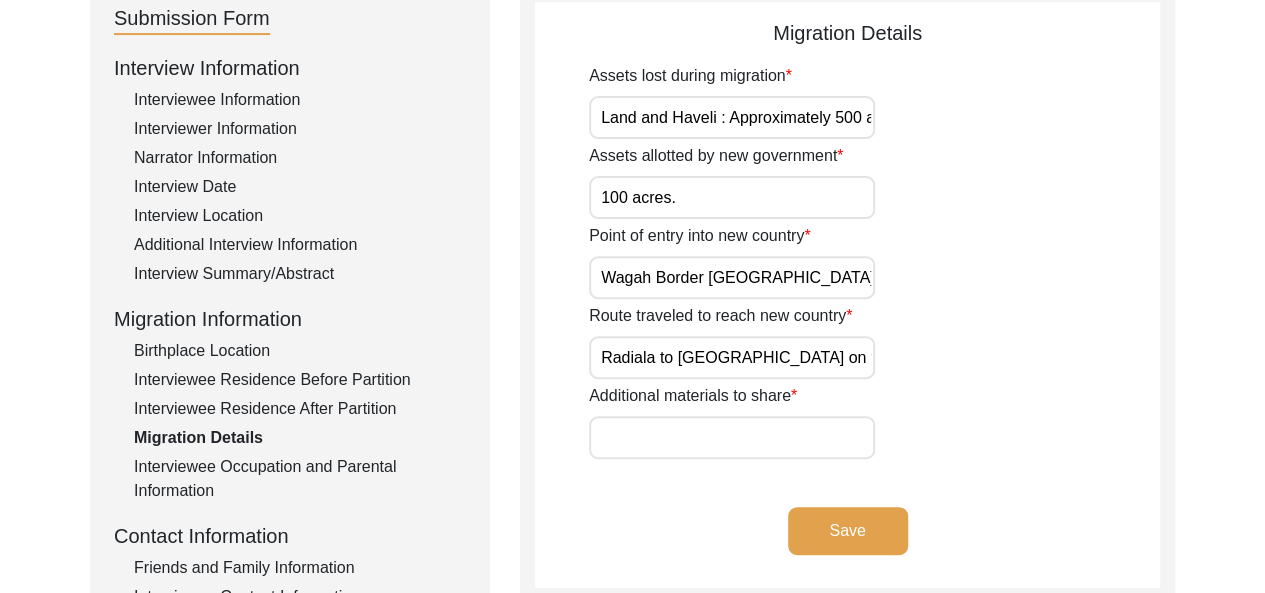 scroll, scrollTop: 235, scrollLeft: 0, axis: vertical 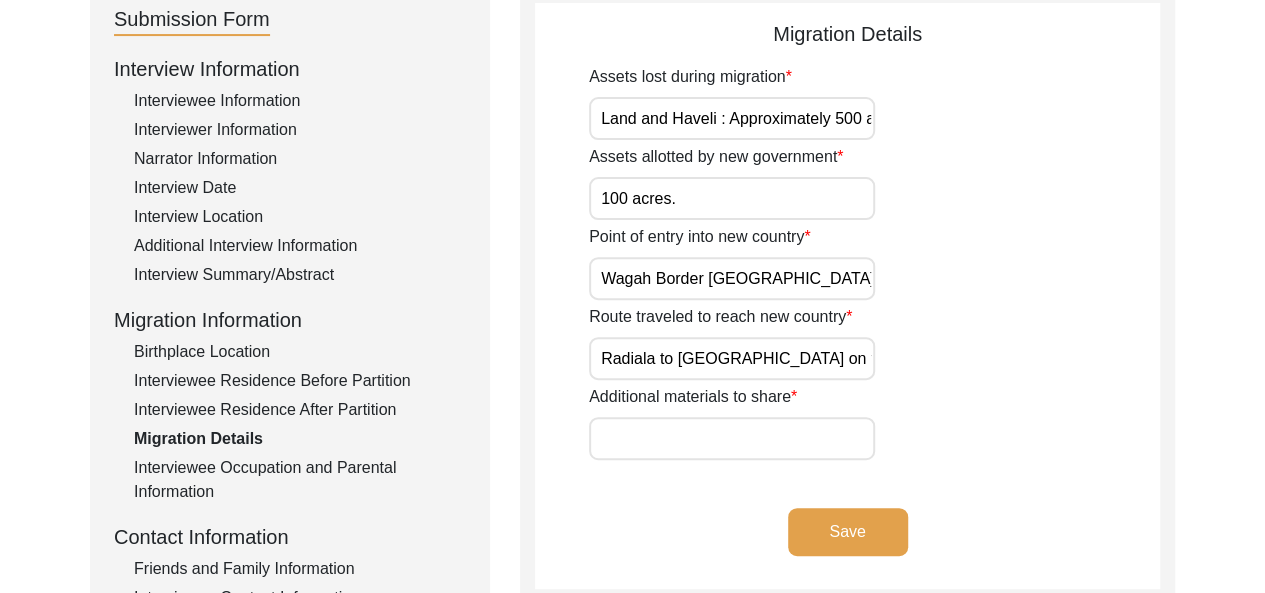 drag, startPoint x: 1258, startPoint y: 175, endPoint x: 1262, endPoint y: 205, distance: 30.265491 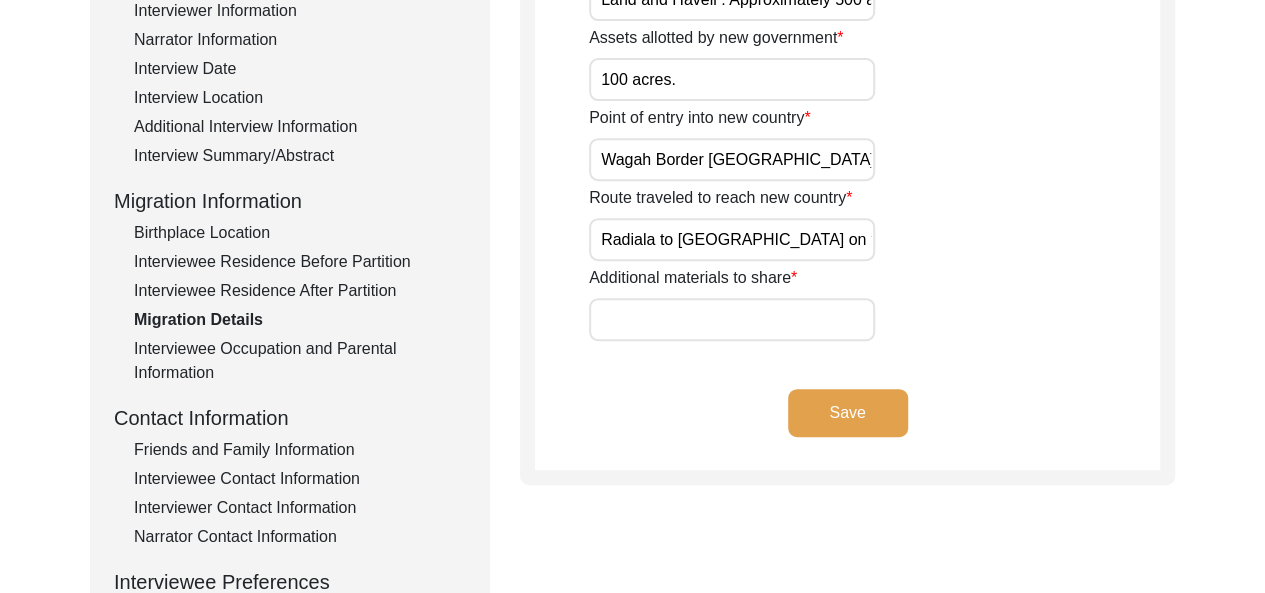 scroll, scrollTop: 371, scrollLeft: 0, axis: vertical 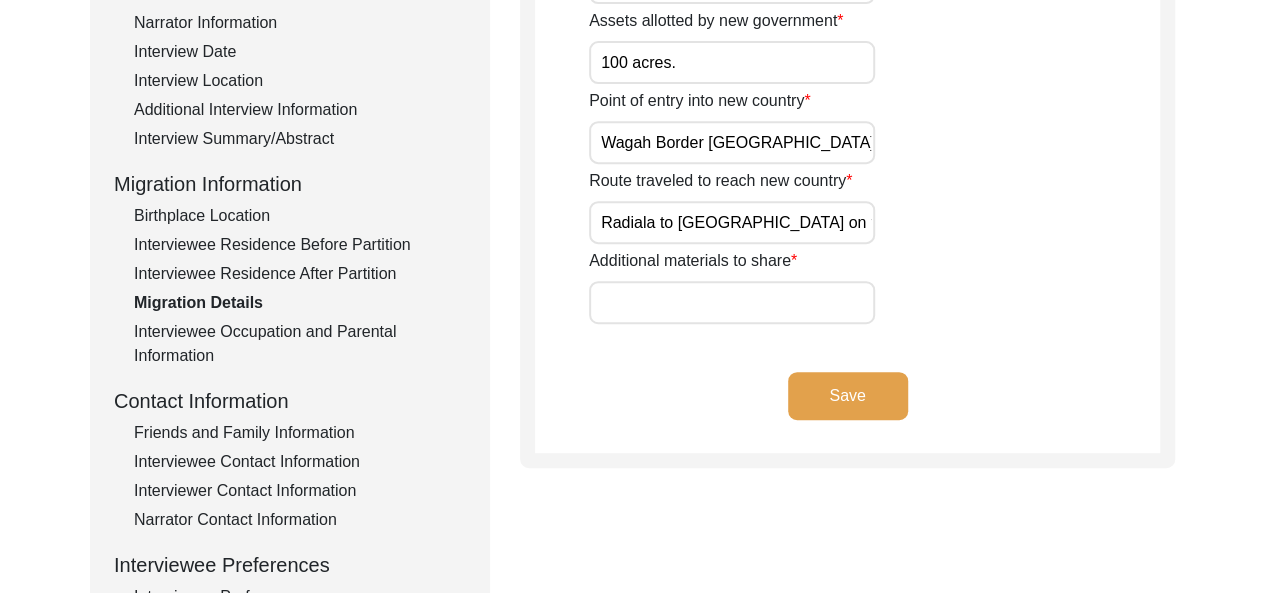 click on "Interviewee Occupation and Parental Information" 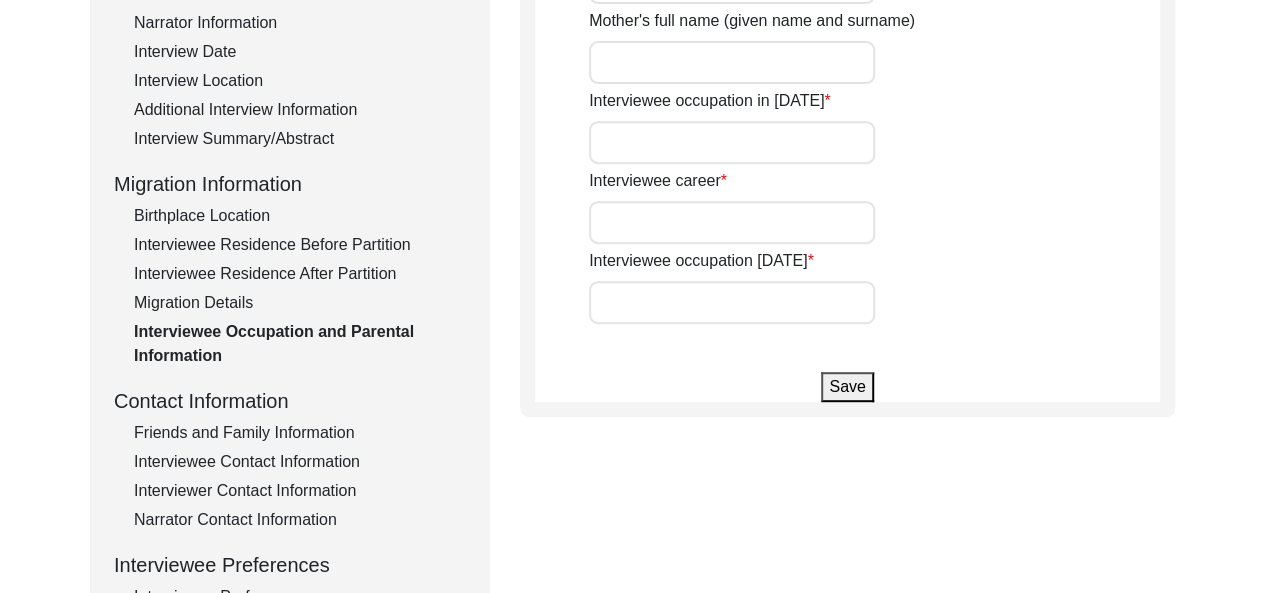 type on "[PERSON_NAME]" 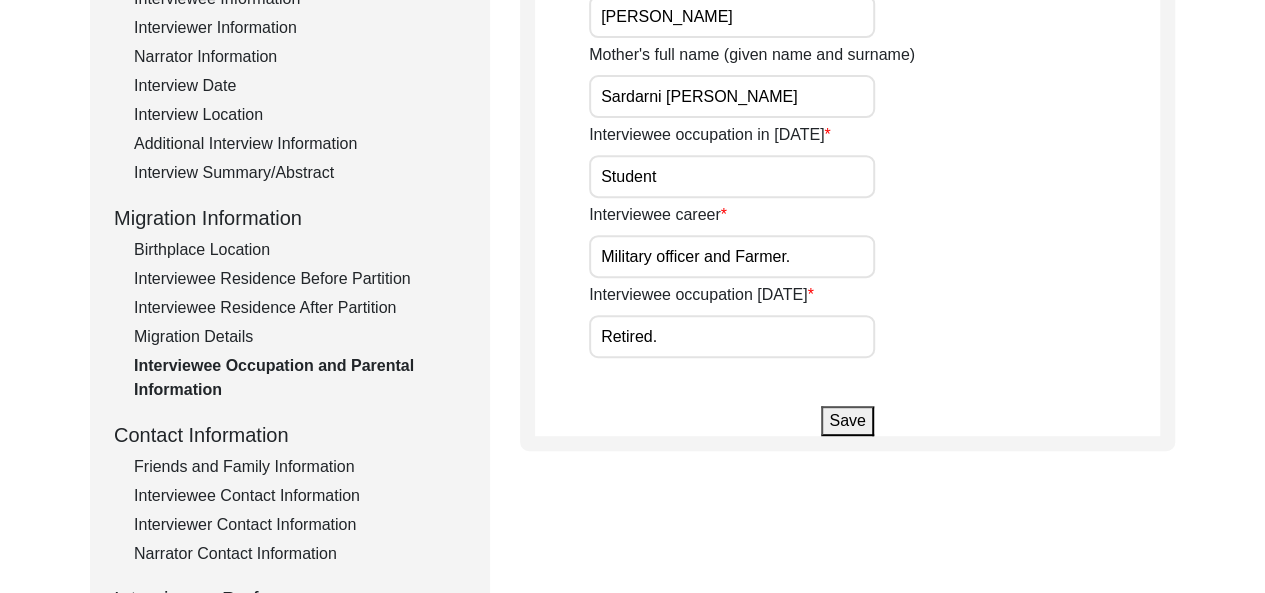 scroll, scrollTop: 271, scrollLeft: 0, axis: vertical 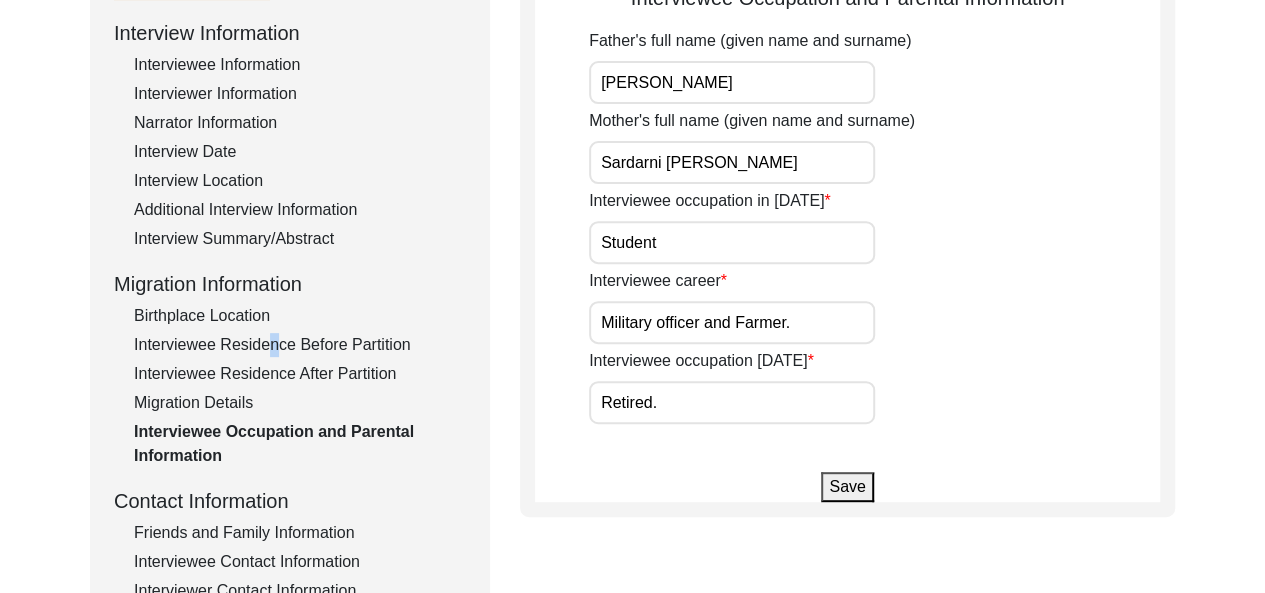 click on "Interviewee Residence Before Partition" 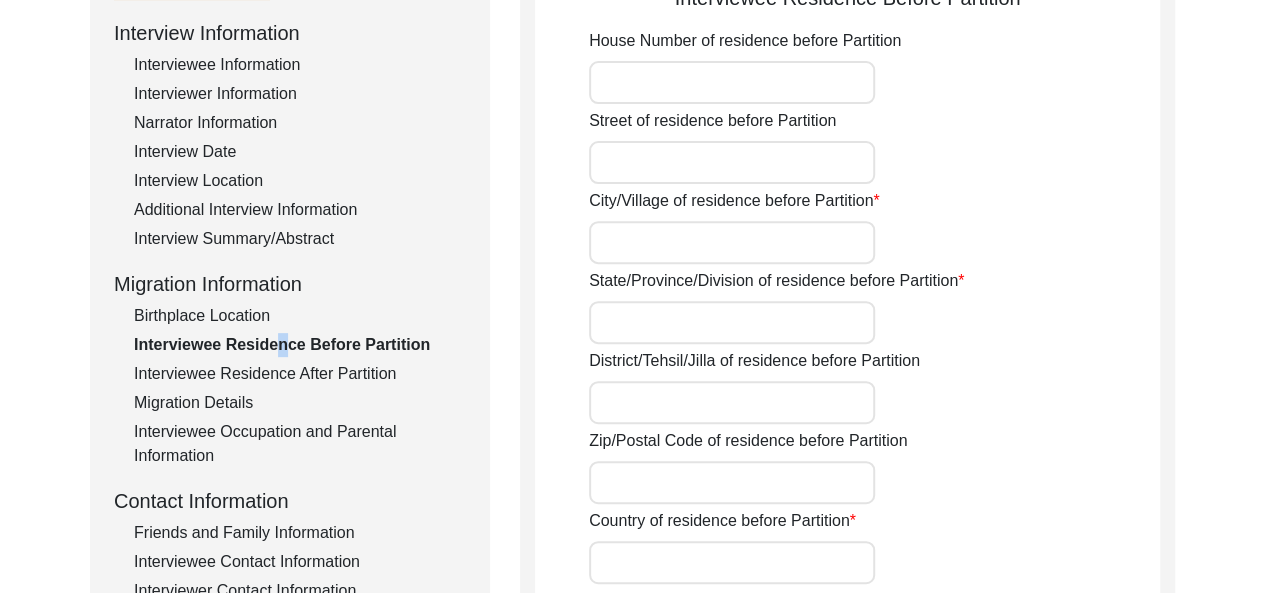 type on "Village: [GEOGRAPHIC_DATA] (post Mandiala)" 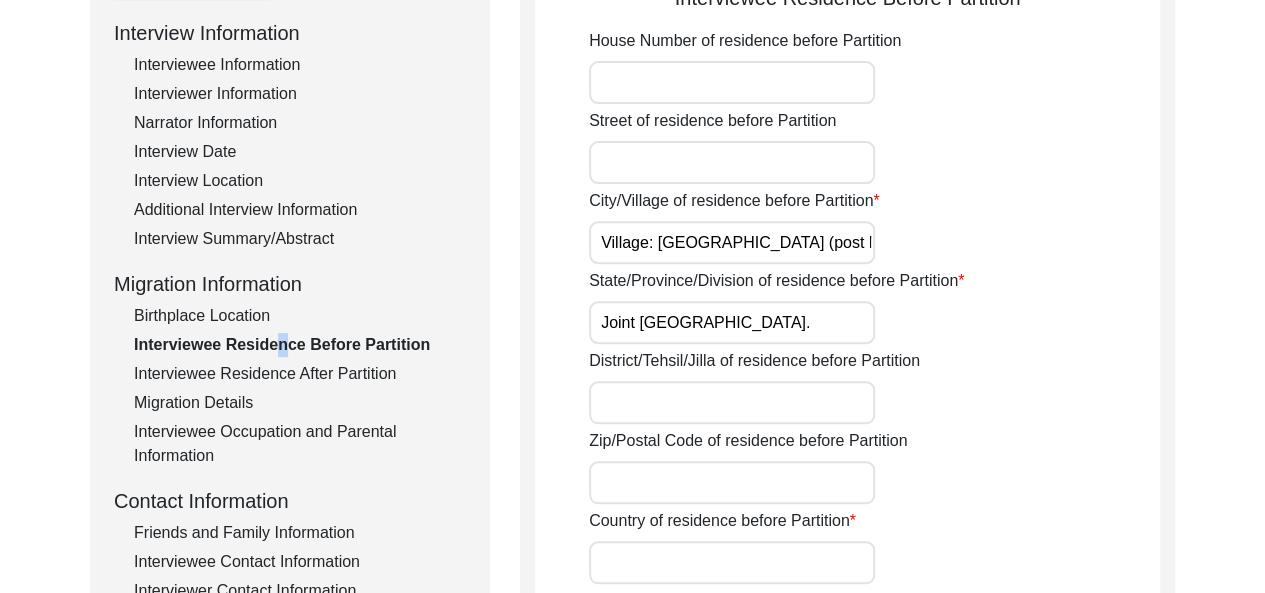 type on "Gujaranwala." 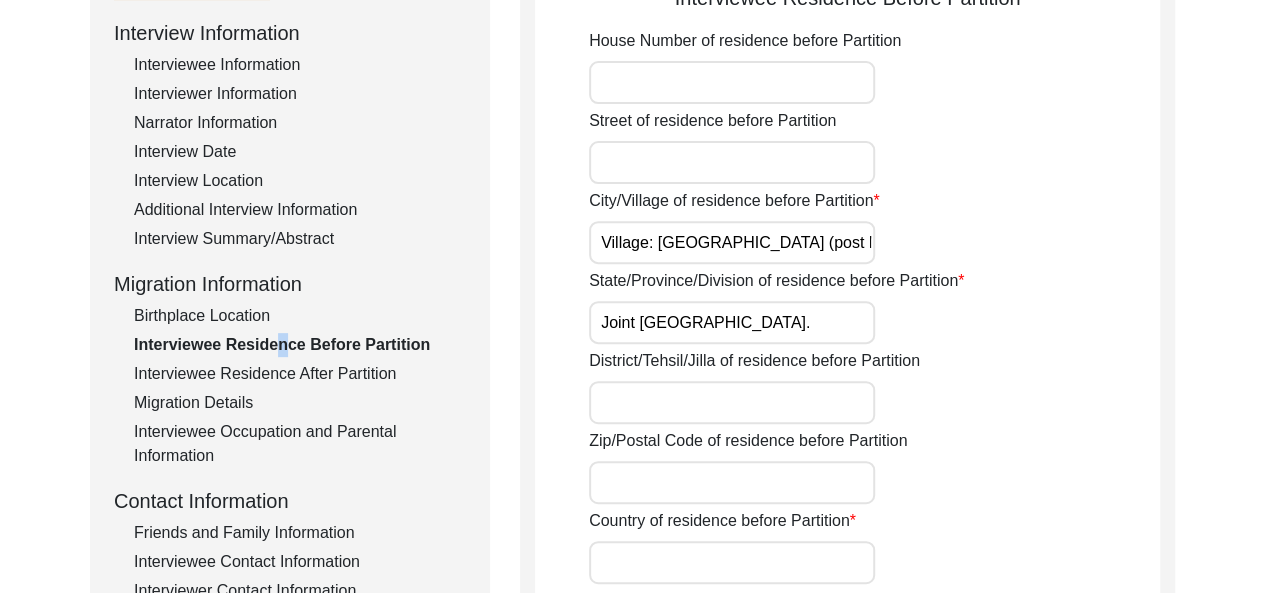 type on "[GEOGRAPHIC_DATA]." 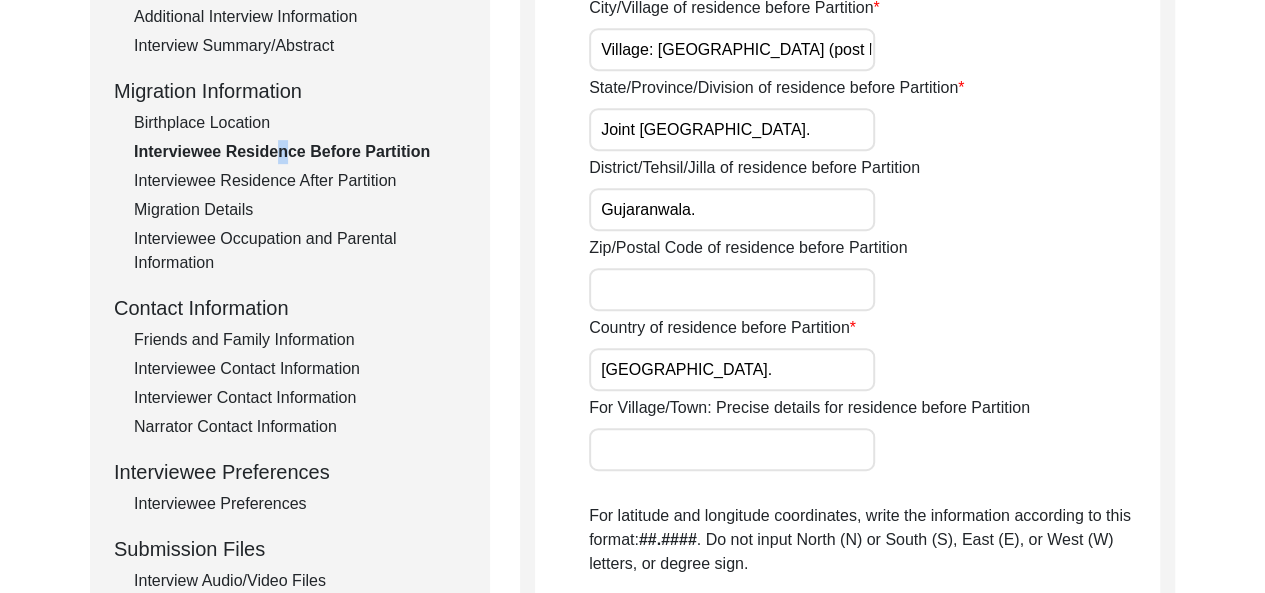 scroll, scrollTop: 560, scrollLeft: 0, axis: vertical 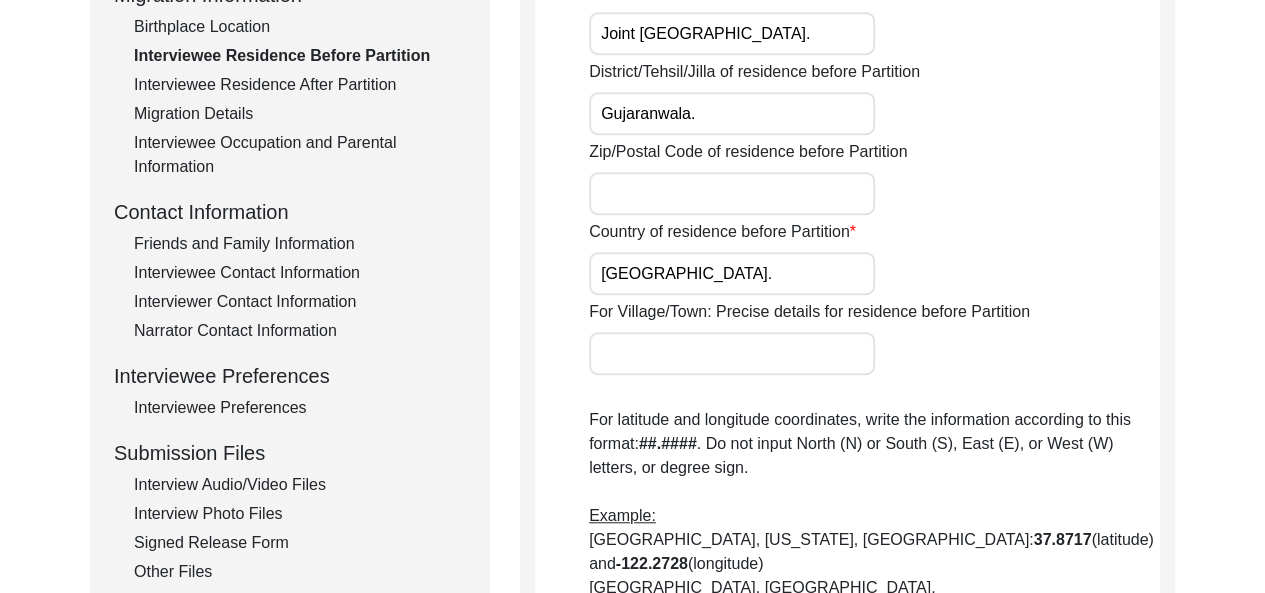 click on "Migration Details" 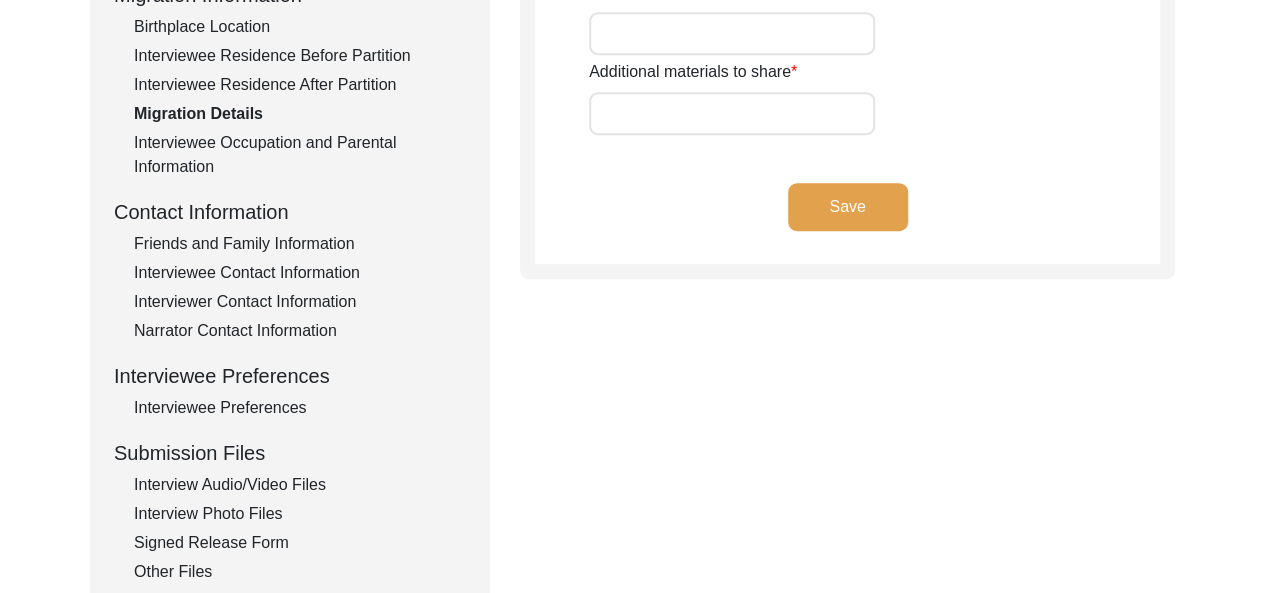type on "Land and Haveli : Approximately 500 acres." 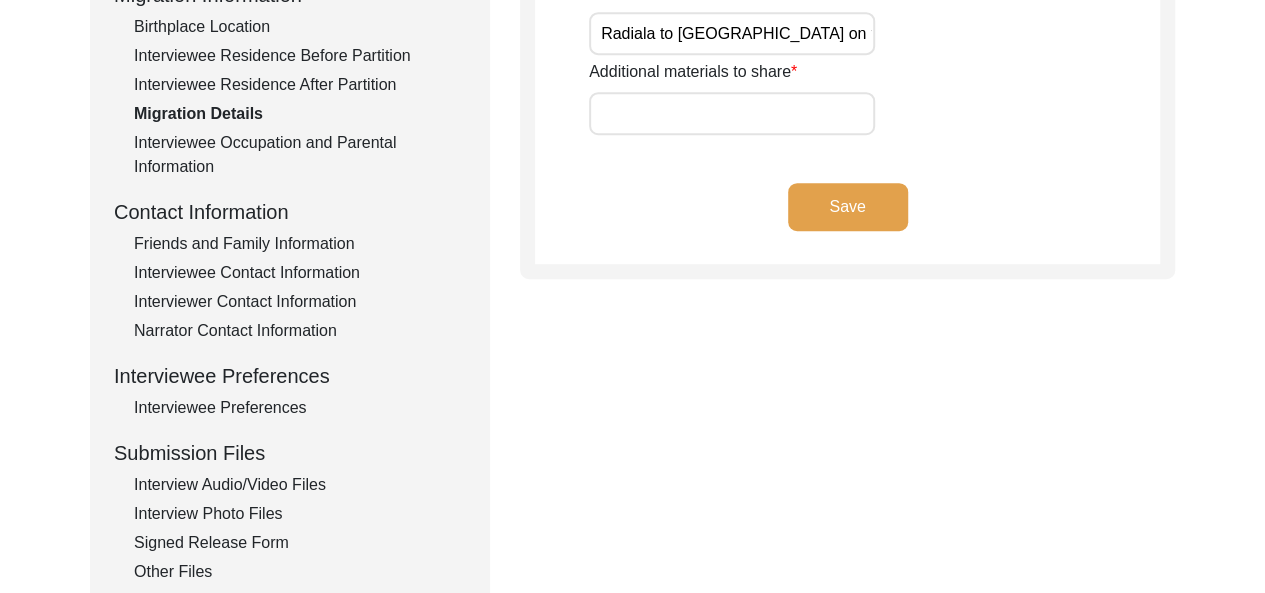 drag, startPoint x: 1245, startPoint y: 419, endPoint x: 1173, endPoint y: 363, distance: 91.214035 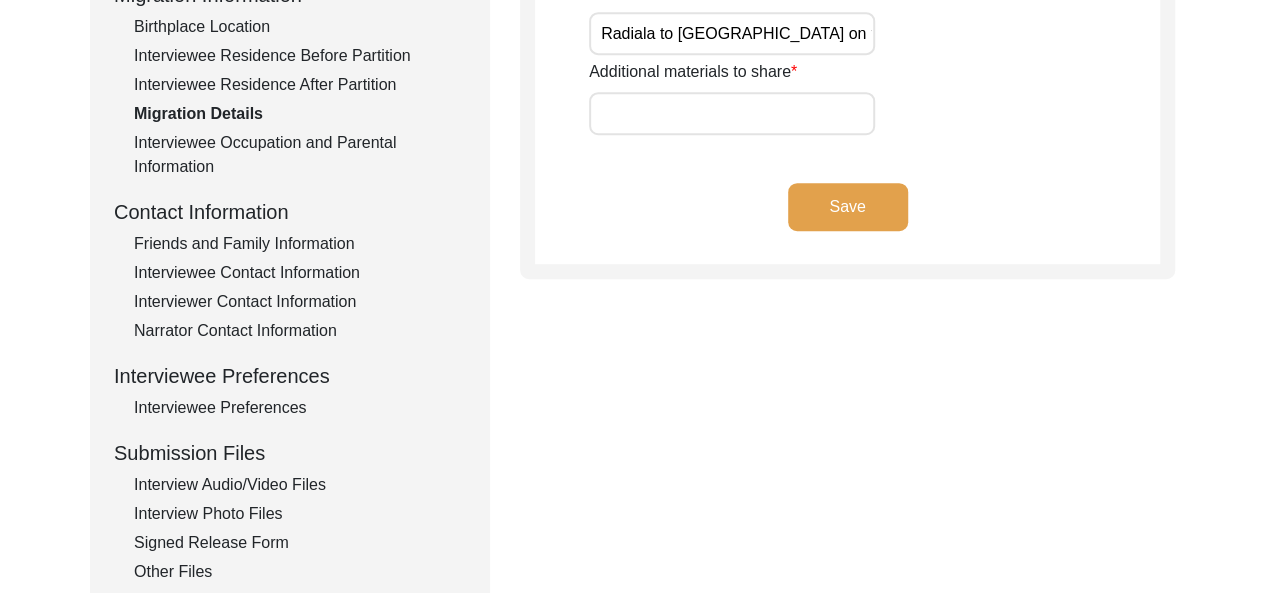 click on "Back to Dashboard  Interview ID:  T13418  Interviewee:  [PERSON_NAME]   Submission Form   Interview Information   Interviewee Information   Interviewer Information   Narrator Information   Interview Date   Interview Location   Additional Interview Information   Interview Summary/Abstract   Migration Information   Birthplace Location   Interviewee Residence Before Partition   Interviewee Residence After Partition   Migration Details   Interviewee Occupation and Parental Information   Contact Information   Friends and Family Information   Interviewee Contact Information   Interviewer Contact Information   Narrator Contact Information   Interviewee Preferences   Interviewee Preferences   Submission Files   Interview Audio/Video Files   Interview Photo Files   Signed Release Form   Other Files   Migration Details
Assets lost during migration Land and Haveli : Approximately 500 acres. Assets allotted by new government 100 acres. Point of entry into new country Wagah Border [GEOGRAPHIC_DATA]. Additional materials to share" 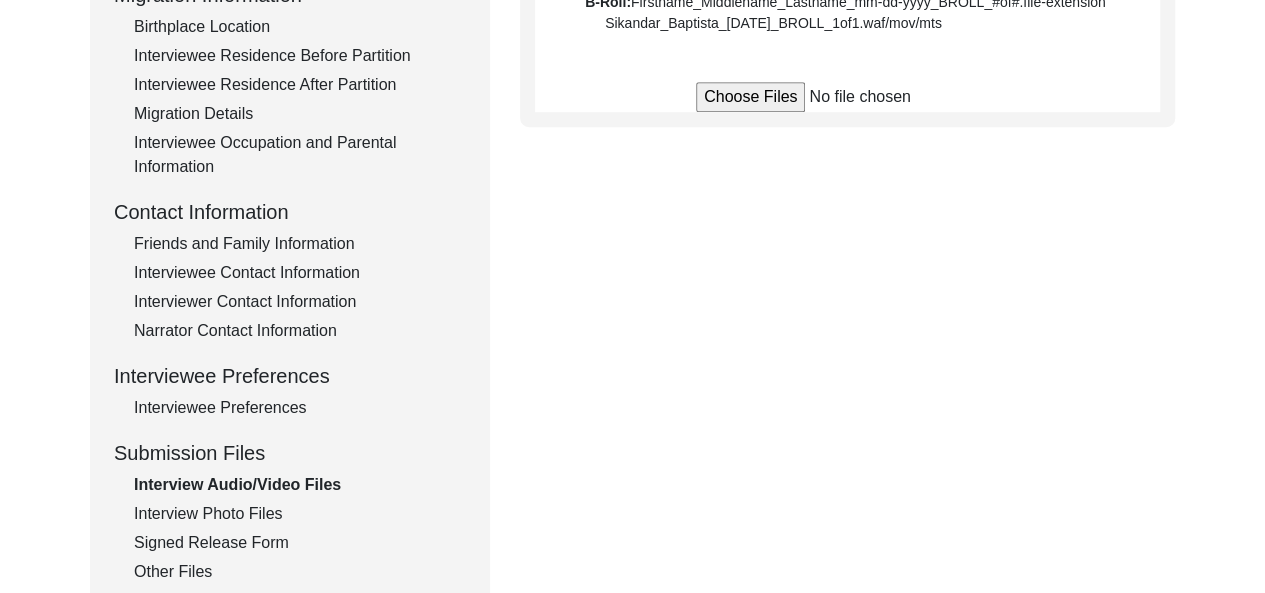 click on "Interview Photo Files" 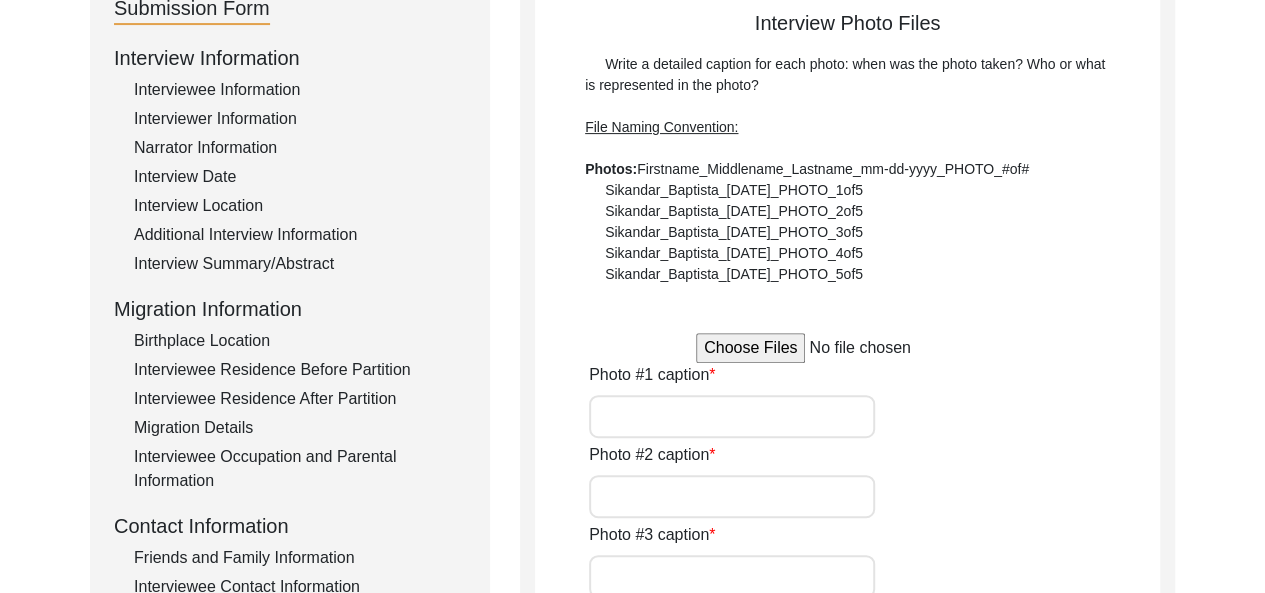 scroll, scrollTop: 240, scrollLeft: 0, axis: vertical 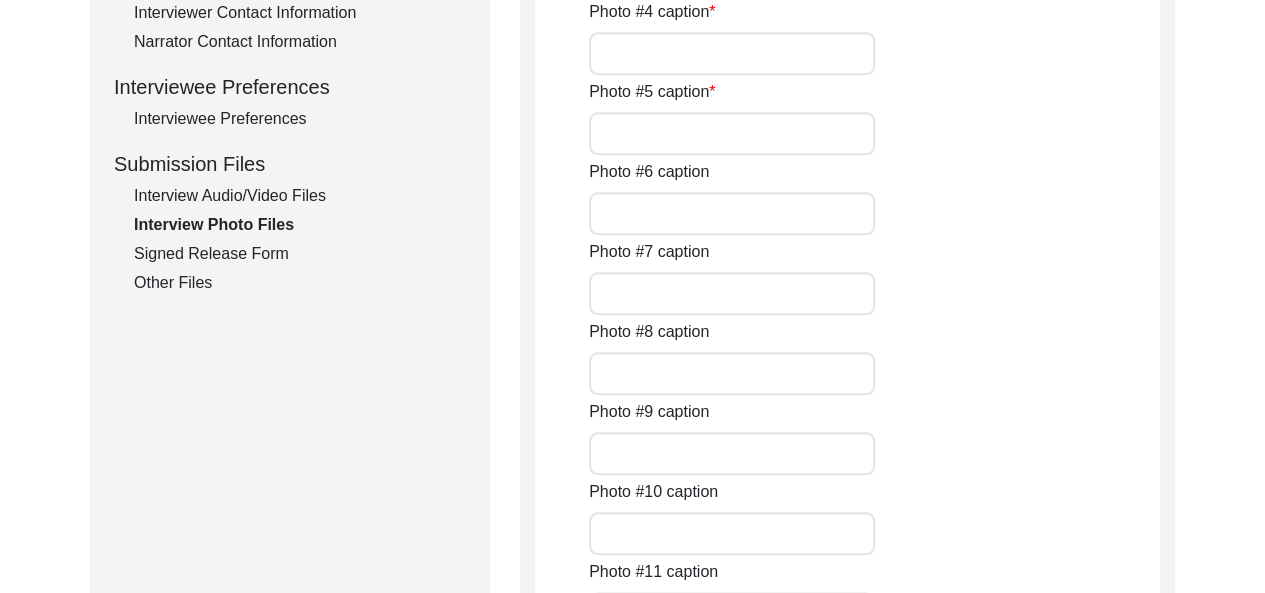 click on "Back to Dashboard  Interview ID:  T13418  Interviewee:  [PERSON_NAME]   Submission Form   Interview Information   Interviewee Information   Interviewer Information   Narrator Information   Interview Date   Interview Location   Additional Interview Information   Interview Summary/Abstract   Migration Information   Birthplace Location   Interviewee Residence Before Partition   Interviewee Residence After Partition   Migration Details   Interviewee Occupation and Parental Information   Contact Information   Friends and Family Information   Interviewee Contact Information   Interviewer Contact Information   Narrator Contact Information   Interviewee Preferences   Interviewee Preferences   Submission Files   Interview Audio/Video Files   Interview Photo Files   Signed Release Form   Other Files   Interview Photo Files  Write a detailed caption for each photo: when was the photo taken? Who or what is represented in the photo?  File Naming Convention: Photos:  Firstname_Middlename_Lastname_mm-dd-yyyy_PHOTO_#of#" 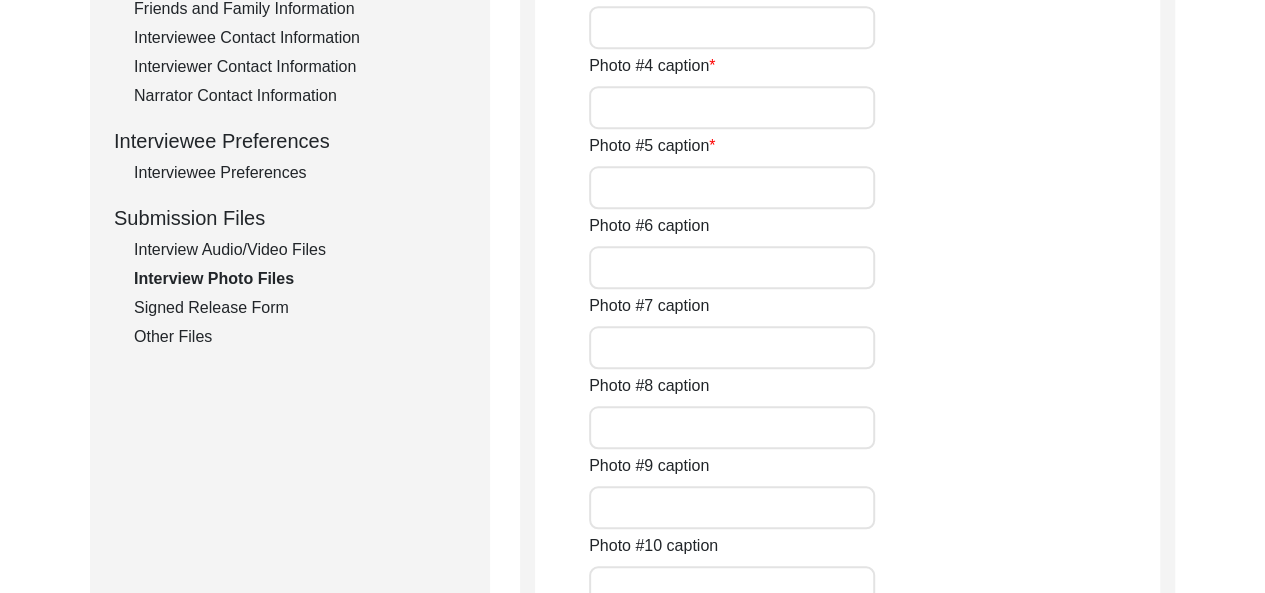 scroll, scrollTop: 778, scrollLeft: 0, axis: vertical 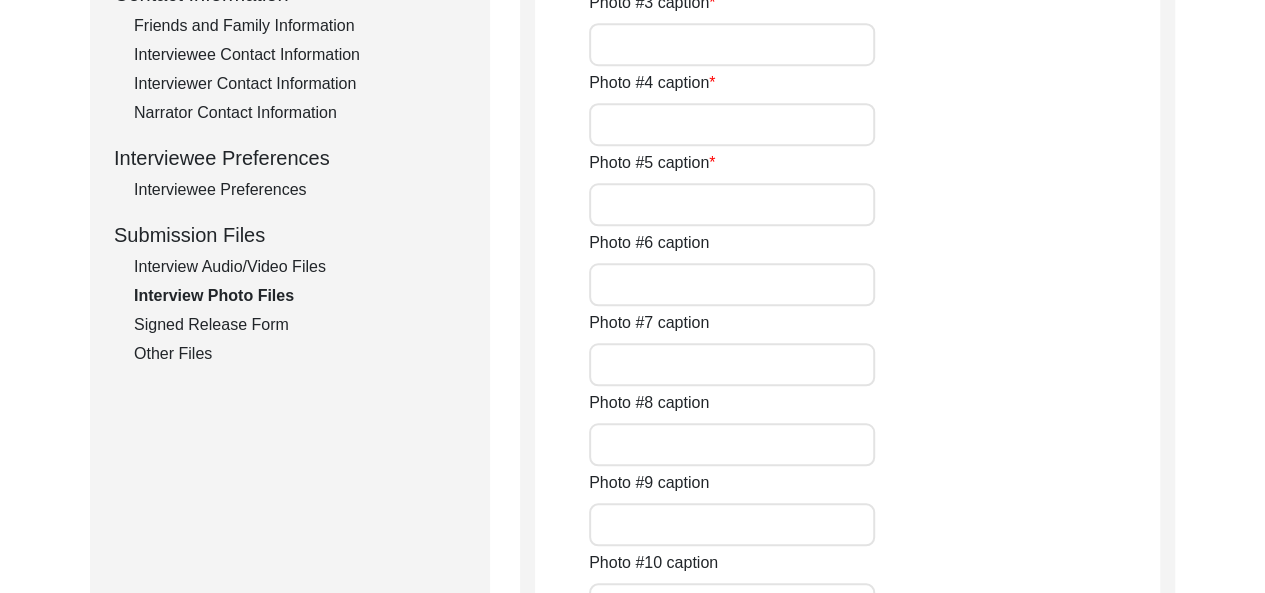 click on "Other Files" 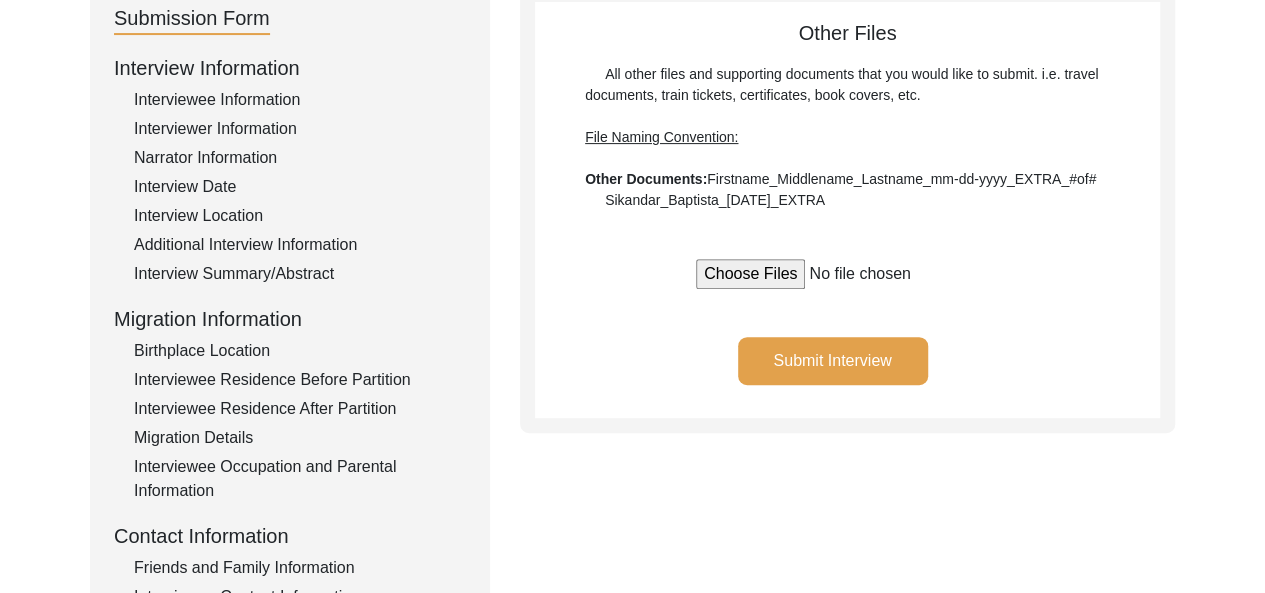 scroll, scrollTop: 234, scrollLeft: 0, axis: vertical 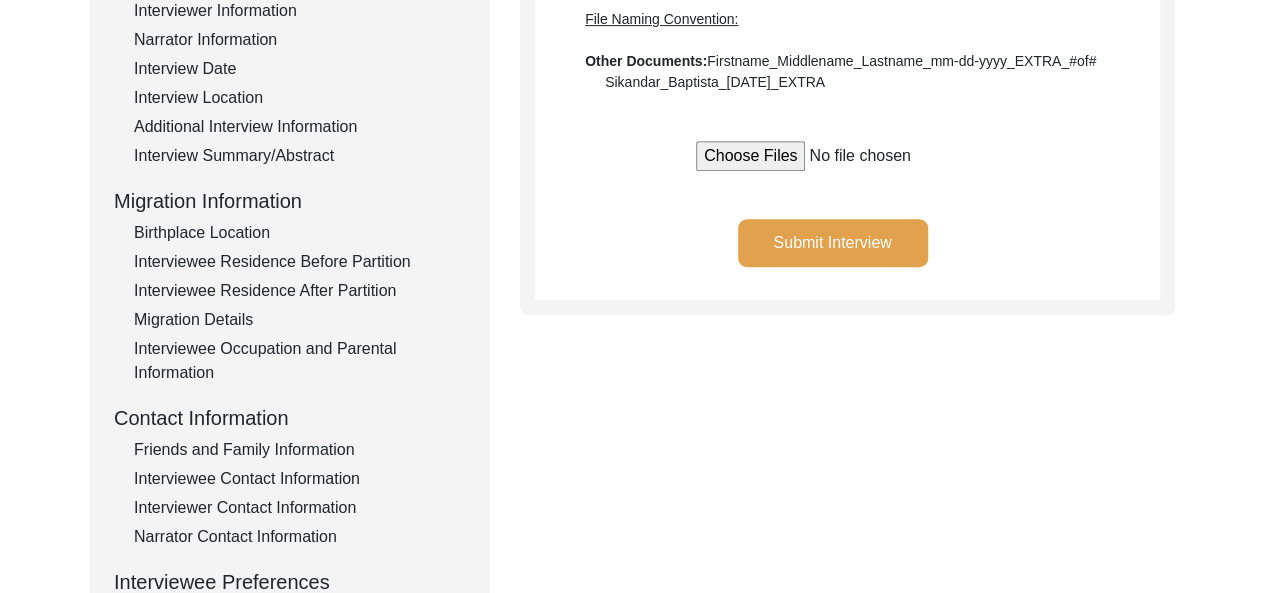 click on "Back to Dashboard  Interview ID:  T13418  Interviewee:  [PERSON_NAME]   Submission Form   Interview Information   Interviewee Information   Interviewer Information   Narrator Information   Interview Date   Interview Location   Additional Interview Information   Interview Summary/Abstract   Migration Information   Birthplace Location   Interviewee Residence Before Partition   Interviewee Residence After Partition   Migration Details   Interviewee Occupation and Parental Information   Contact Information   Friends and Family Information   Interviewee Contact Information   Interviewer Contact Information   Narrator Contact Information   Interviewee Preferences   Interviewee Preferences   Submission Files   Interview Audio/Video Files   Interview Photo Files   Signed Release Form   Other Files   Other Files  All other files and supporting documents that you would like to submit. i.e. travel documents, train tickets, certificates, book covers, etc.  File Naming Convention: Other Documents: Submit Interview" 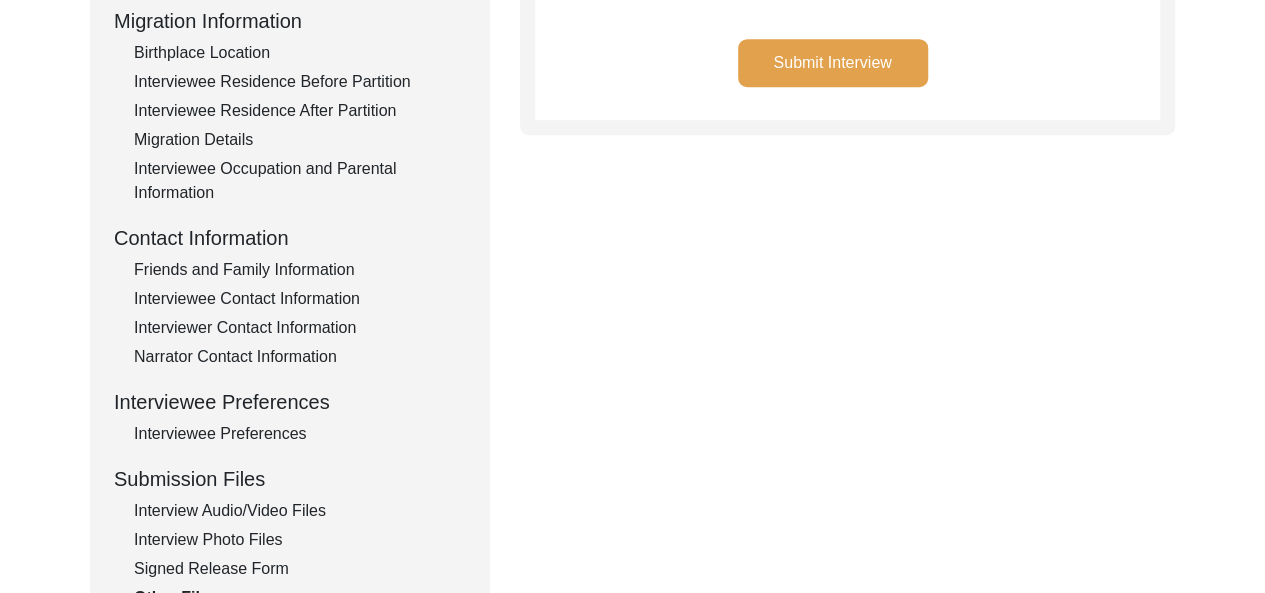 scroll, scrollTop: 532, scrollLeft: 0, axis: vertical 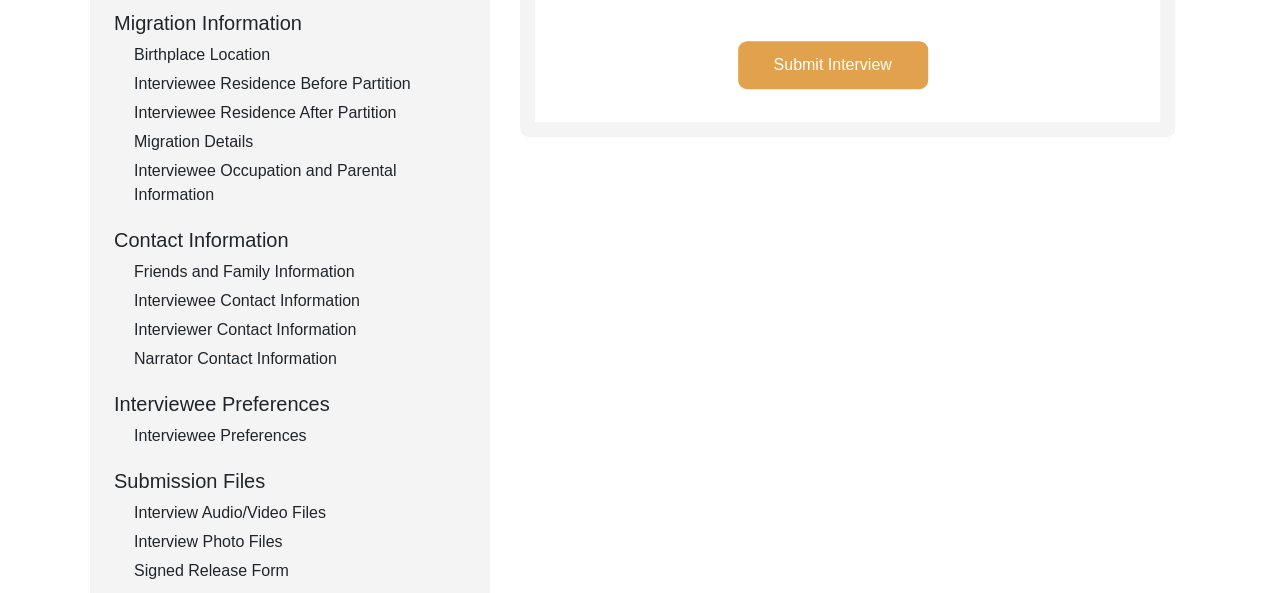 click on "Interview Audio/Video Files" 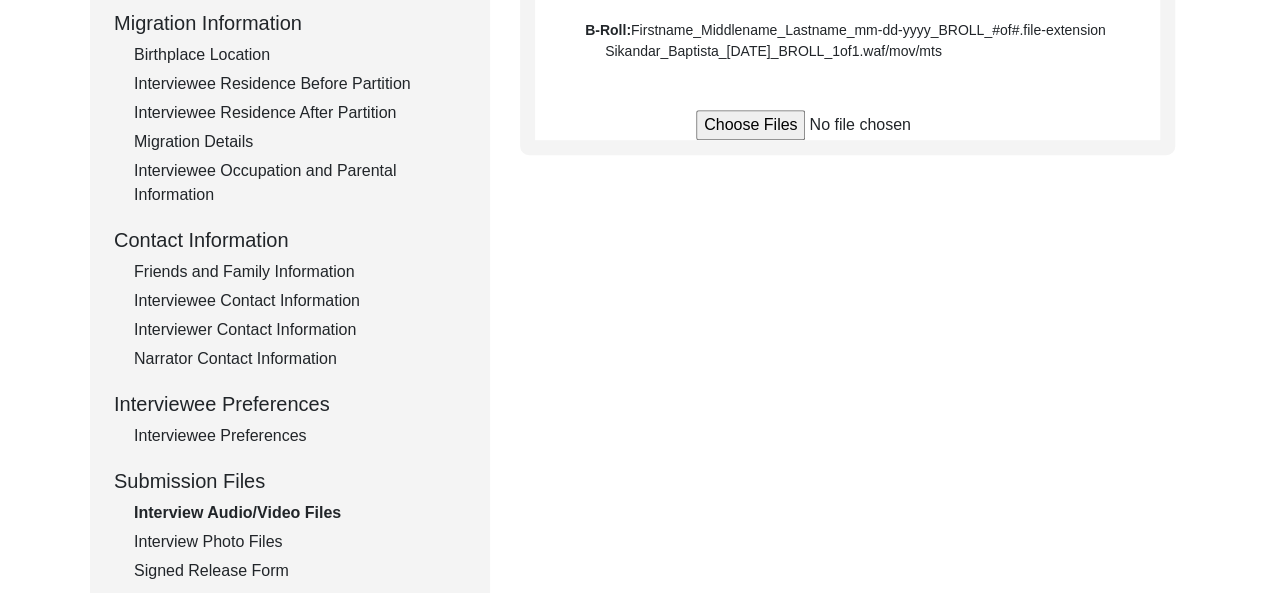 drag, startPoint x: 1262, startPoint y: 350, endPoint x: 1275, endPoint y: 313, distance: 39.217342 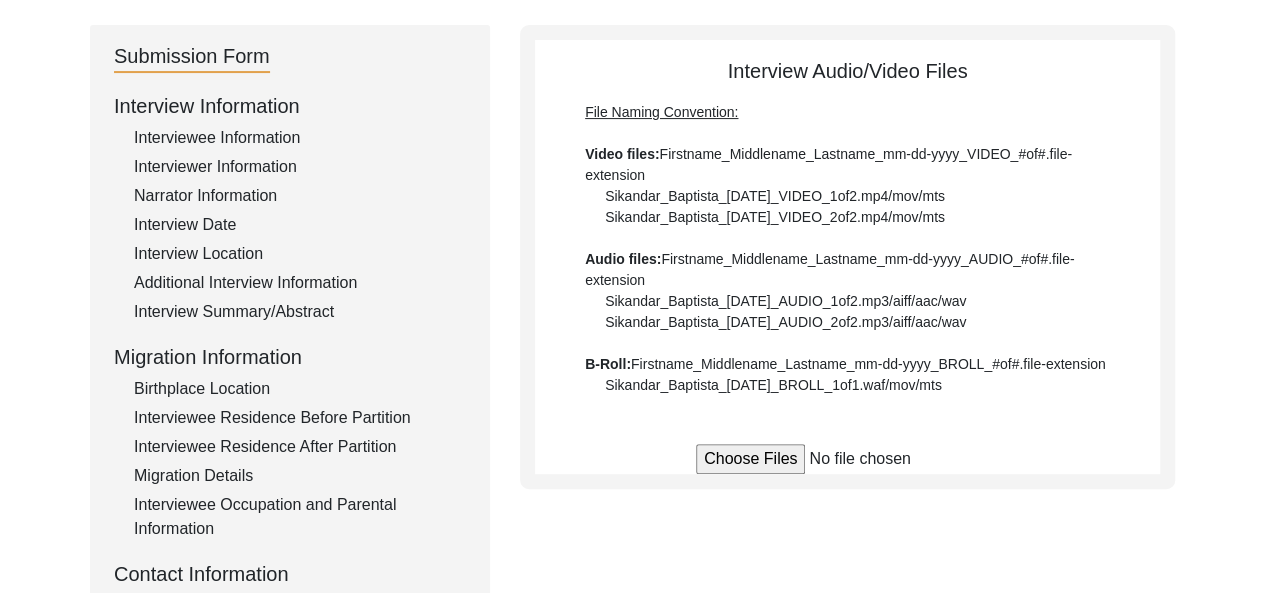 scroll, scrollTop: 194, scrollLeft: 0, axis: vertical 